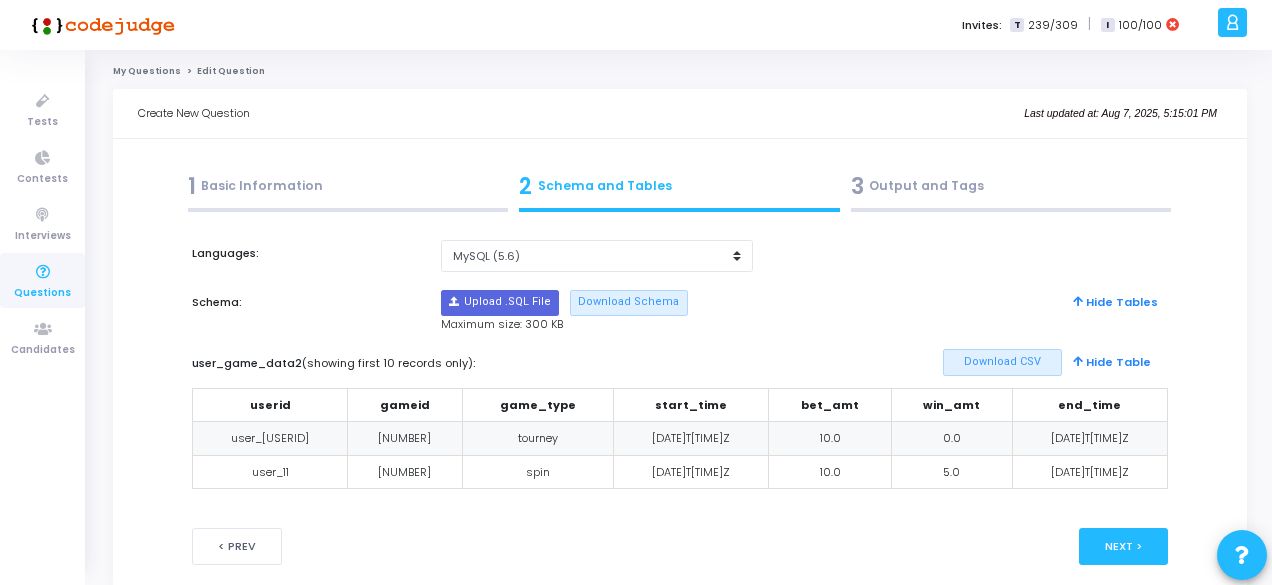 scroll, scrollTop: 0, scrollLeft: 0, axis: both 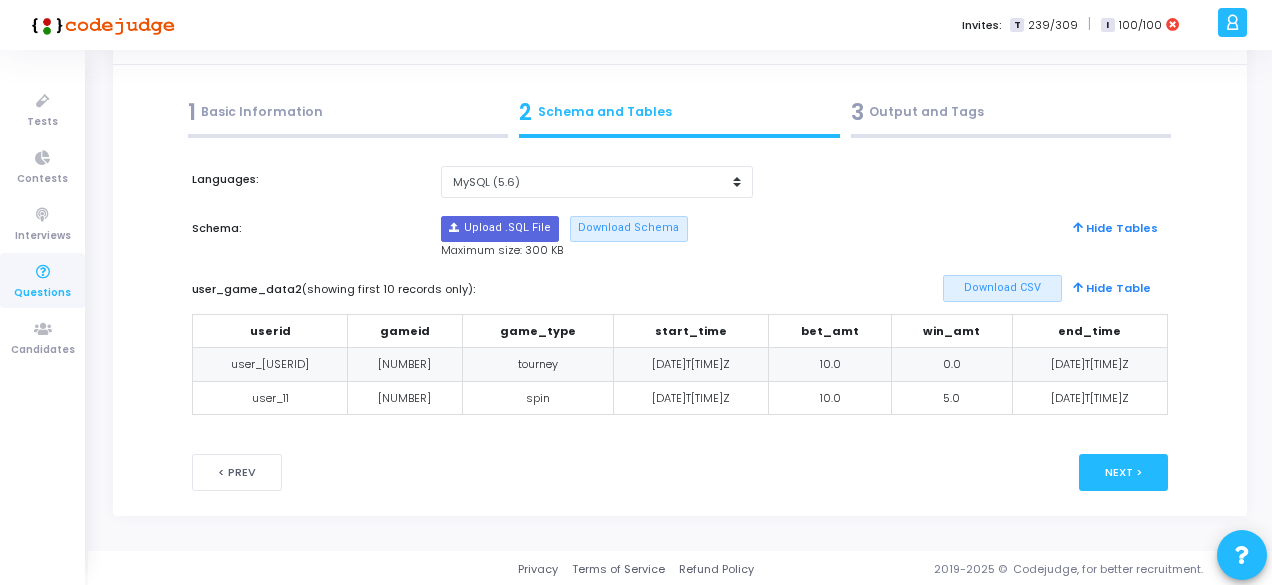 click on "3  Output and Tags" at bounding box center [1011, 112] 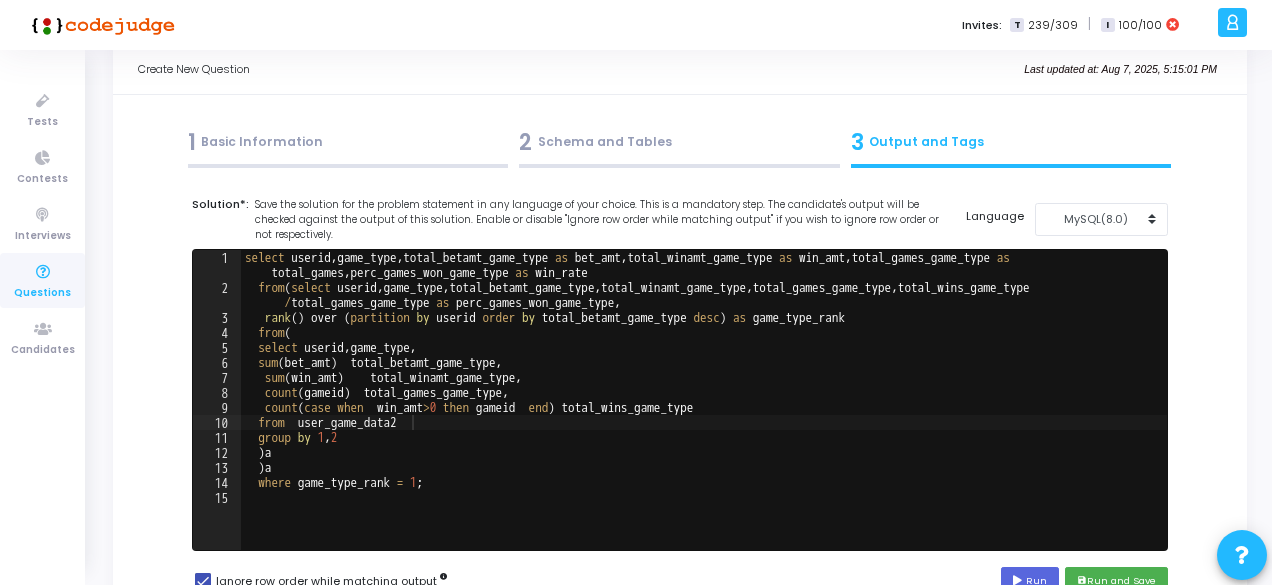 scroll, scrollTop: 36, scrollLeft: 0, axis: vertical 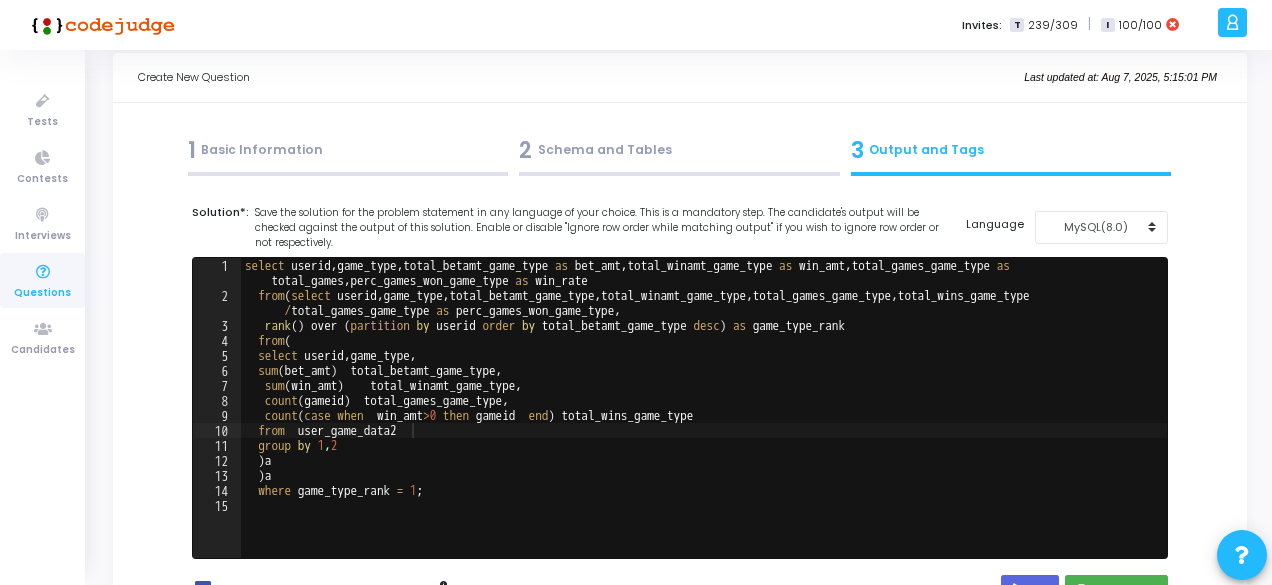 click on "1  Basic Information" at bounding box center (348, 150) 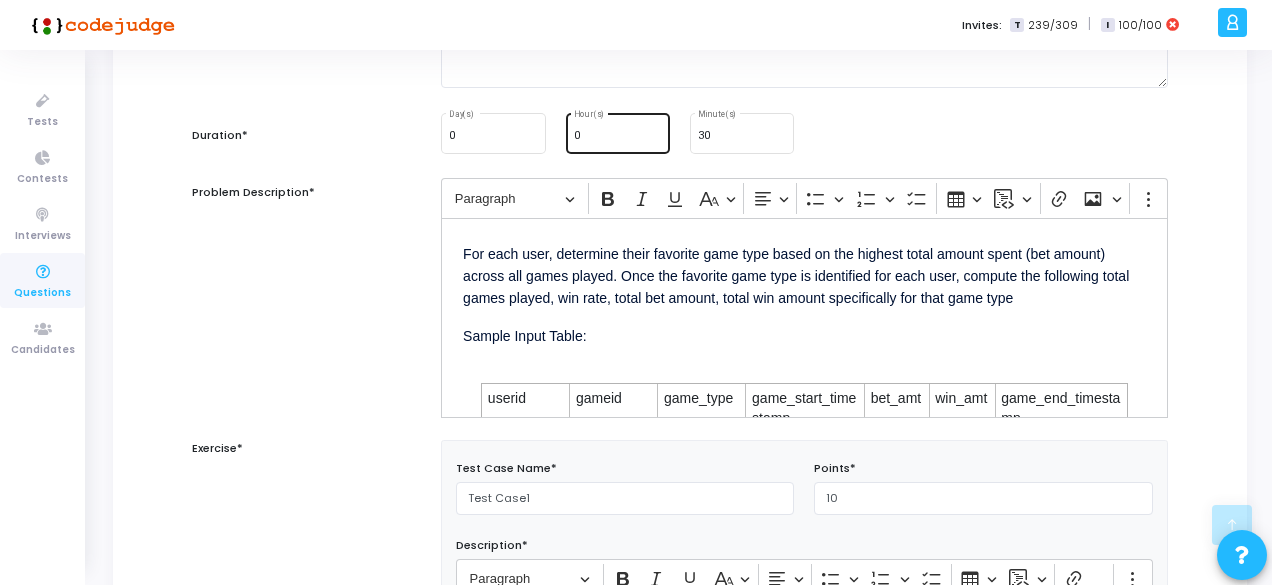 scroll, scrollTop: 306, scrollLeft: 0, axis: vertical 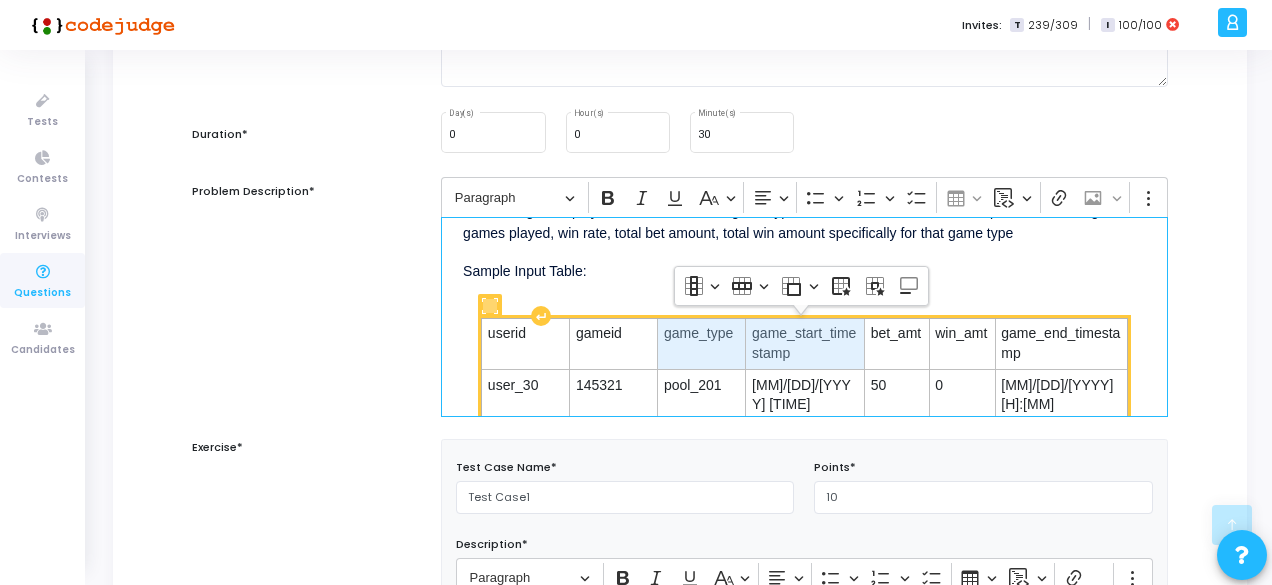 drag, startPoint x: 792, startPoint y: 333, endPoint x: 729, endPoint y: 327, distance: 63.28507 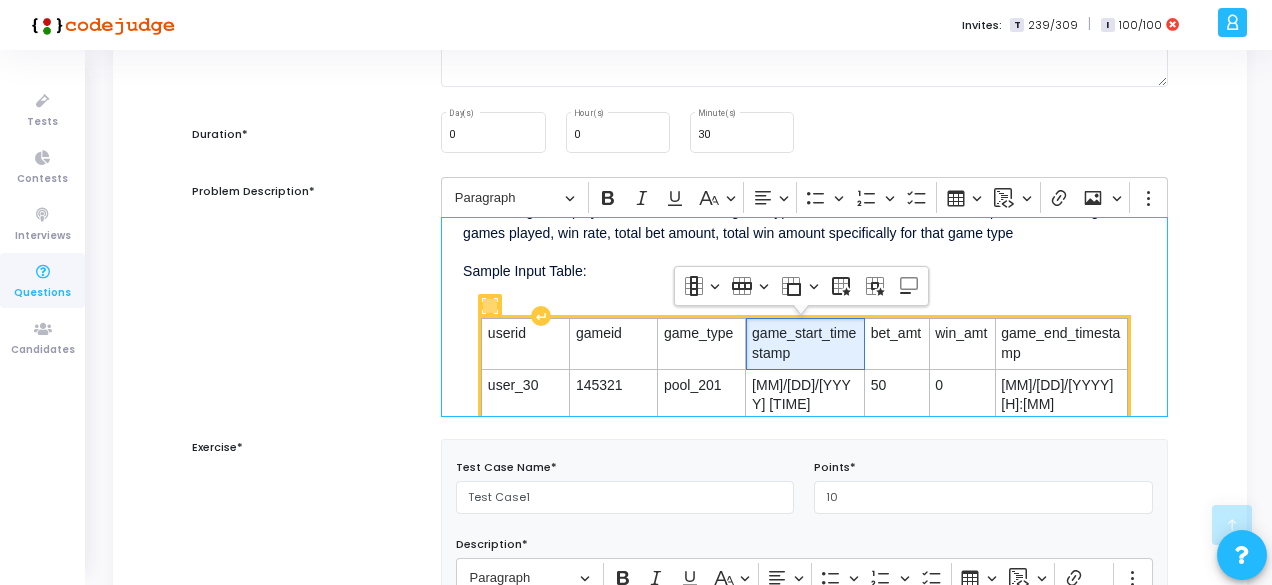 click on "game_start_timestamp" at bounding box center [805, 343] 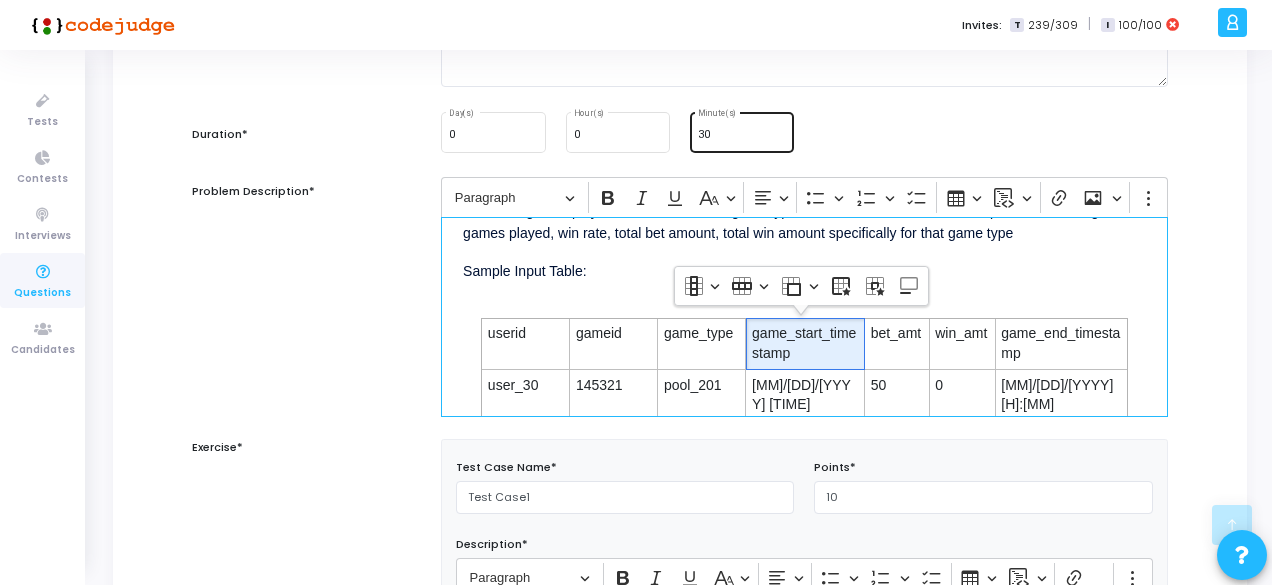 scroll, scrollTop: 0, scrollLeft: 0, axis: both 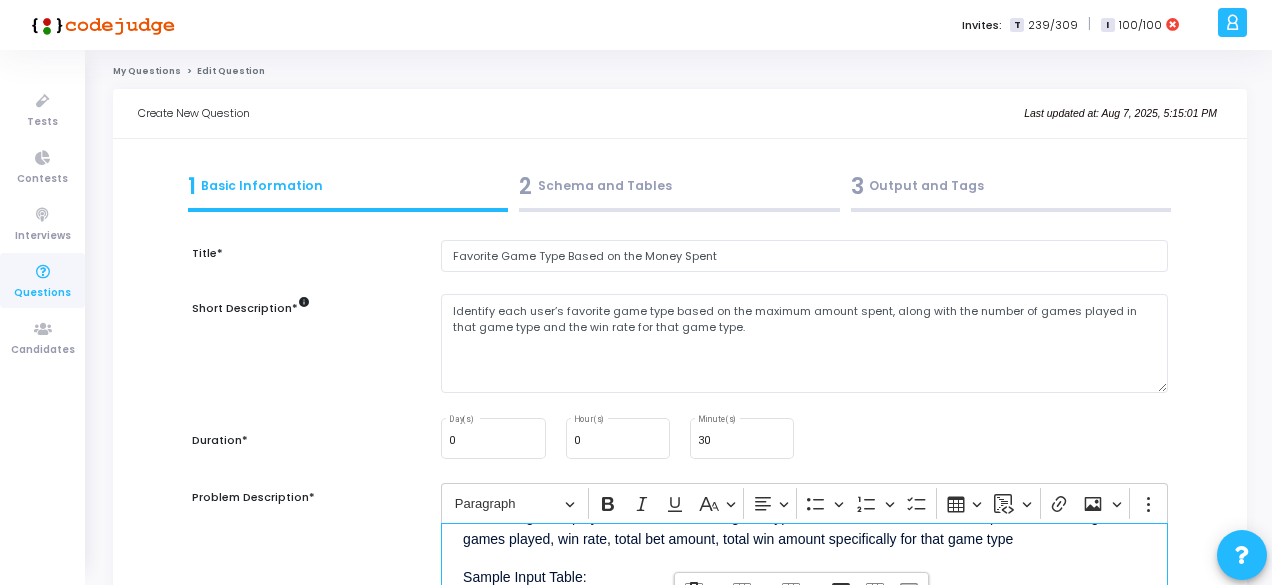 click on "3  Output and Tags" at bounding box center [1011, 186] 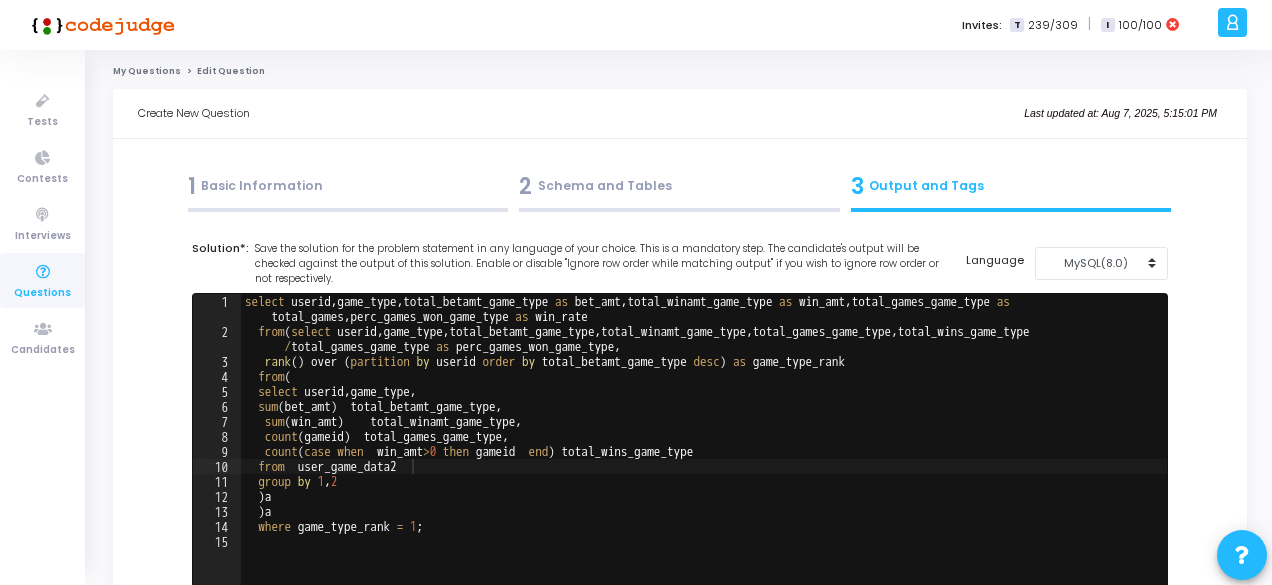 click on "2  Schema and Tables" at bounding box center [679, 186] 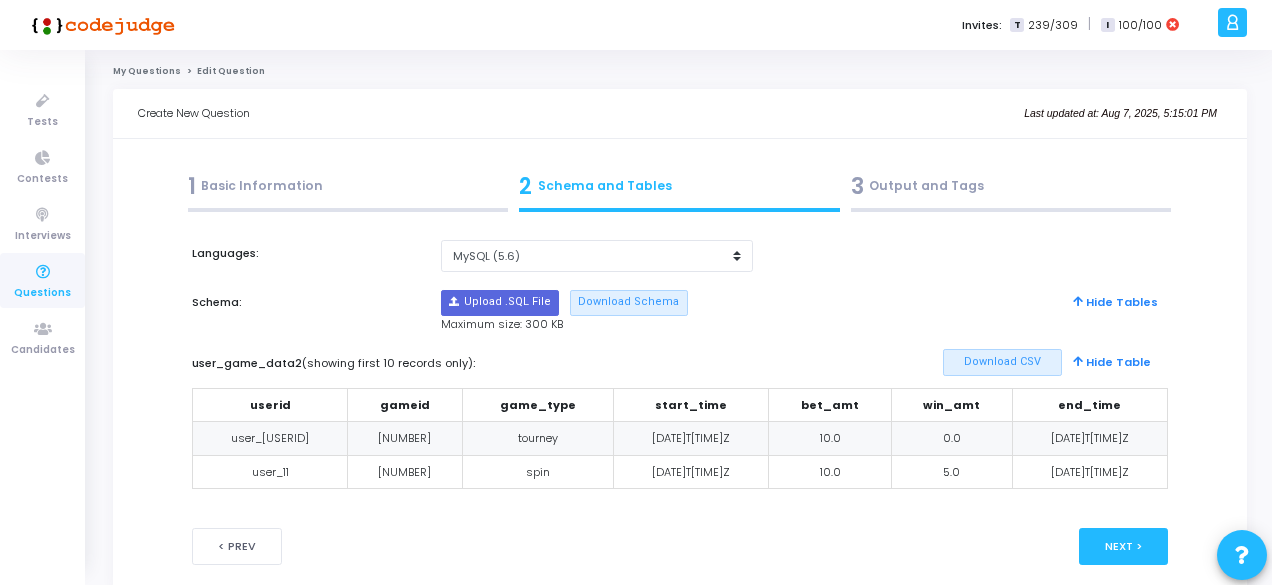 click on "1  Basic Information" at bounding box center (348, 186) 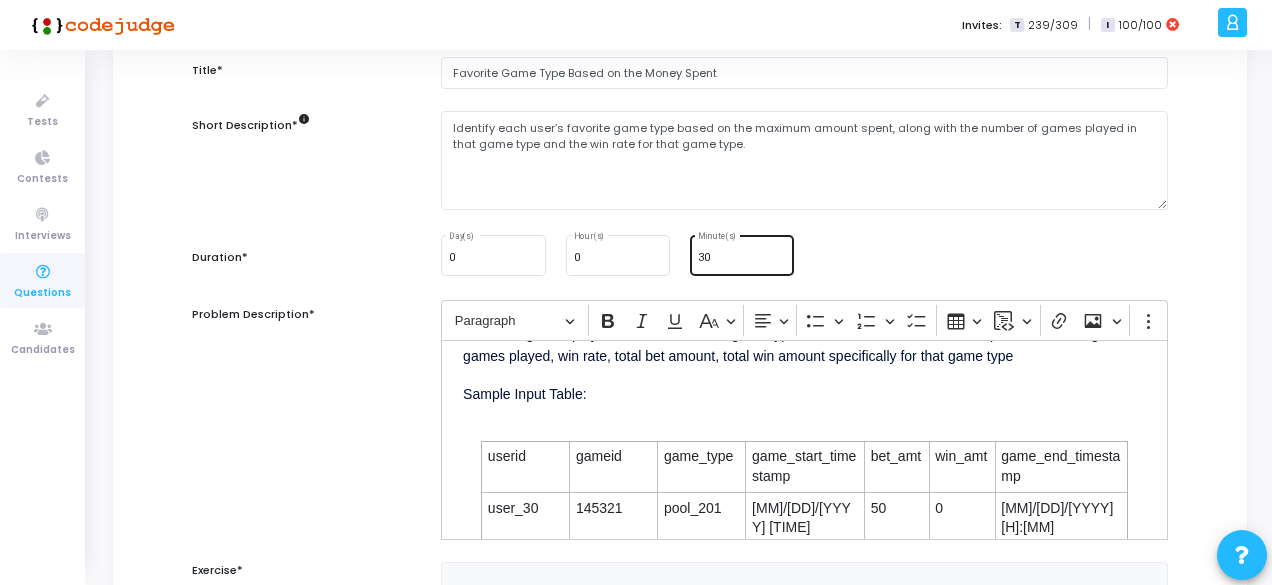 scroll, scrollTop: 200, scrollLeft: 0, axis: vertical 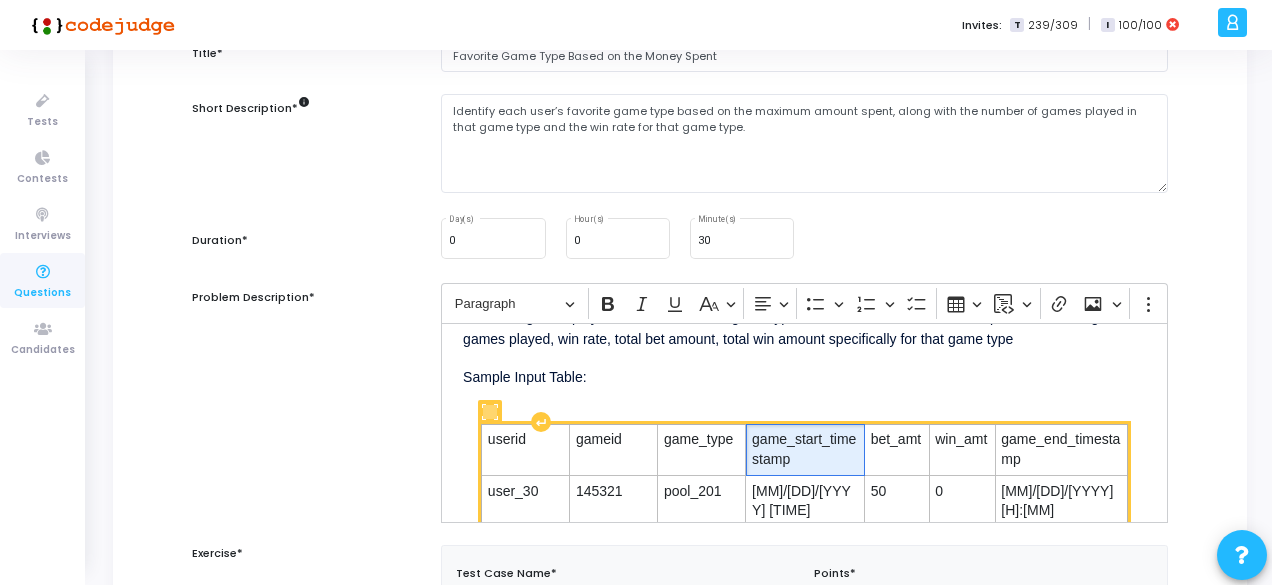 click on "game_start_timestamp" at bounding box center (805, 449) 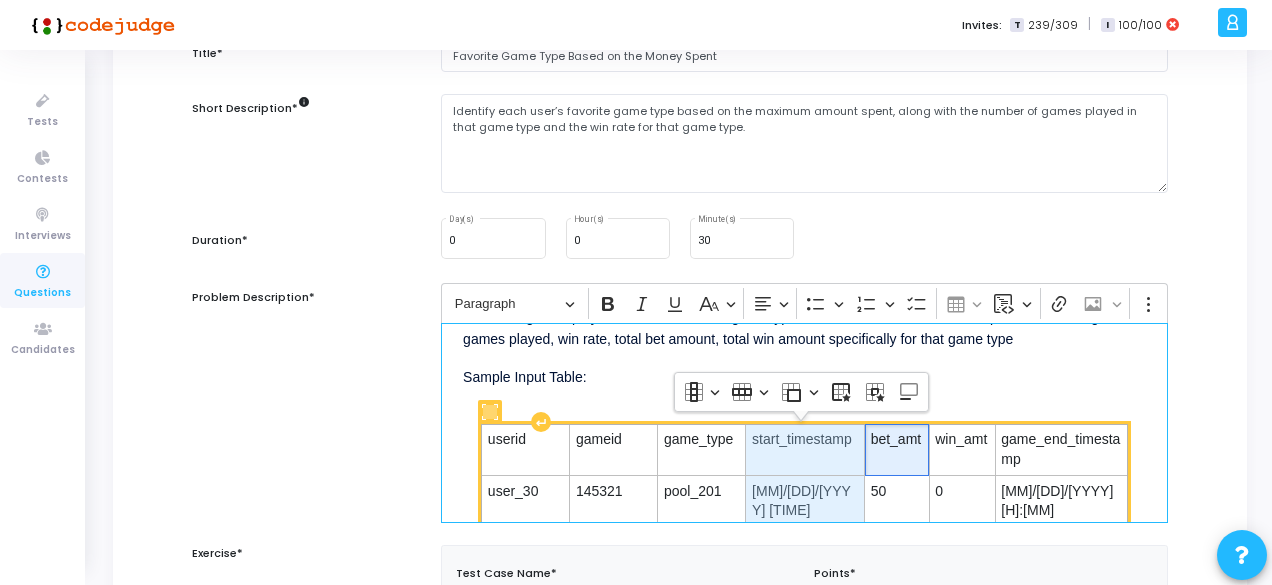 scroll, scrollTop: 64, scrollLeft: 0, axis: vertical 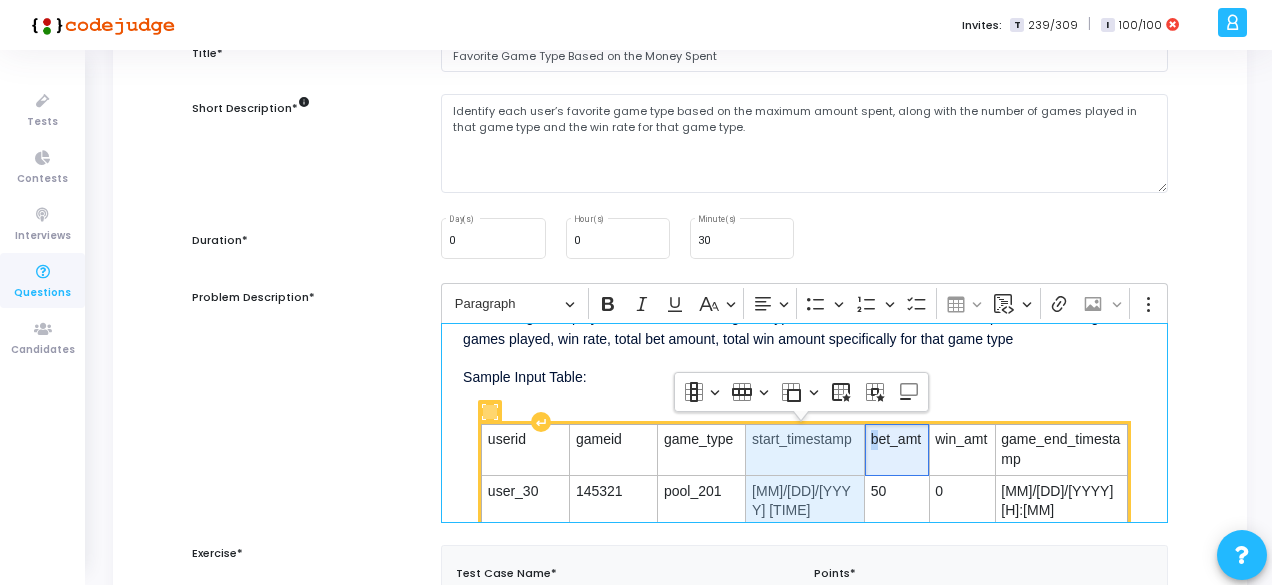drag, startPoint x: 812, startPoint y: 437, endPoint x: 870, endPoint y: 437, distance: 58 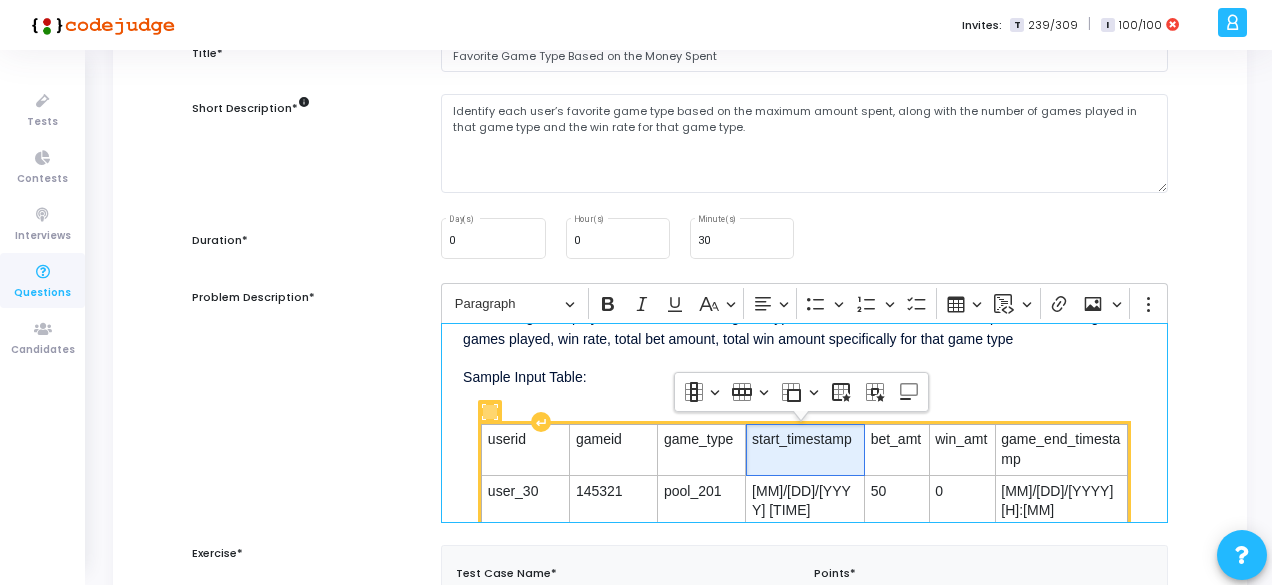 click on "start_timestamp" at bounding box center (805, 440) 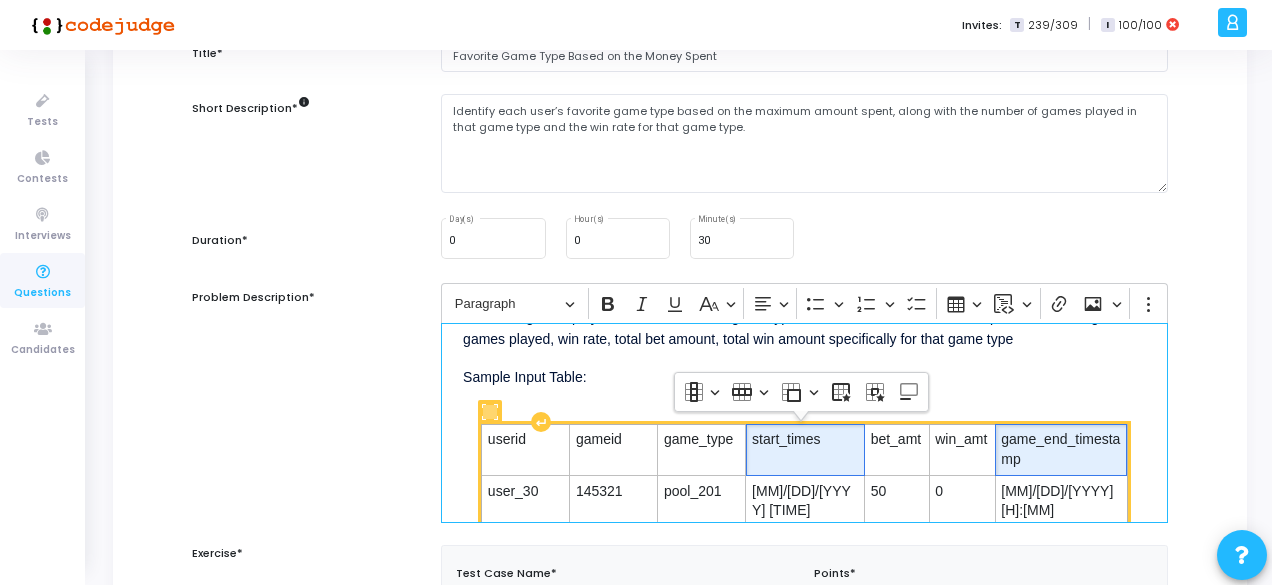 click on "game_end_timestamp" at bounding box center [1061, 449] 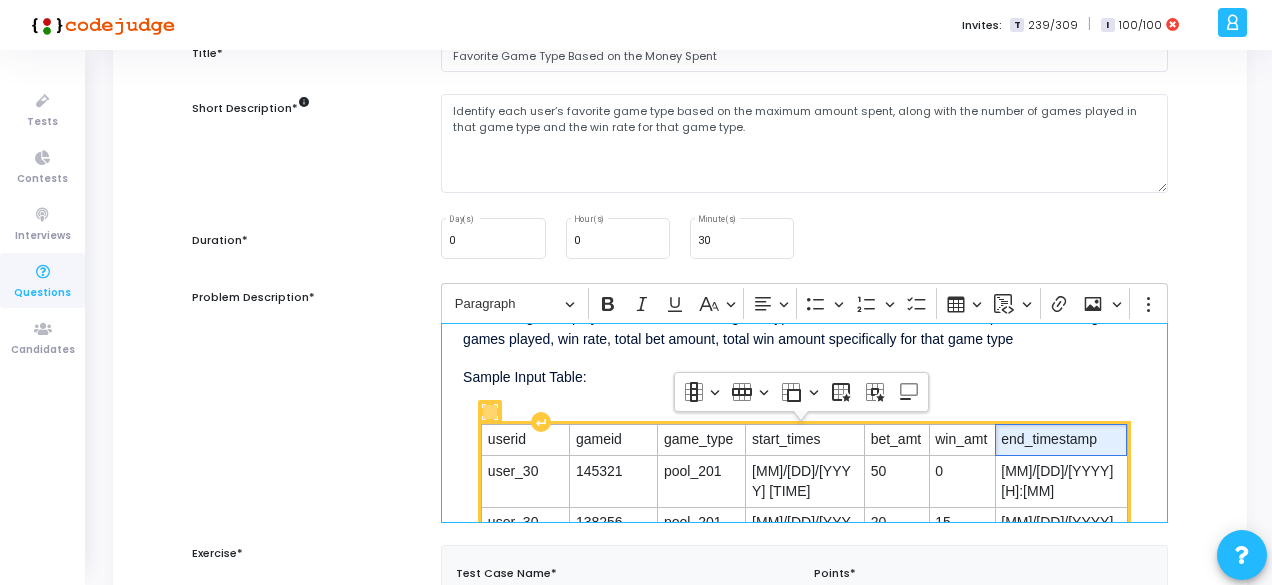 click on "end_timestamp" at bounding box center (1061, 440) 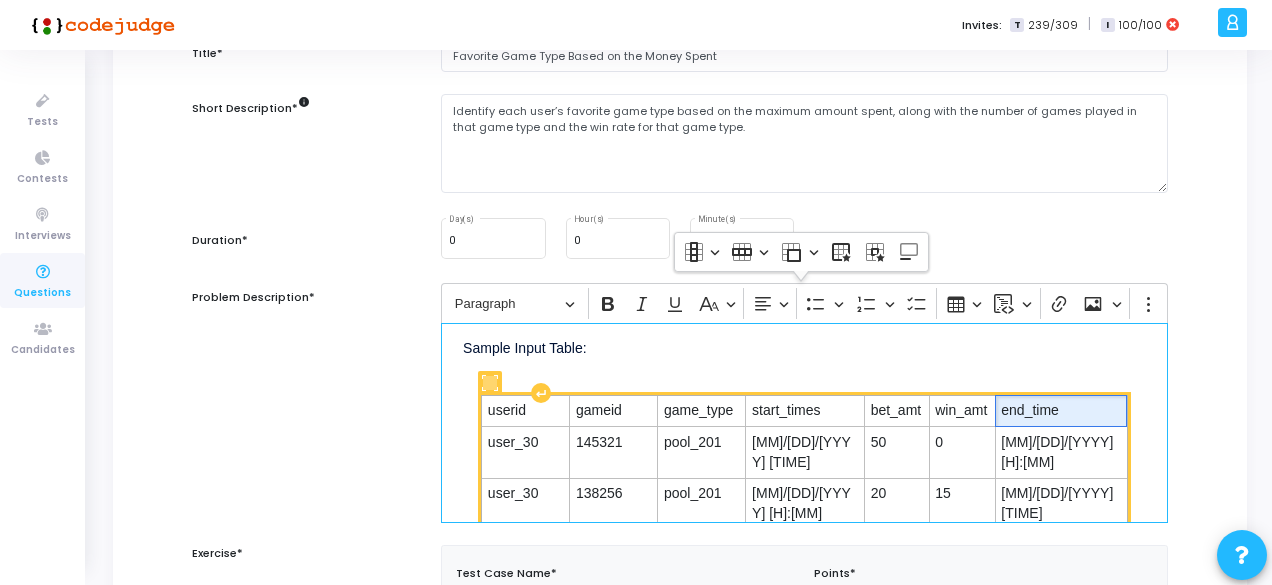 scroll, scrollTop: 333, scrollLeft: 0, axis: vertical 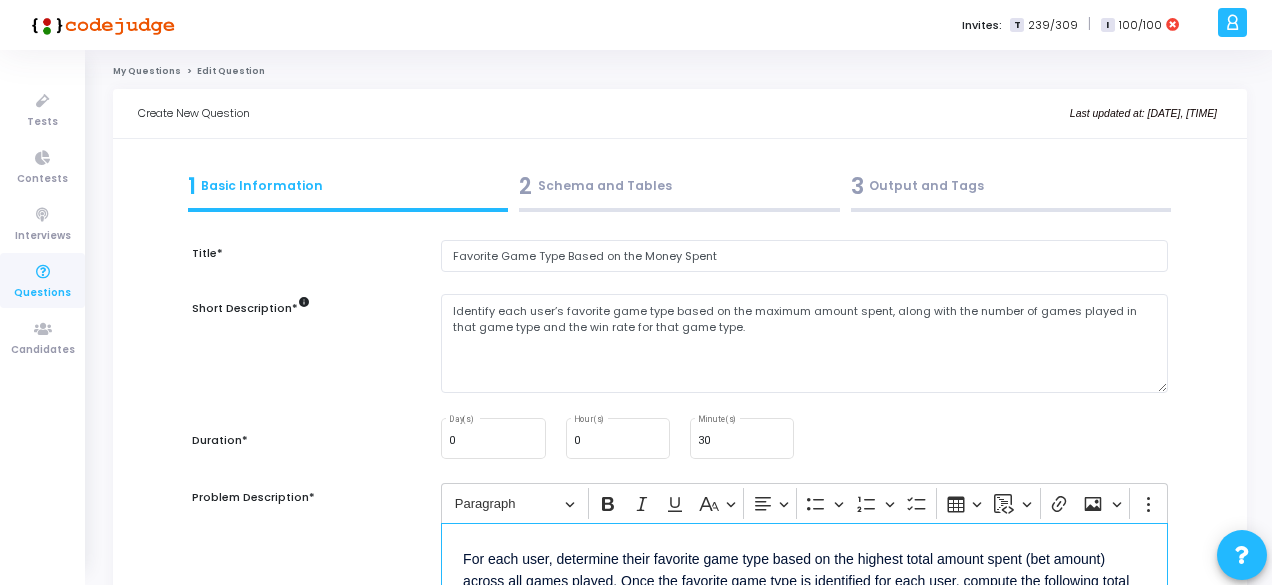 click on "2  Schema and Tables" at bounding box center (679, 186) 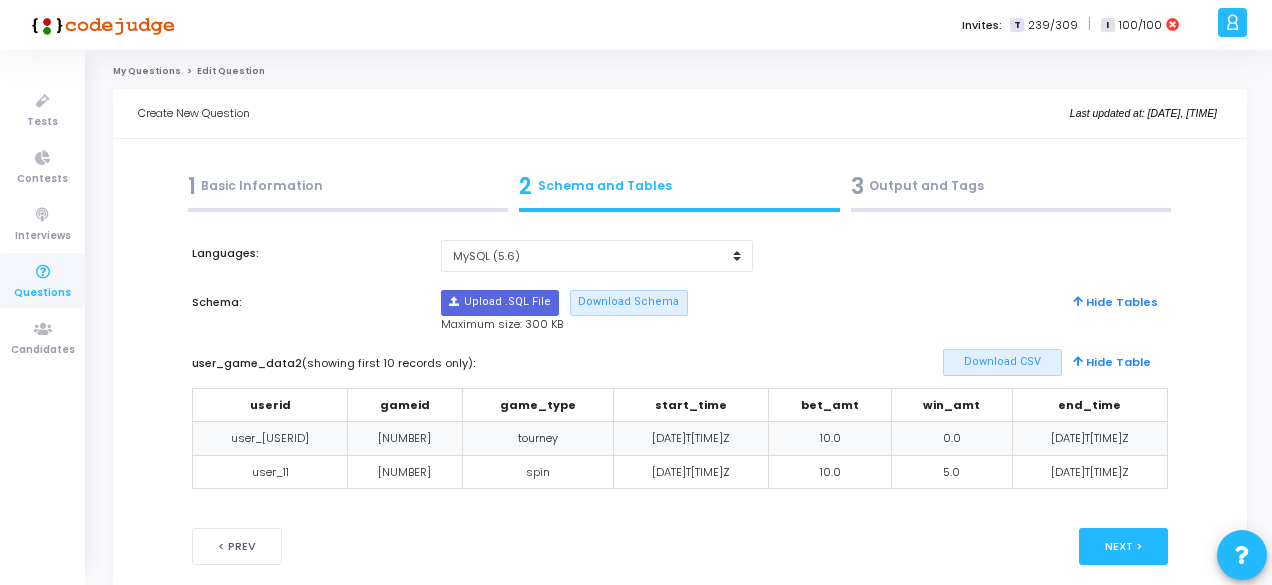 click on "1  Basic Information" at bounding box center [348, 186] 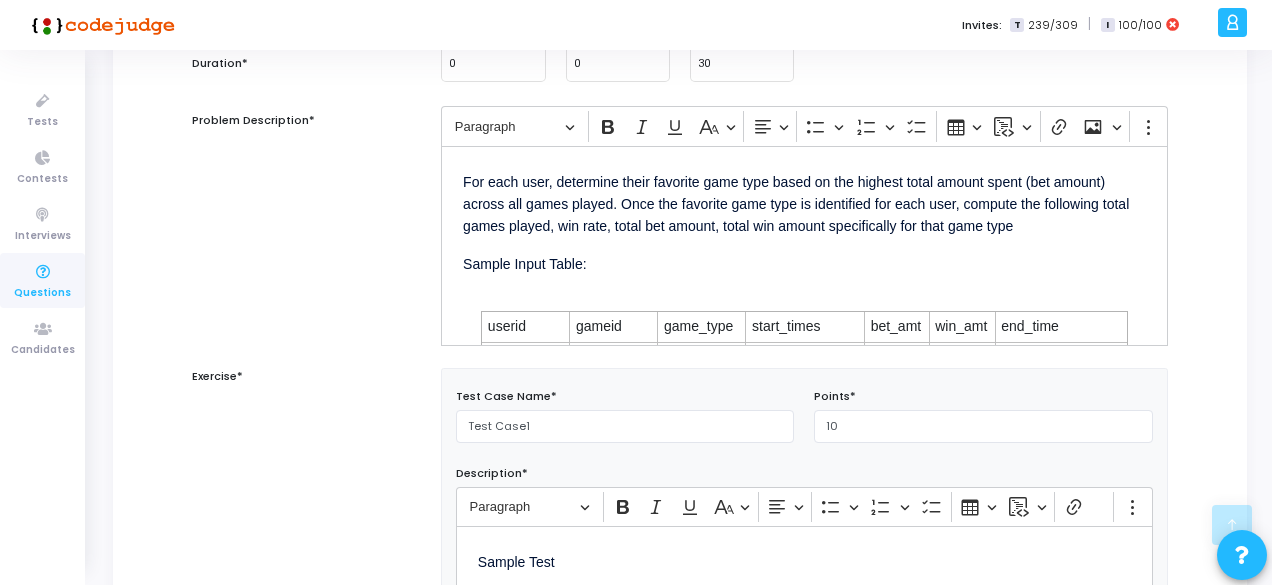 scroll, scrollTop: 374, scrollLeft: 0, axis: vertical 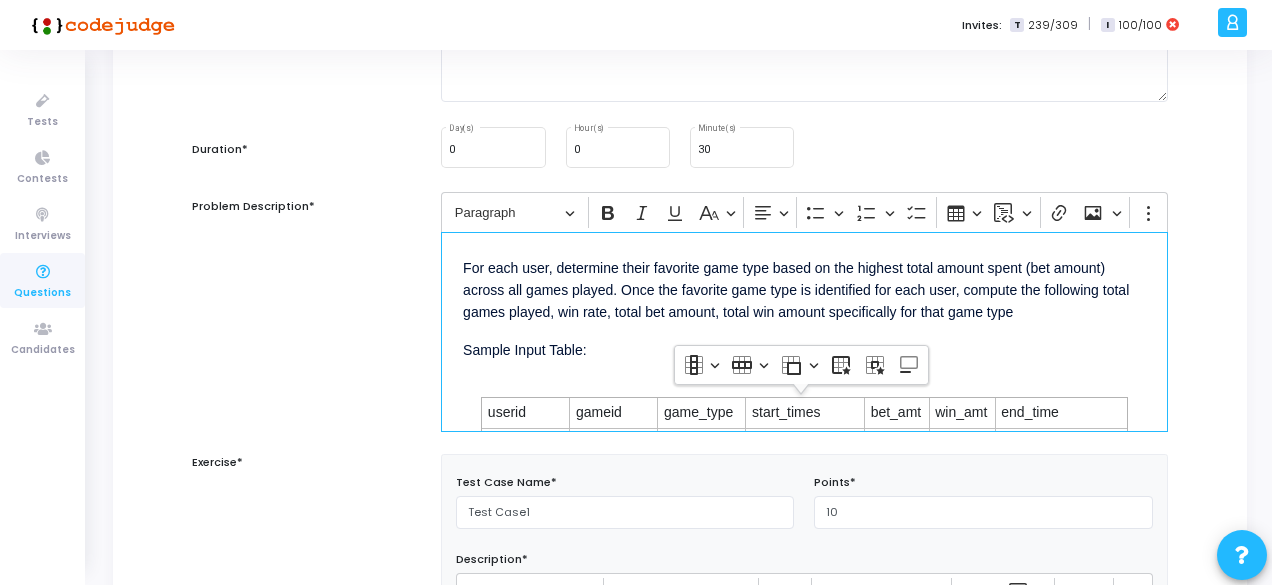 click on "For each user, determine their favorite game type based on the highest total amount spent (bet amount) across all games played. Once the favorite game type is identified for each user, compute the following total games played, win rate, total bet amount, total win amount specifically for that game type" at bounding box center [804, 289] 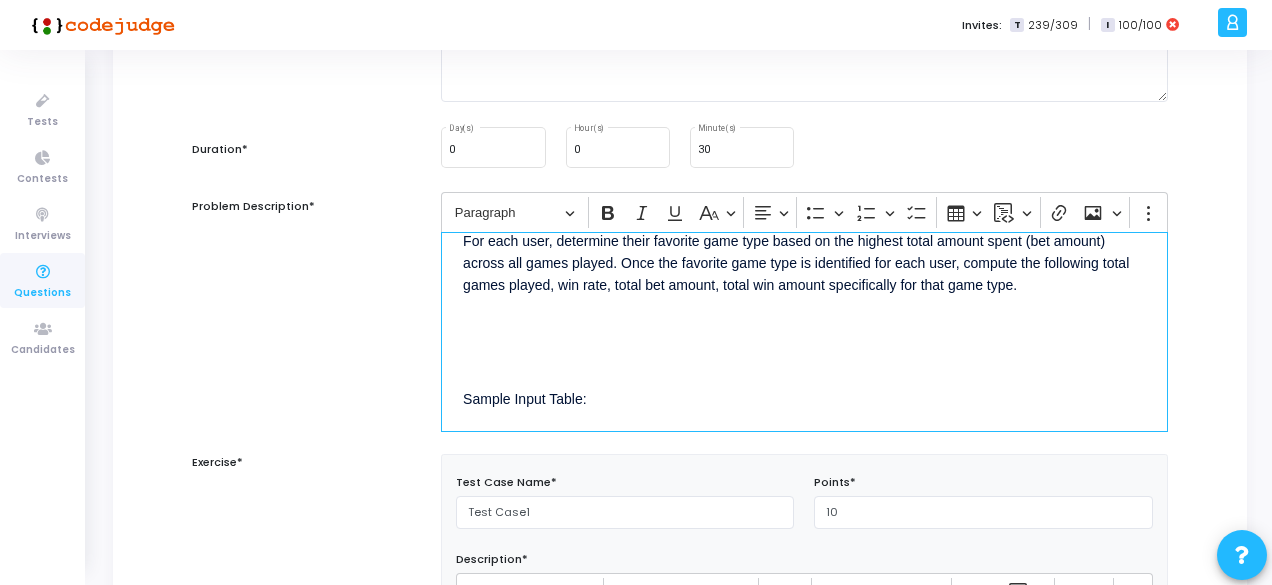 scroll, scrollTop: 0, scrollLeft: 0, axis: both 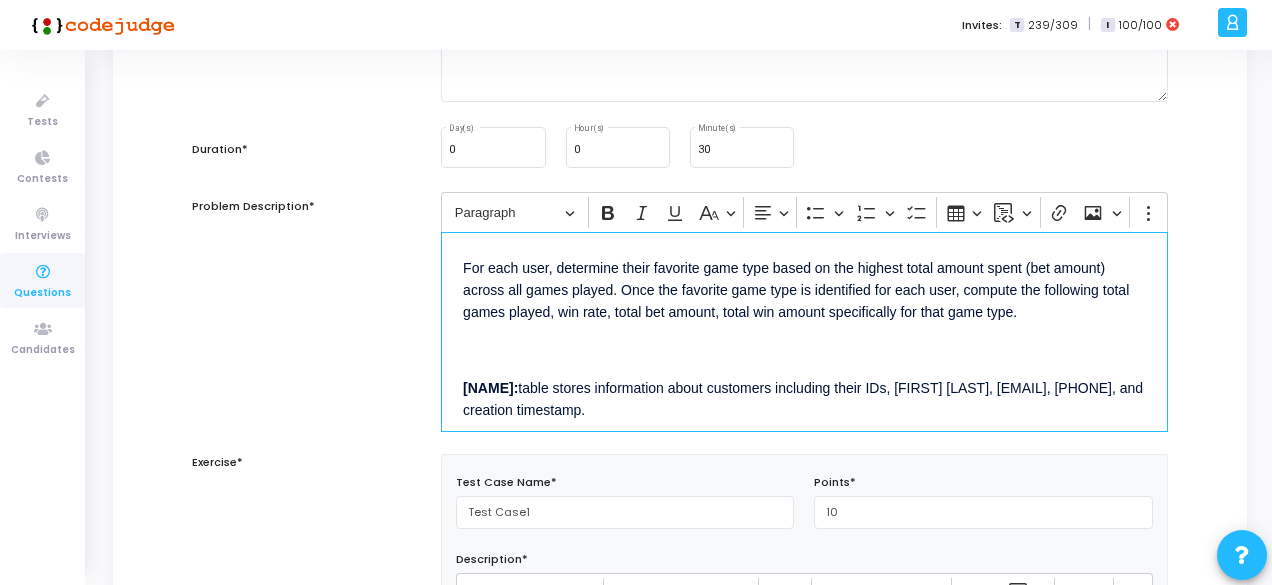 click on "[NAME]:" at bounding box center (490, 388) 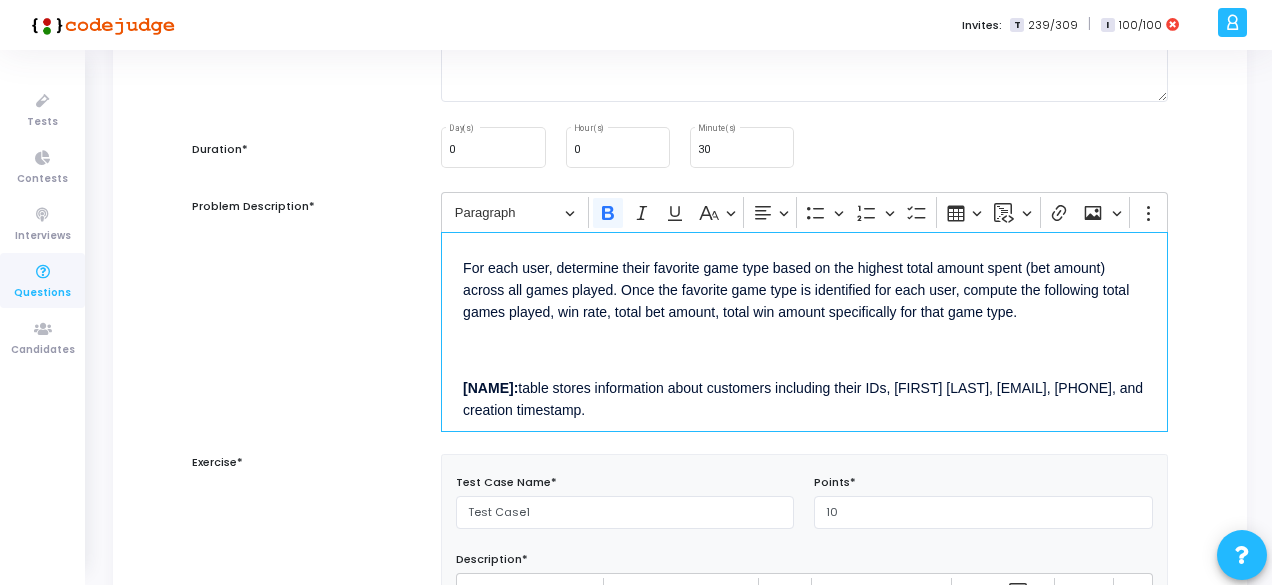 click on "[NAME]:" at bounding box center [490, 388] 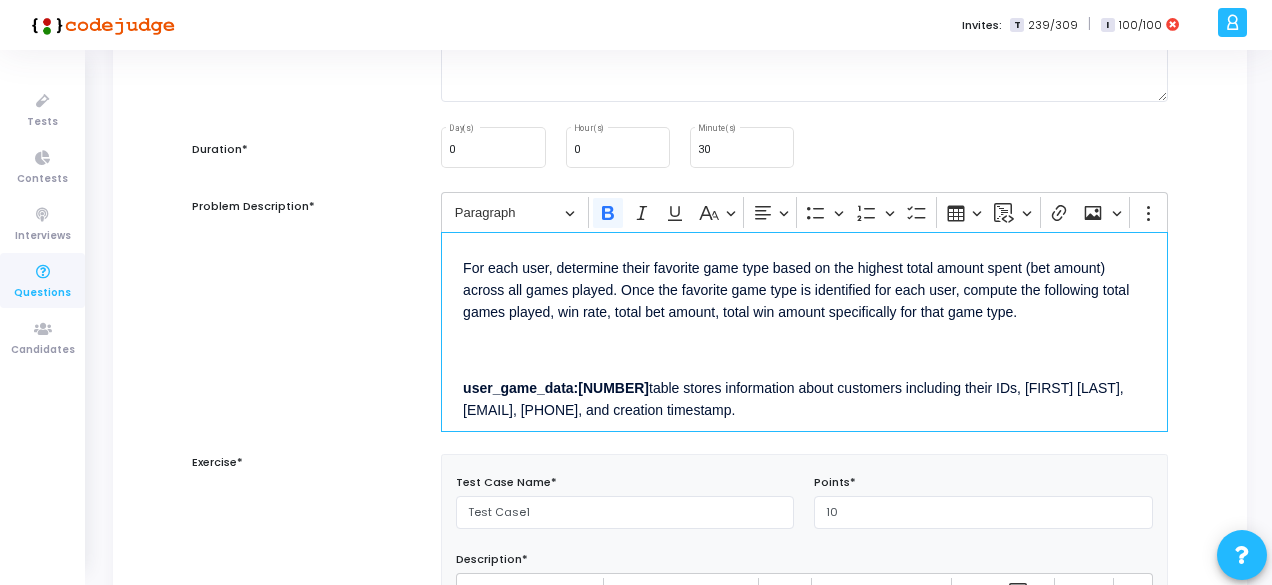 click on "user_game_data: table stores information about customers including their IDs, [NAME], [NAME], [EMAIL], [PHONE], and creation timestamp." at bounding box center [804, 398] 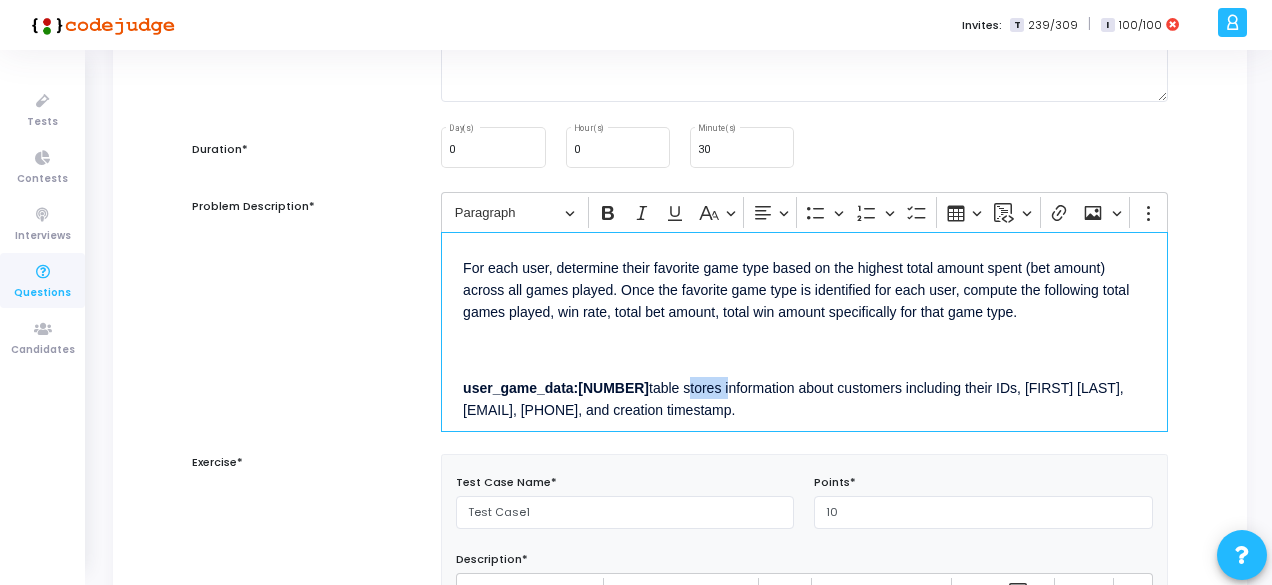 click on "user_game_data: table stores information about customers including their IDs, [NAME], [NAME], [EMAIL], [PHONE], and creation timestamp." at bounding box center (804, 398) 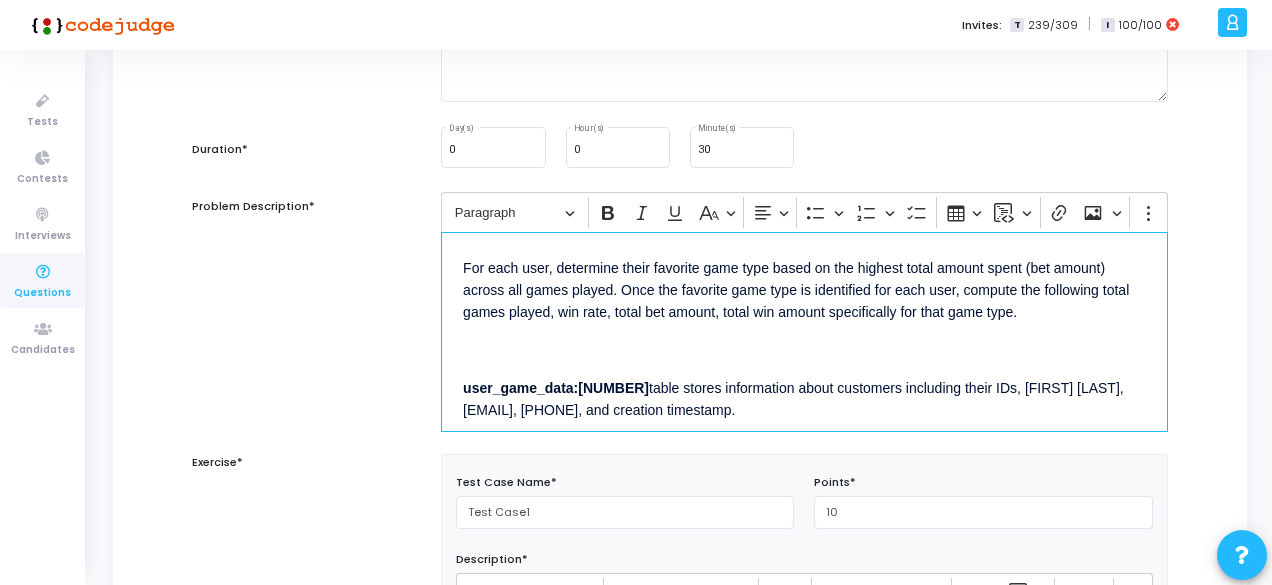 click on "user_game_data: table stores information about customers including their IDs, [NAME], [NAME], [EMAIL], [PHONE], and creation timestamp." at bounding box center (804, 398) 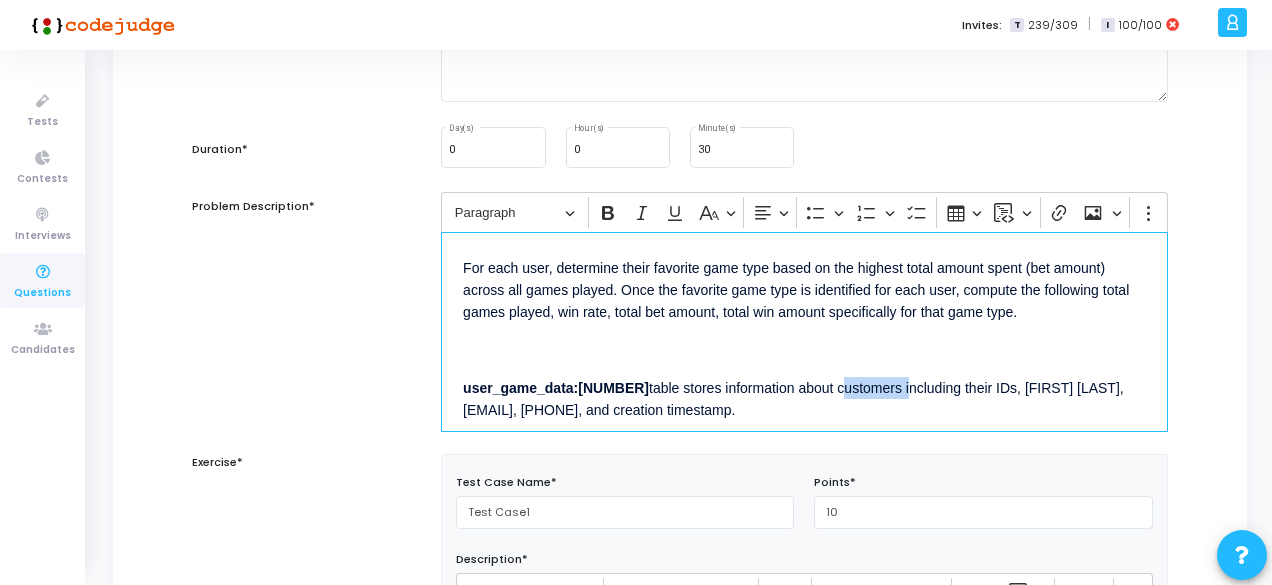 click on "user_game_data: table stores information about customers including their IDs, [NAME], [NAME], [EMAIL], [PHONE], and creation timestamp." at bounding box center [804, 398] 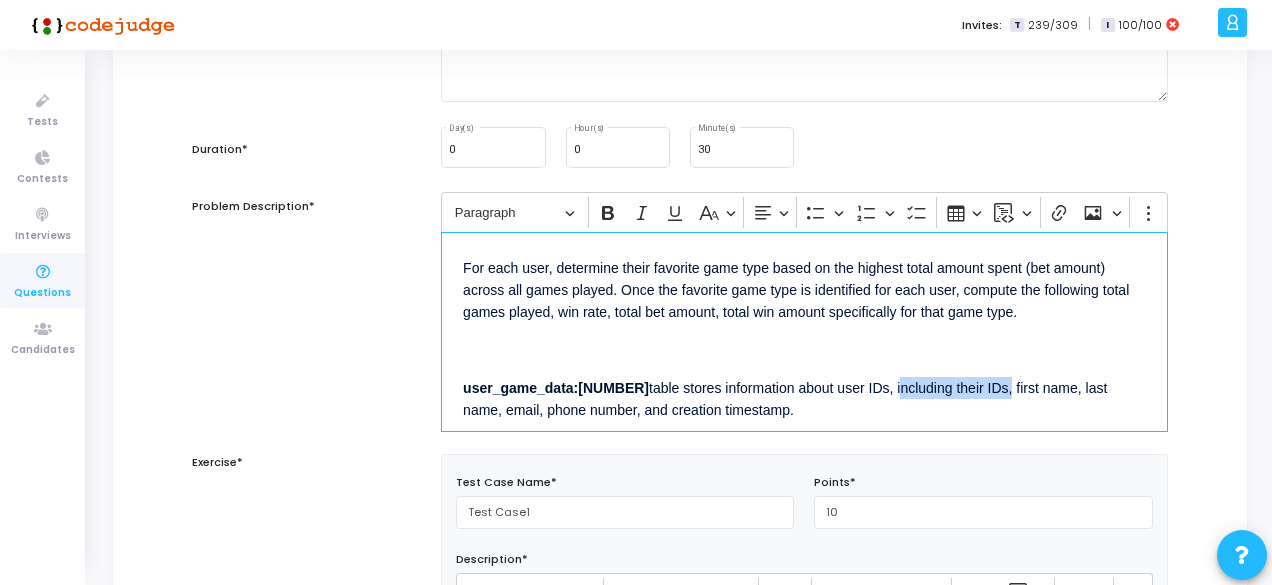 drag, startPoint x: 831, startPoint y: 386, endPoint x: 942, endPoint y: 383, distance: 111.040535 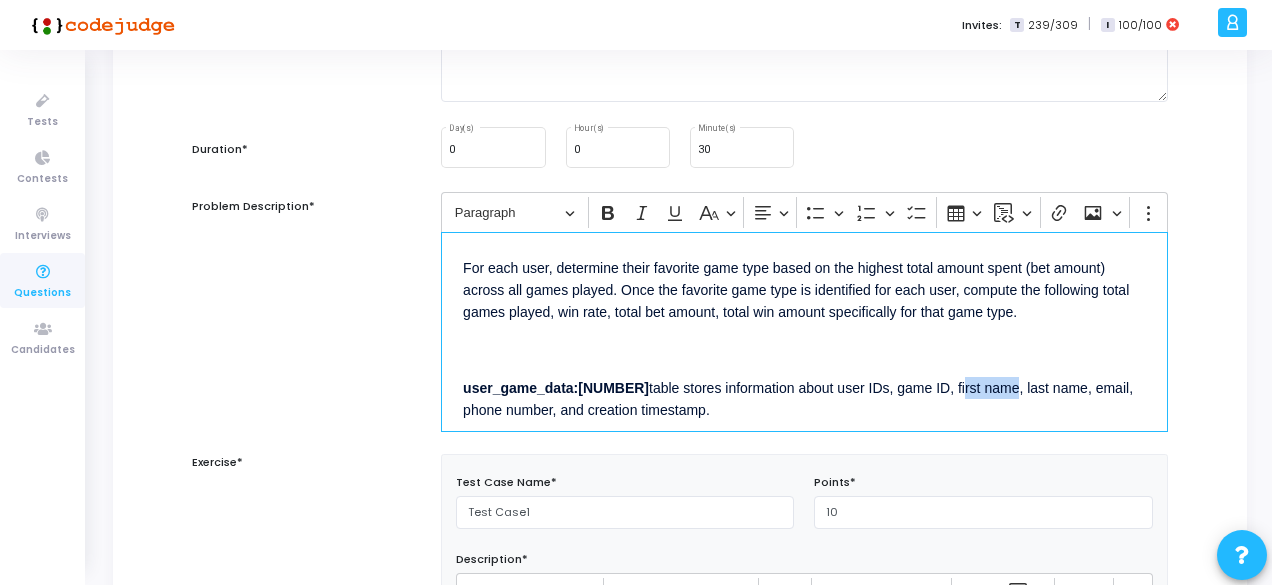 drag, startPoint x: 894, startPoint y: 386, endPoint x: 948, endPoint y: 392, distance: 54.33231 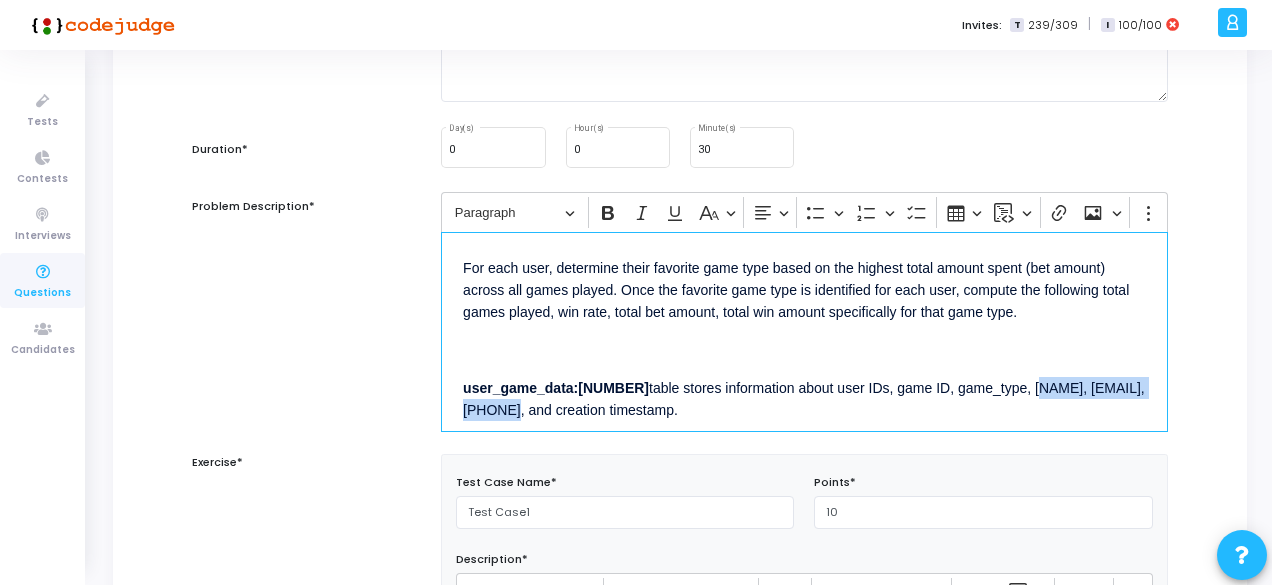 drag, startPoint x: 969, startPoint y: 388, endPoint x: 1130, endPoint y: 389, distance: 161.00311 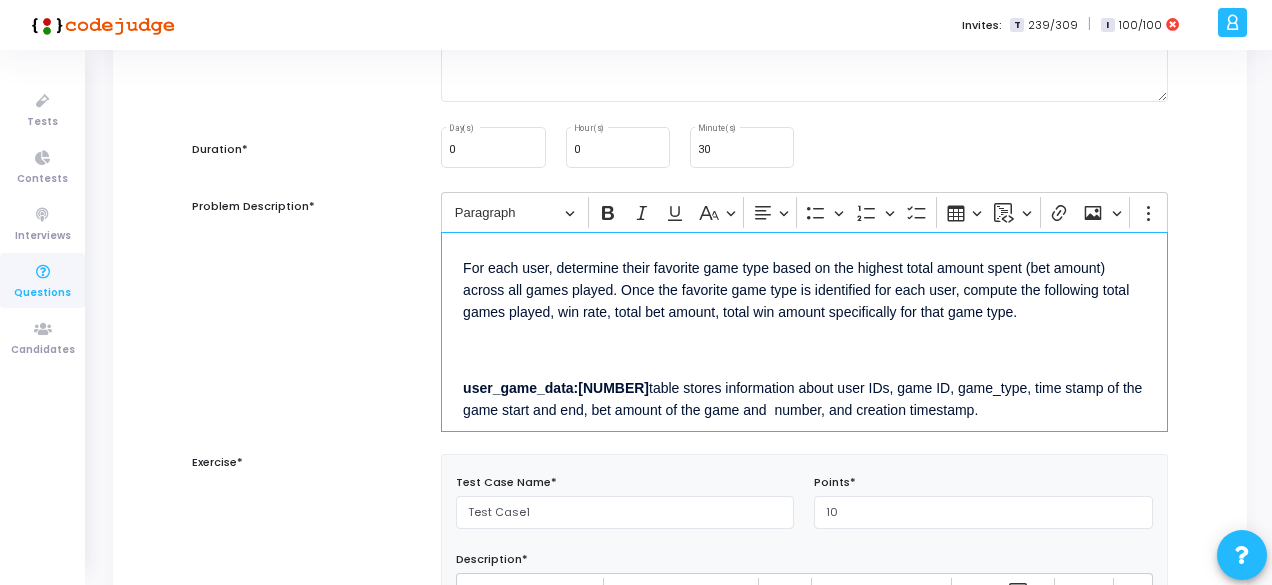 drag, startPoint x: 730, startPoint y: 407, endPoint x: 948, endPoint y: 408, distance: 218.00229 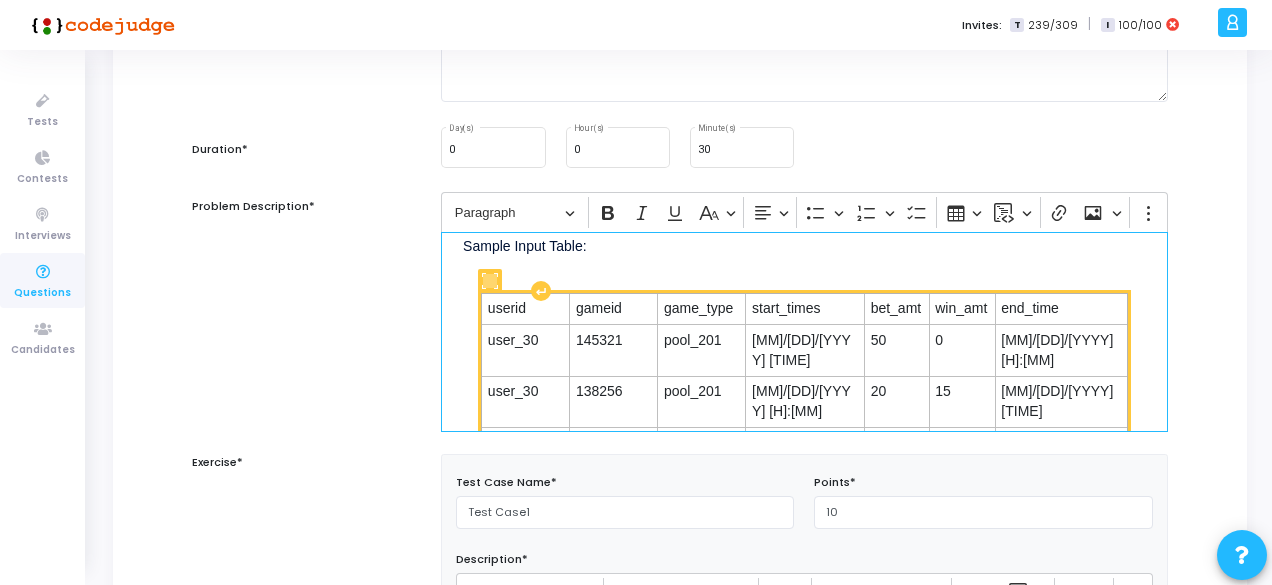 scroll, scrollTop: 113, scrollLeft: 0, axis: vertical 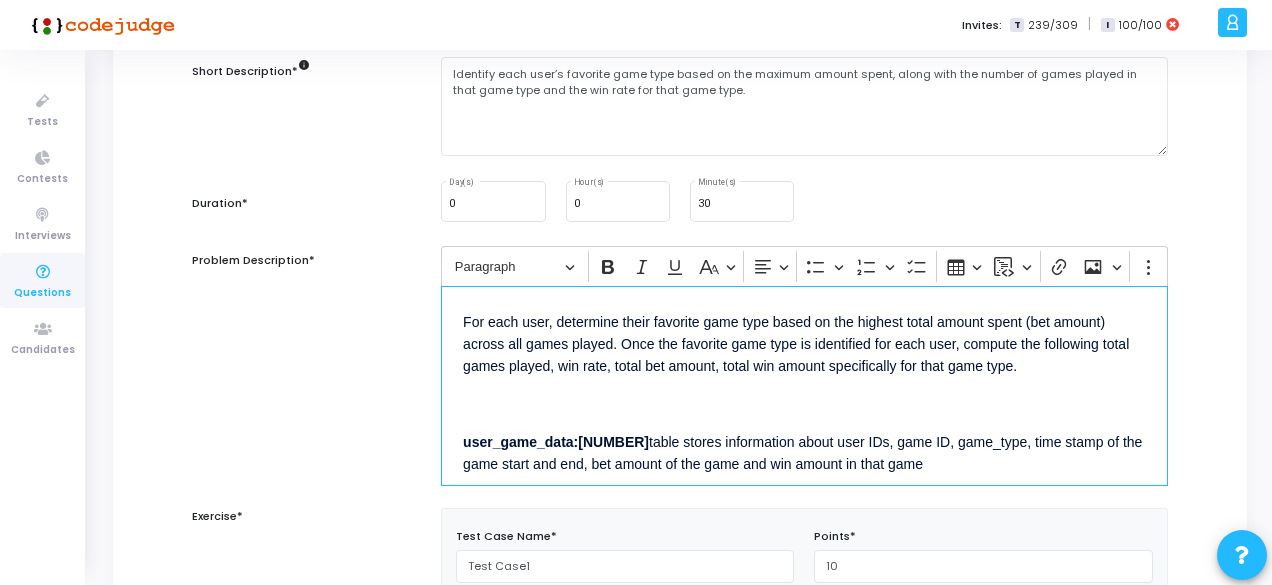 click on "For each user, determine their favorite game type based on the highest total amount spent (bet amount) across all games played. Once the favorite game type is identified for each user, compute the following total games played, win rate, total bet amount, total win amount specifically for that game type." at bounding box center (804, 343) 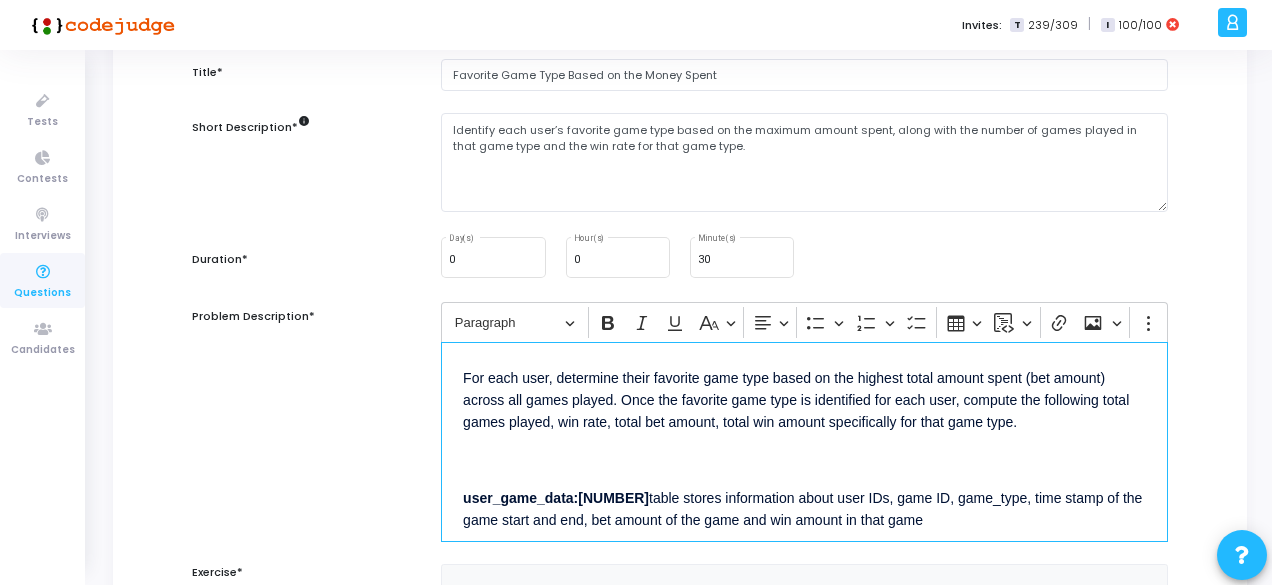 scroll, scrollTop: 179, scrollLeft: 0, axis: vertical 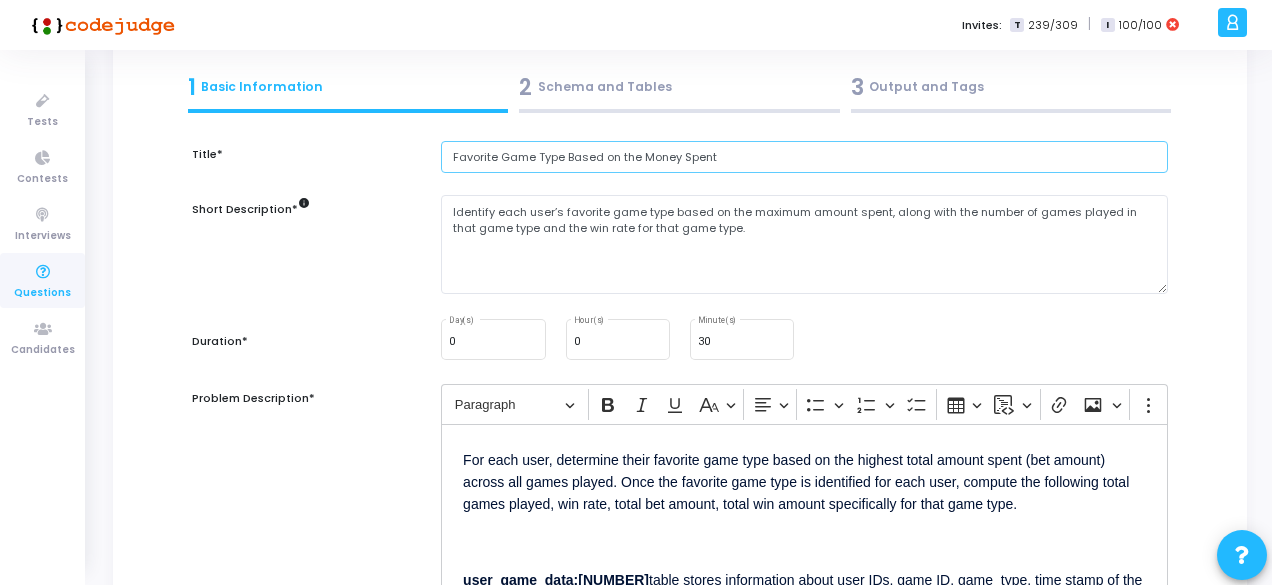 drag, startPoint x: 566, startPoint y: 152, endPoint x: 718, endPoint y: 165, distance: 152.5549 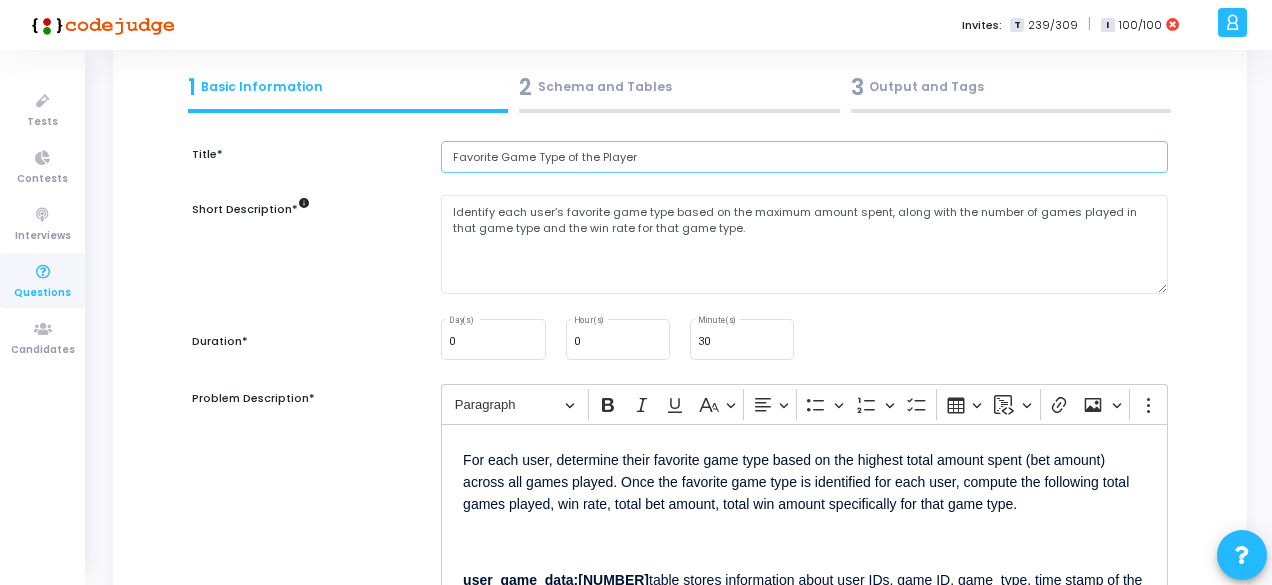 type on "Favorite Game Type of the Player" 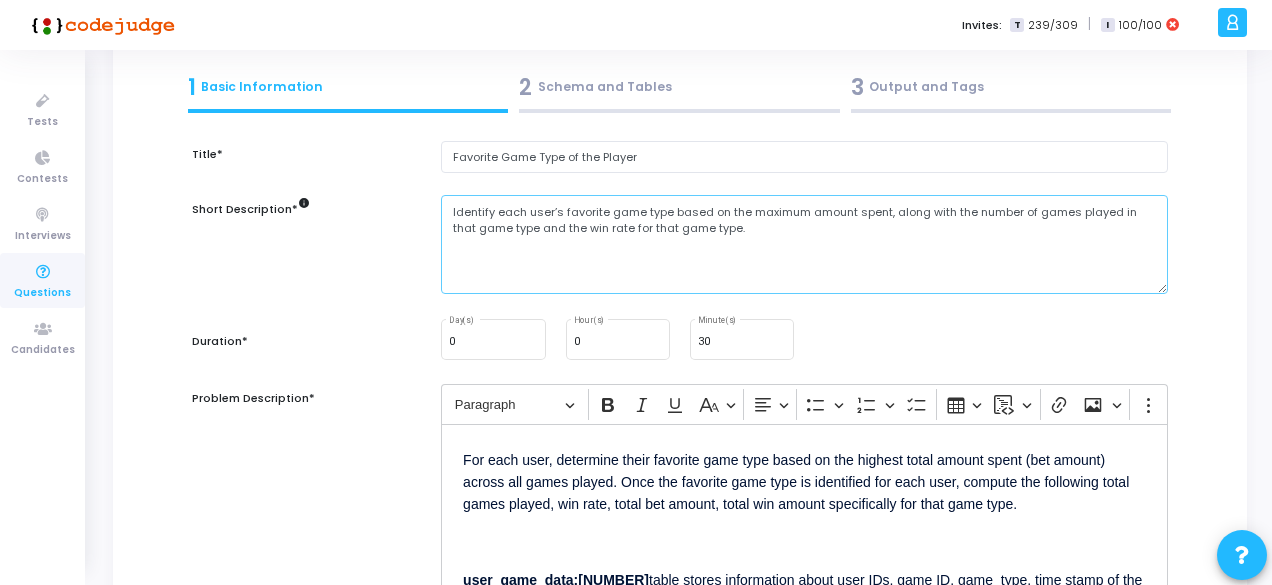 click on "Identify each user’s favorite game type based on the maximum amount spent, along with the number of games played in that game type and the win rate for that game type." at bounding box center (804, 244) 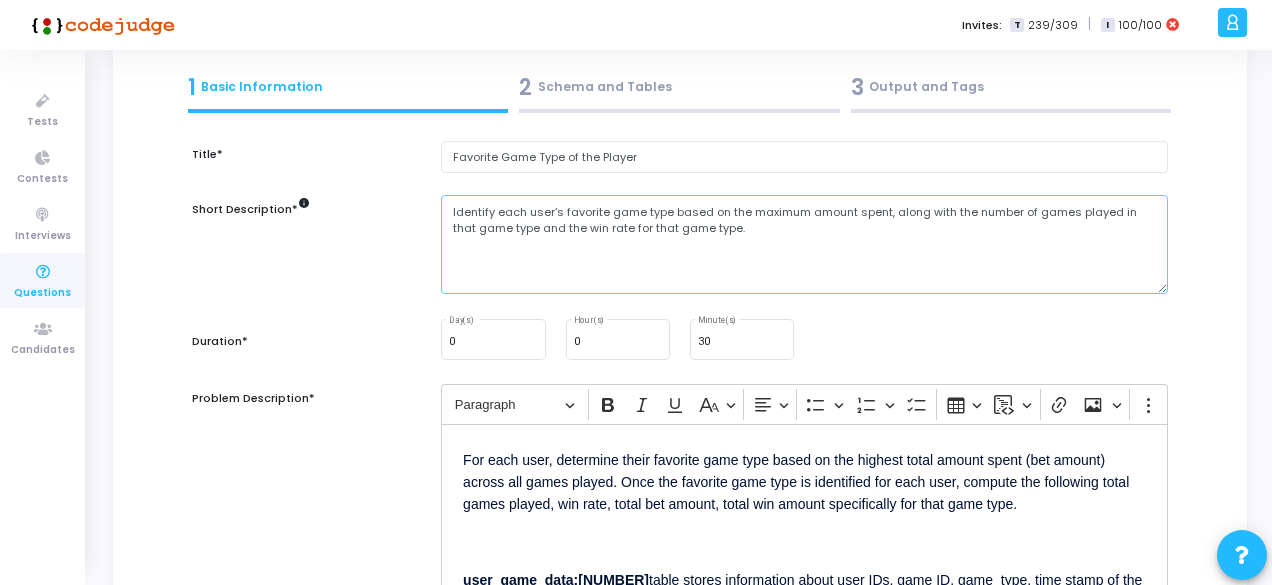 drag, startPoint x: 872, startPoint y: 233, endPoint x: 438, endPoint y: 200, distance: 435.2528 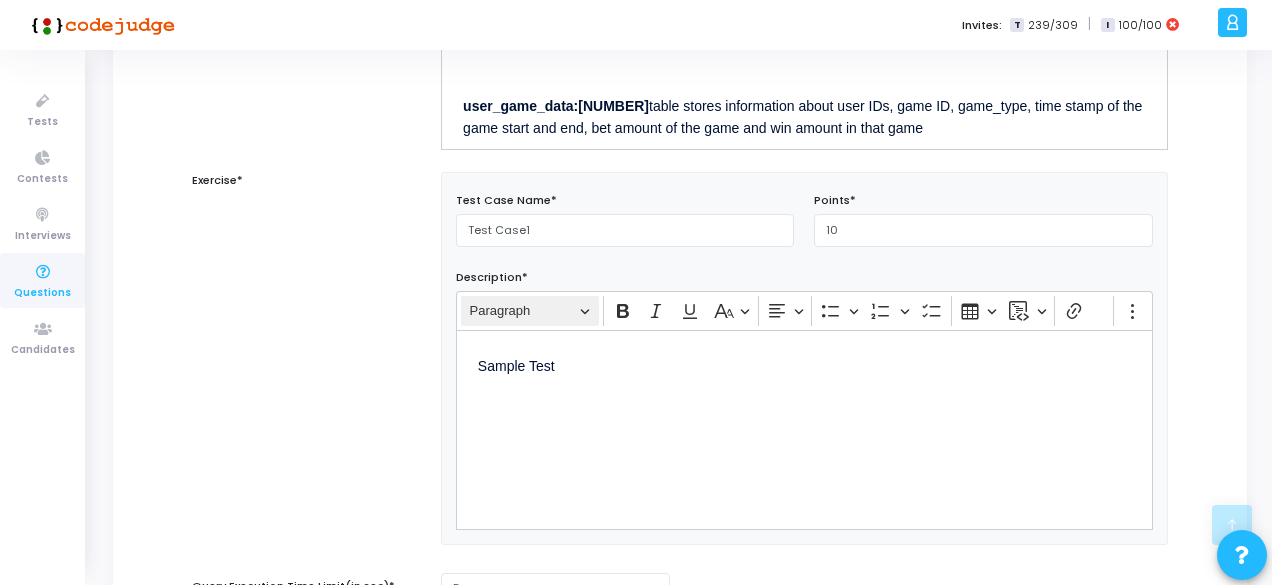 scroll, scrollTop: 577, scrollLeft: 0, axis: vertical 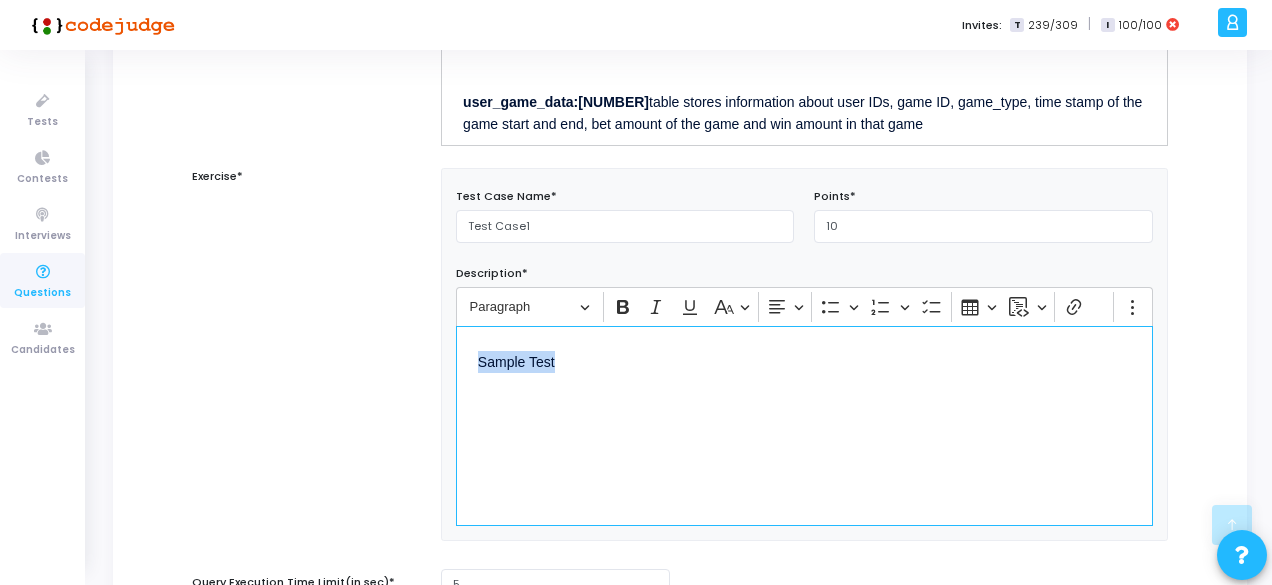 drag, startPoint x: 566, startPoint y: 353, endPoint x: 408, endPoint y: 346, distance: 158.15498 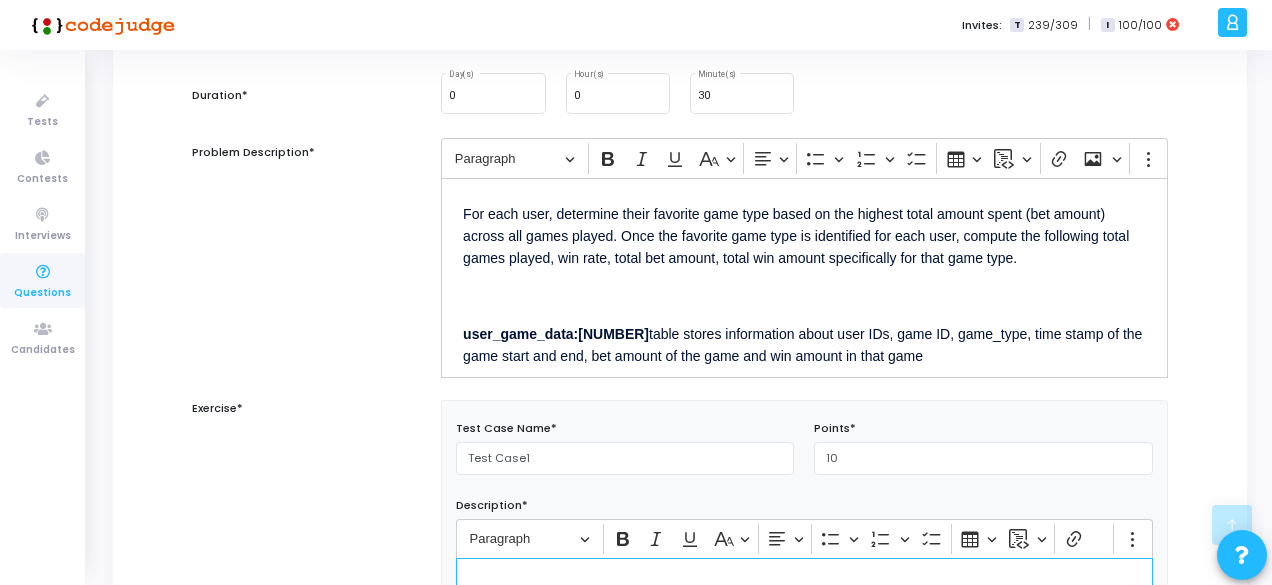 scroll, scrollTop: 344, scrollLeft: 0, axis: vertical 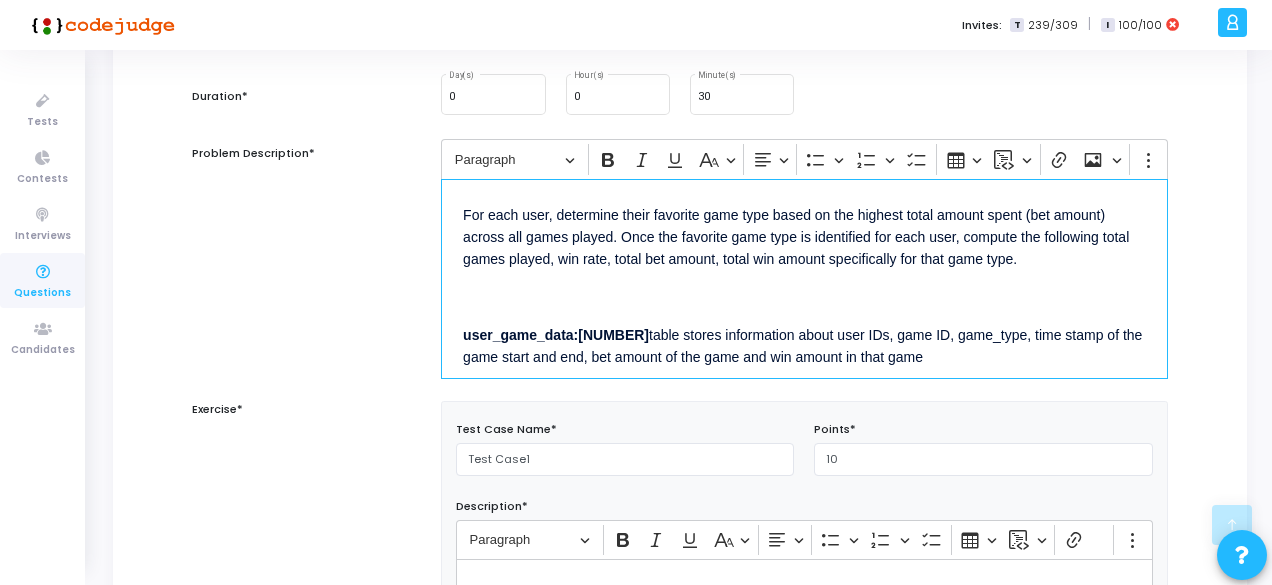 click on "For each user, determine their favorite game type based on the highest total amount spent (bet amount) across all games played. Once the favorite game type is identified for each user, compute the following total games played, win rate, total bet amount, total win amount specifically for that game type." at bounding box center [804, 236] 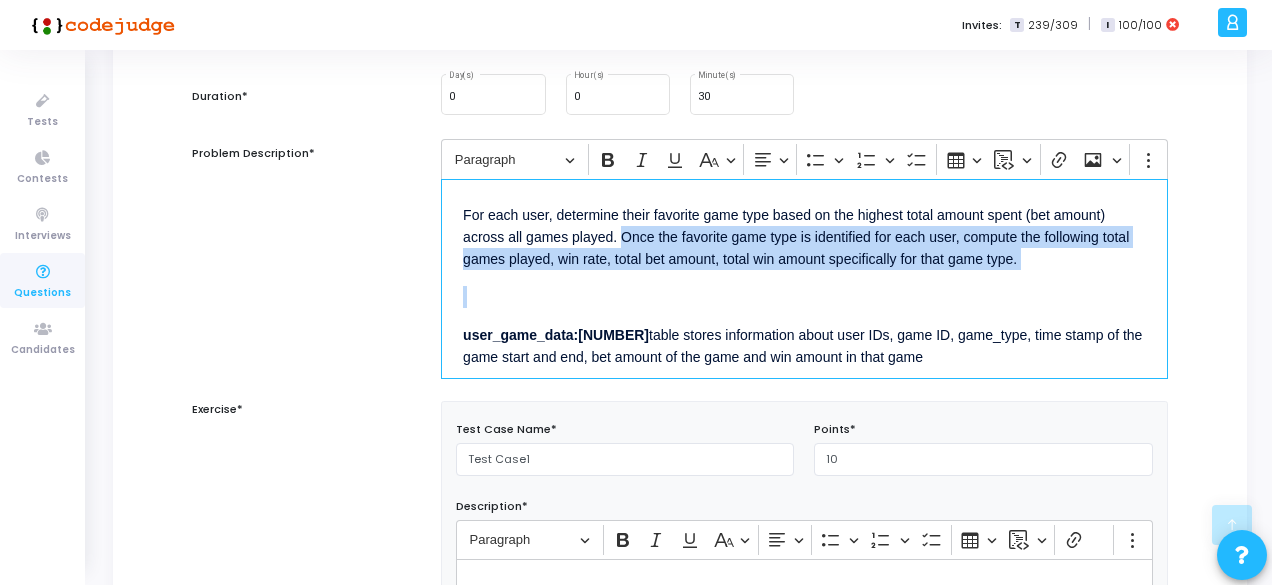 drag, startPoint x: 621, startPoint y: 235, endPoint x: 1040, endPoint y: 273, distance: 420.71964 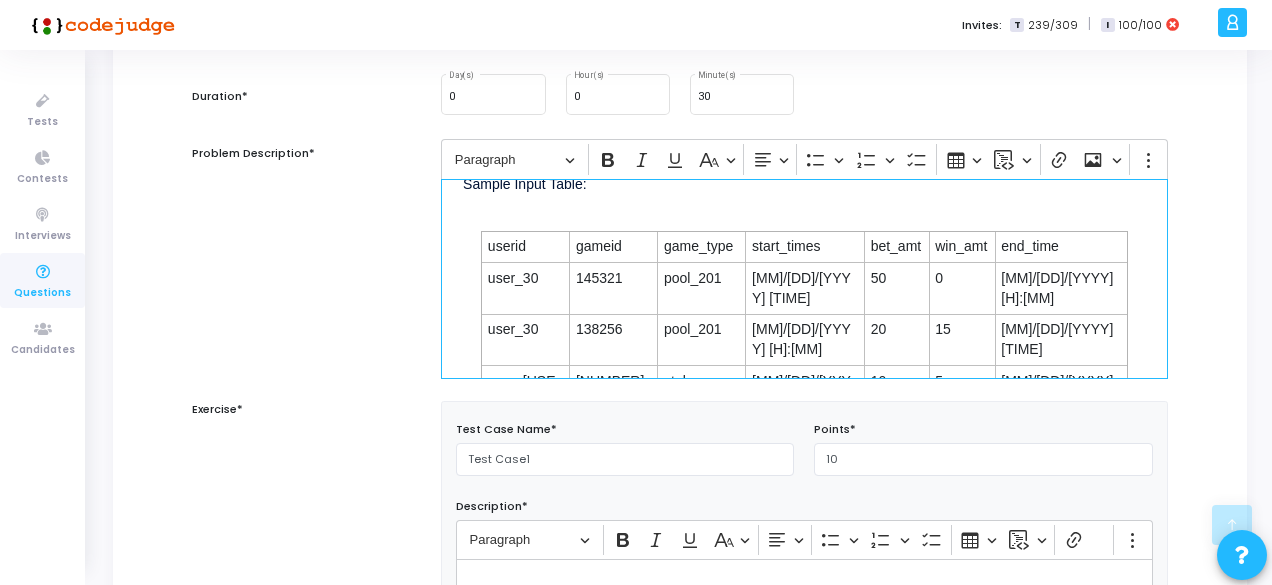 scroll, scrollTop: 216, scrollLeft: 0, axis: vertical 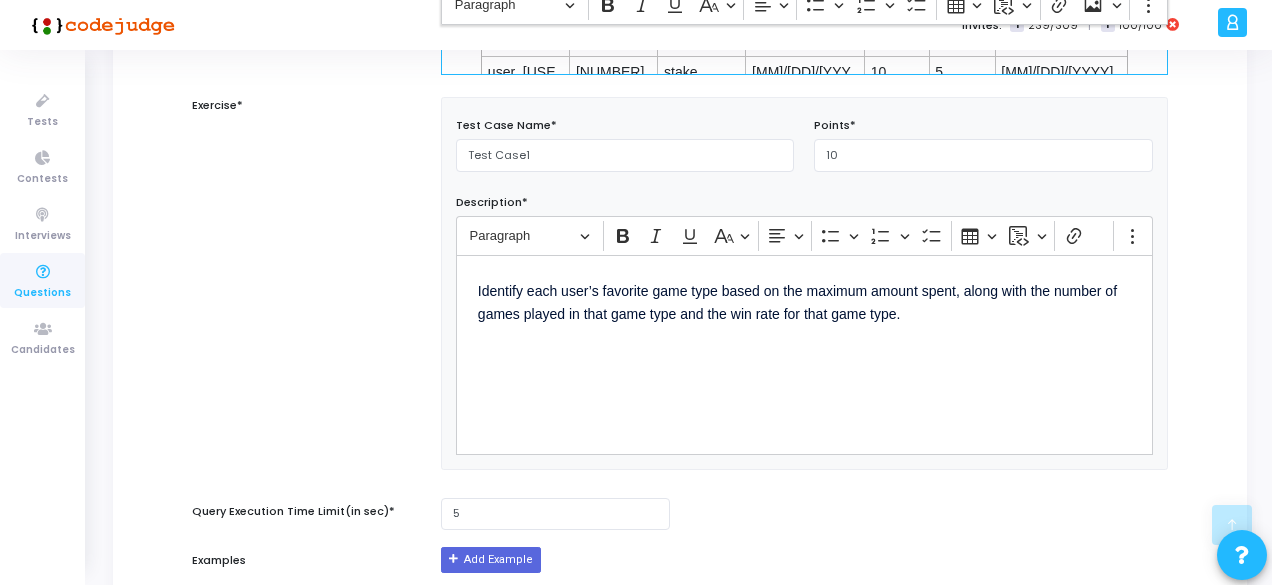 click on "Identify each user’s favorite game type based on the maximum amount spent, along with the number of games played in that game type and the win rate for that game type." at bounding box center (804, 355) 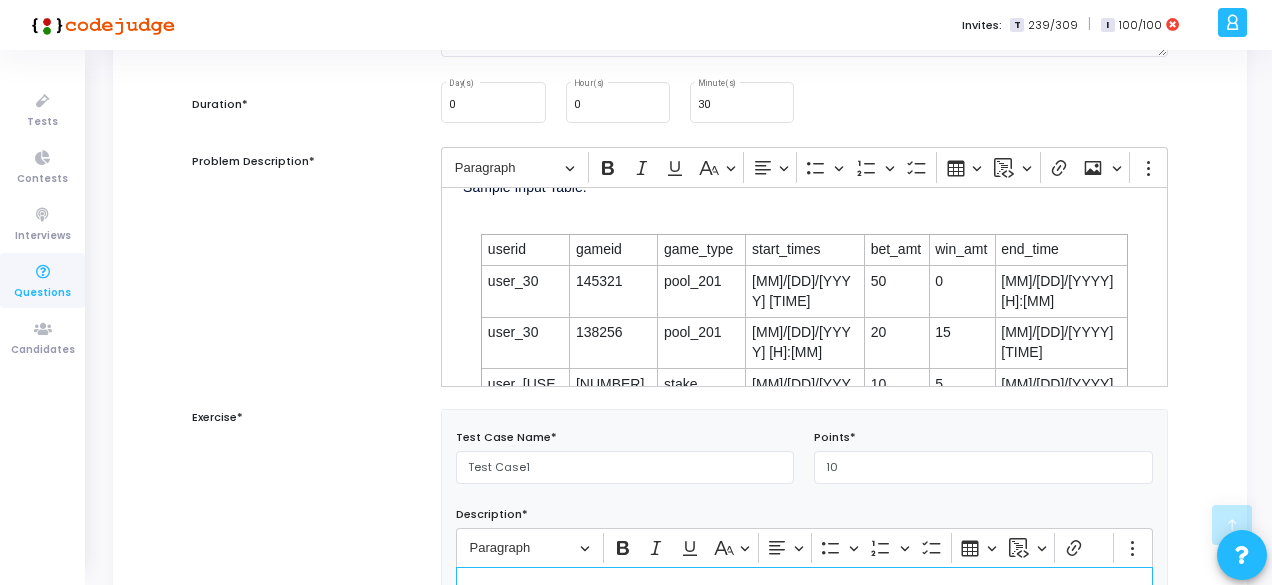scroll, scrollTop: 327, scrollLeft: 0, axis: vertical 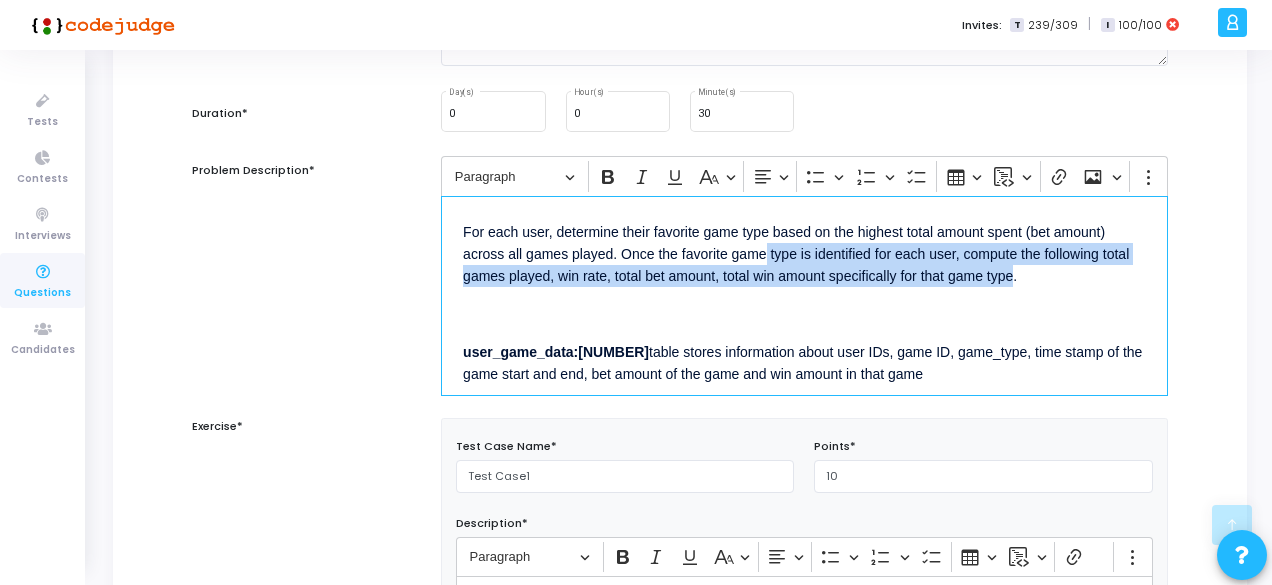 drag, startPoint x: 1012, startPoint y: 275, endPoint x: 765, endPoint y: 251, distance: 248.16325 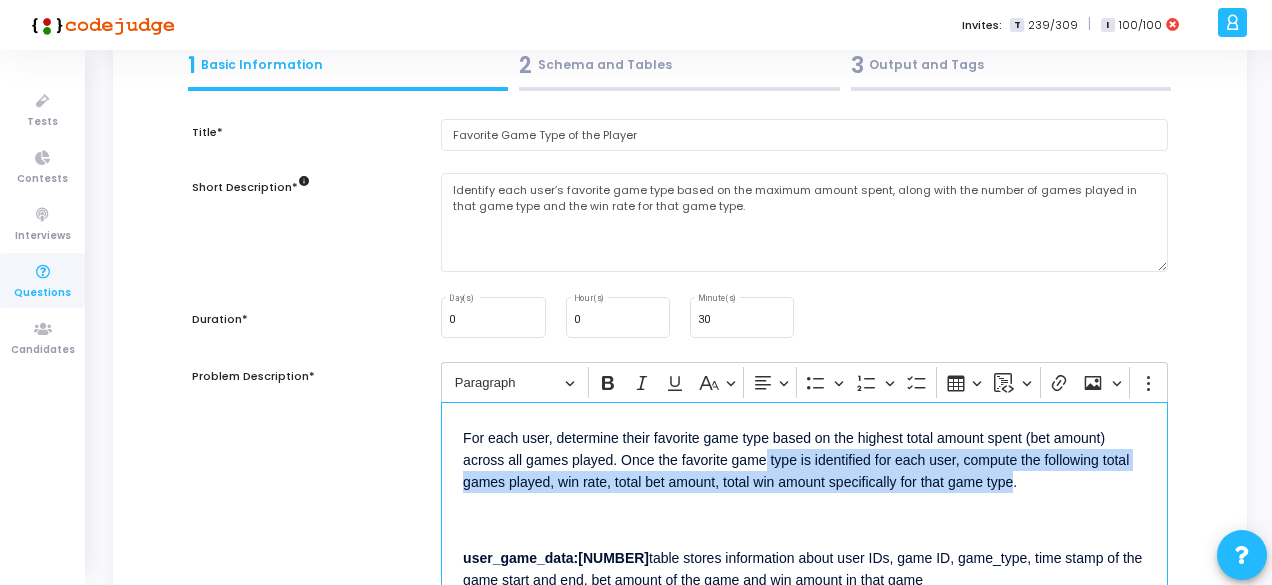 scroll, scrollTop: 101, scrollLeft: 0, axis: vertical 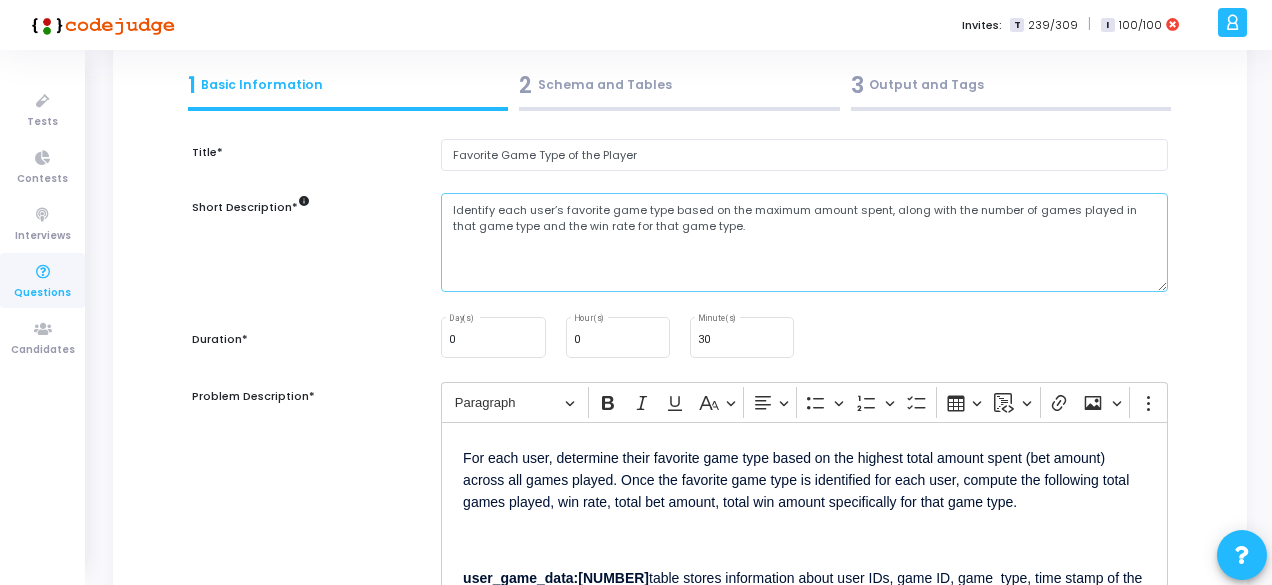 click on "Identify each user’s favorite game type based on the maximum amount spent, along with the number of games played in that game type and the win rate for that game type." at bounding box center (804, 242) 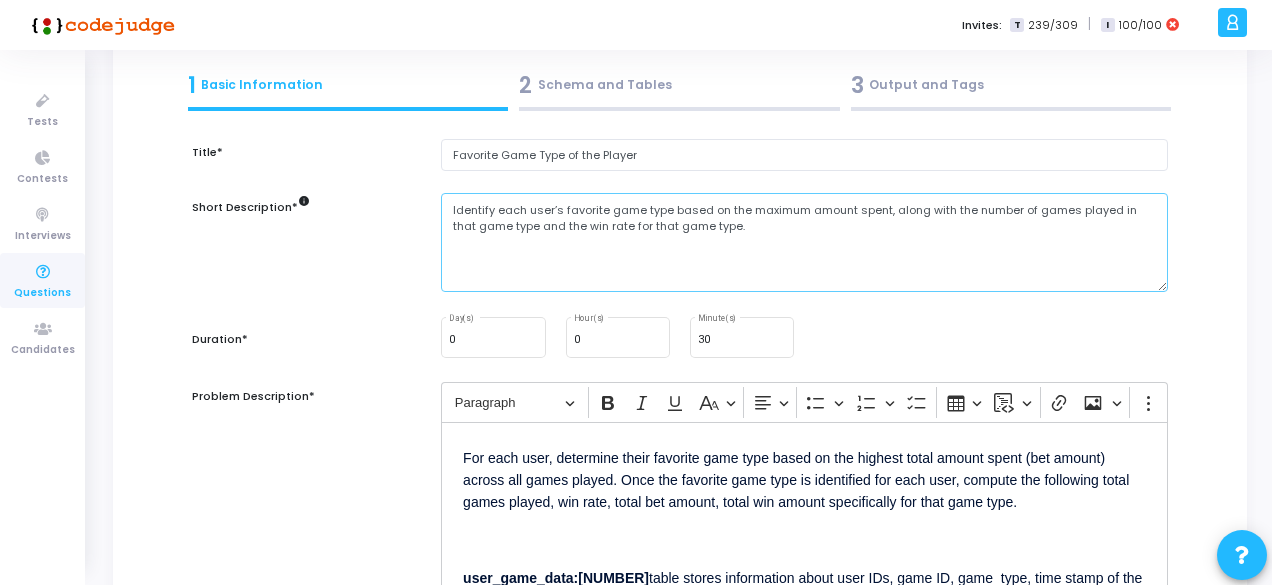 drag, startPoint x: 740, startPoint y: 229, endPoint x: 385, endPoint y: 210, distance: 355.5081 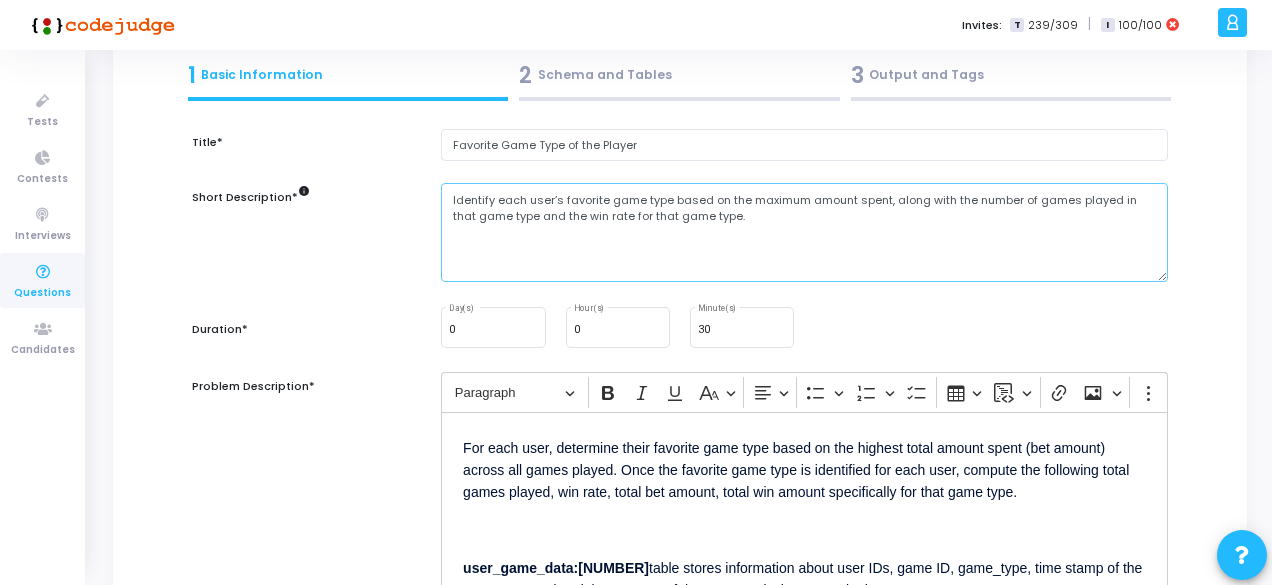 scroll, scrollTop: 109, scrollLeft: 0, axis: vertical 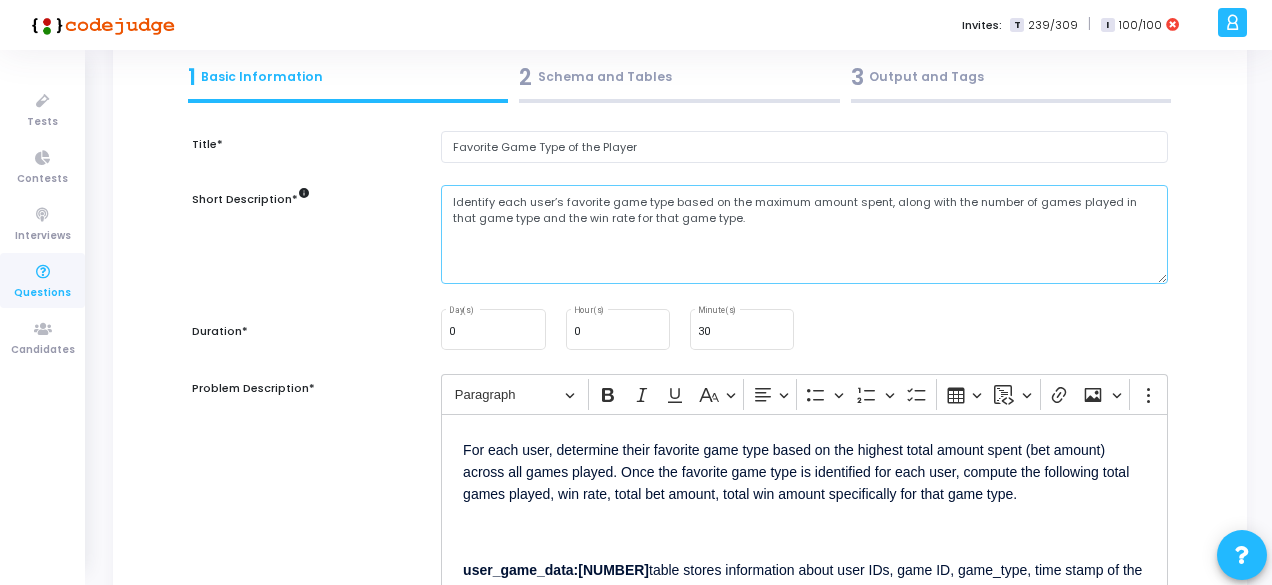 click on "Identify each user’s favorite game type based on the maximum amount spent, along with the number of games played in that game type and the win rate for that game type." at bounding box center (804, 234) 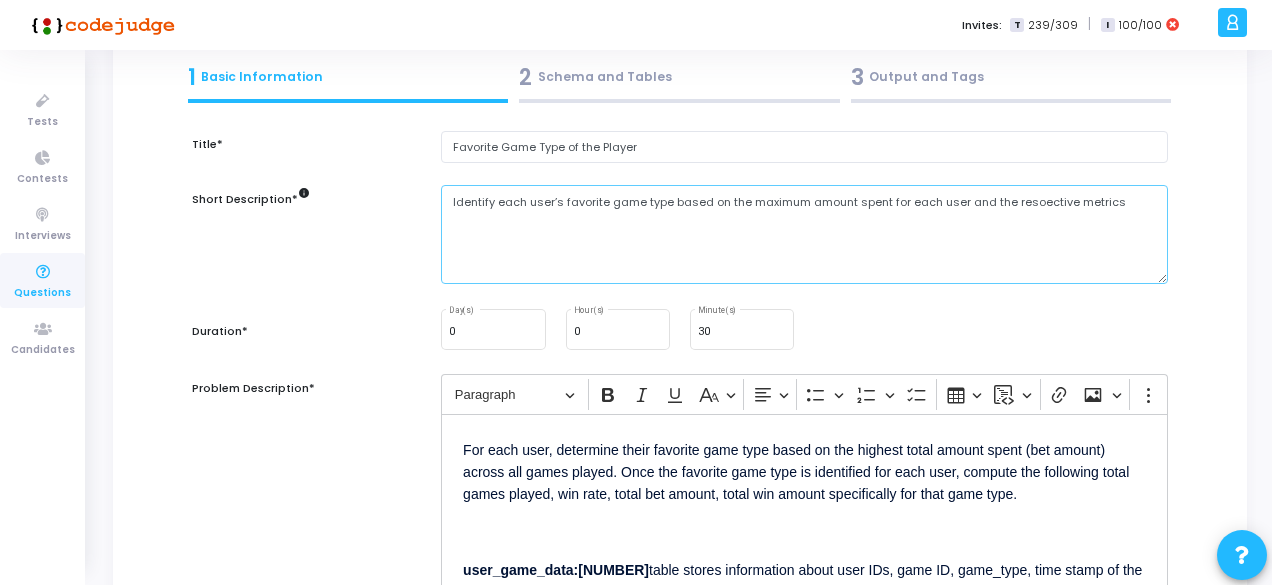 click on "Identify each user’s favorite game type based on the maximum amount spent for each user and the resoective metrics" at bounding box center (804, 234) 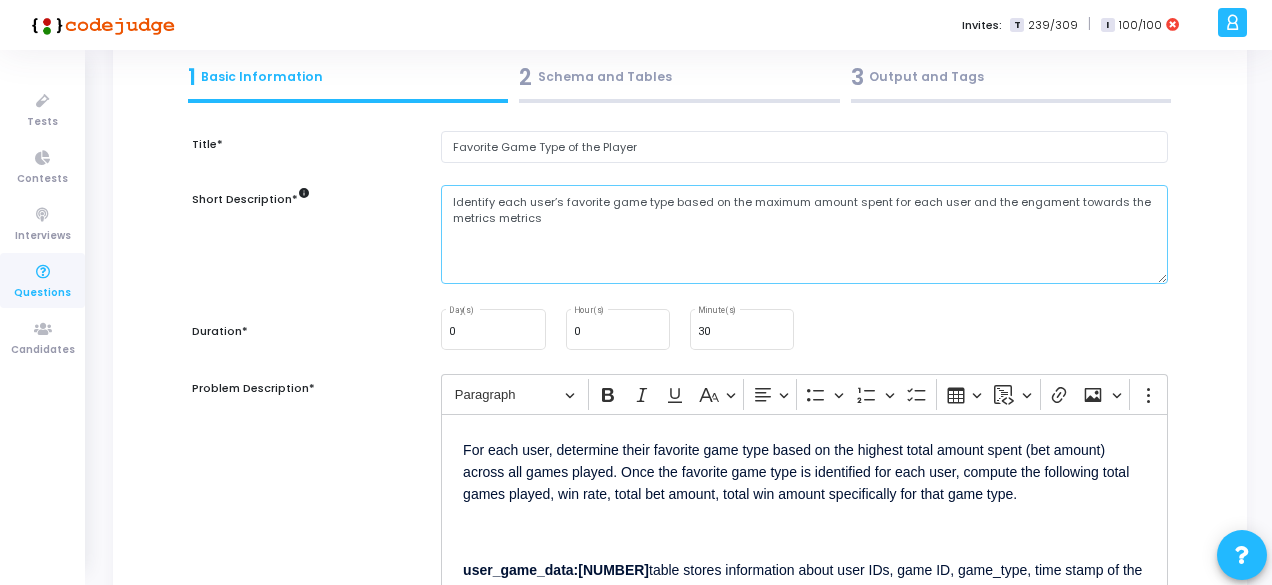 click on "Identify each user’s favorite game type based on the maximum amount spent for each user and the engament towards the metrics metrics" at bounding box center [804, 234] 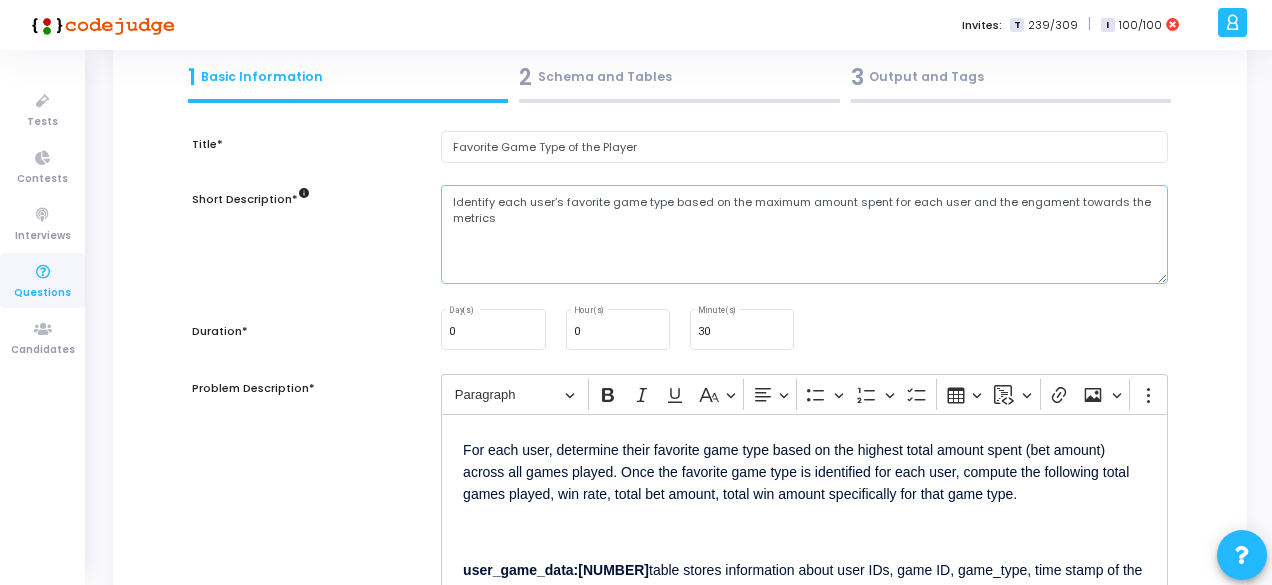 click on "Identify each user’s favorite game type based on the maximum amount spent for each user and the engament towards the metrics" at bounding box center (804, 234) 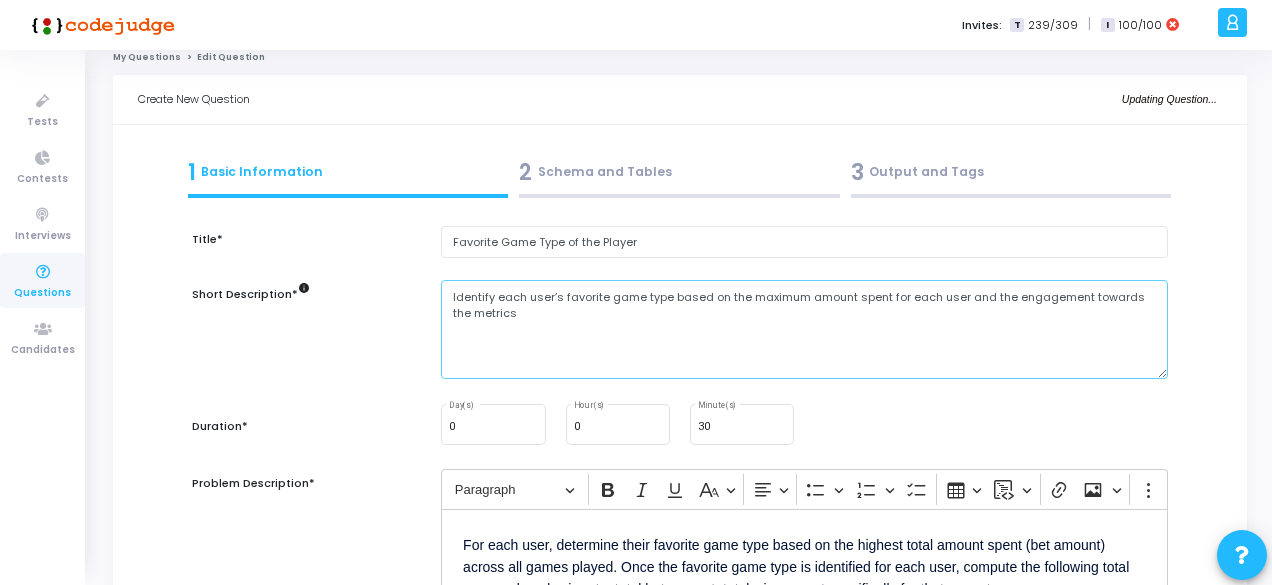 scroll, scrollTop: 13, scrollLeft: 0, axis: vertical 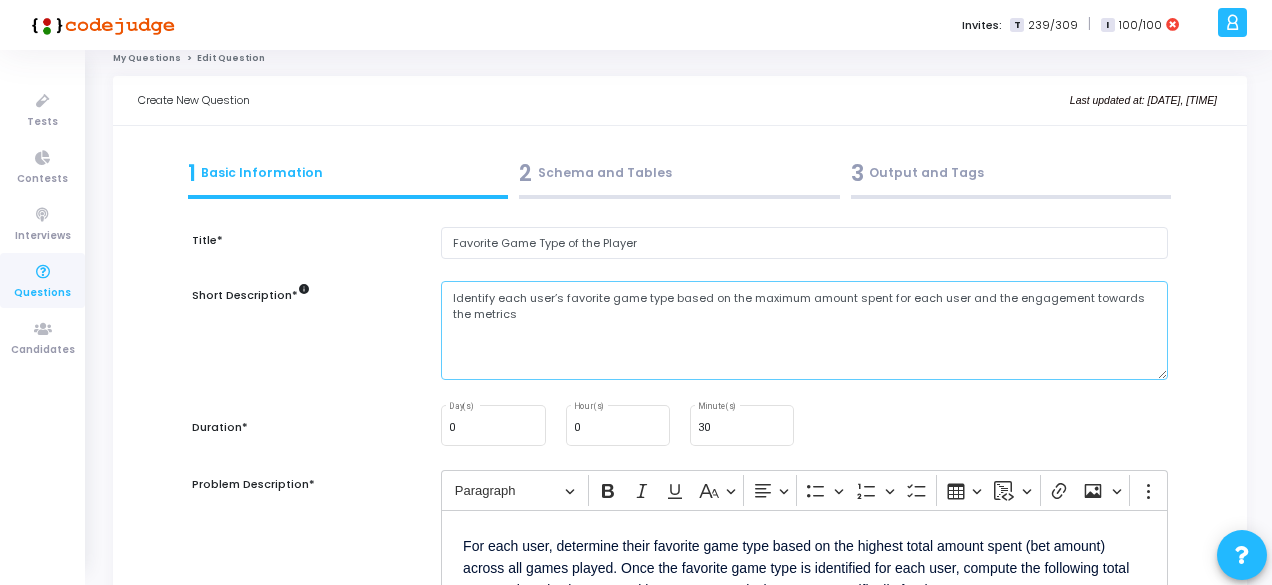 click on "Identify each user’s favorite game type based on the maximum amount spent for each user and the engagement towards the metrics" at bounding box center [804, 330] 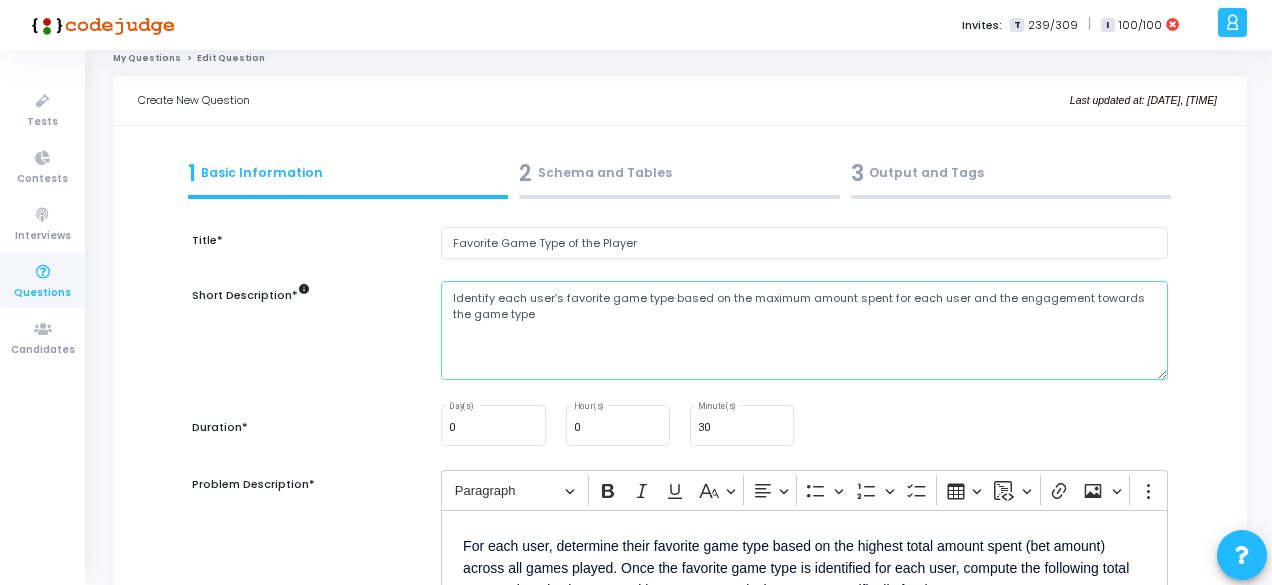 type on "Identify each user’s favorite game type based on the maximum amount spent for each user and the engagement towards the game type" 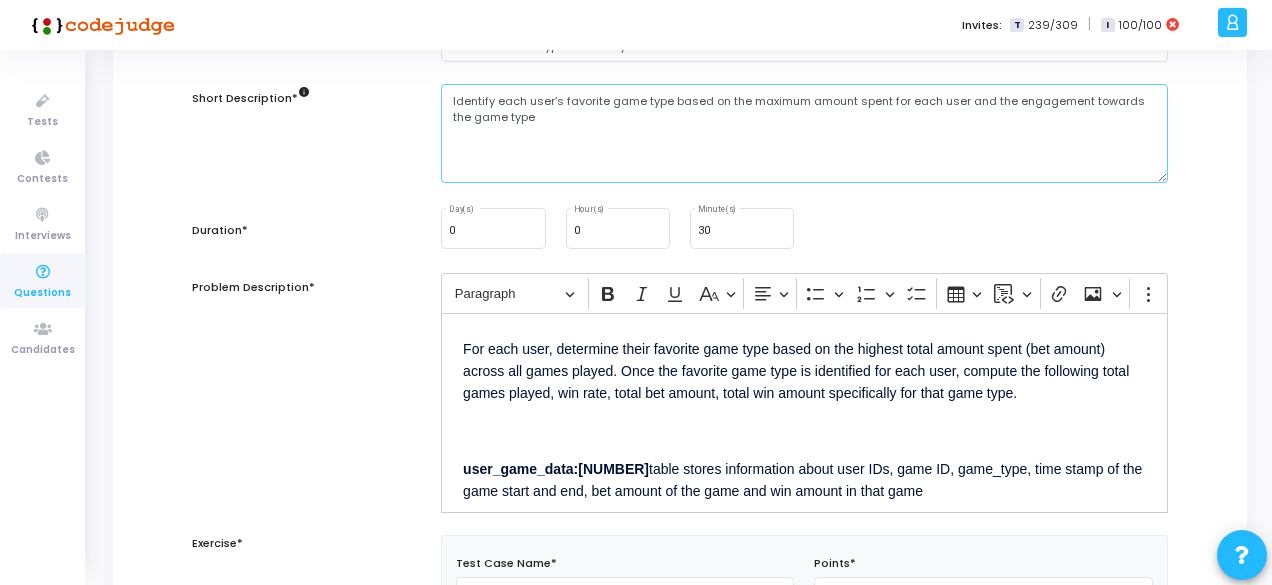 scroll, scrollTop: 213, scrollLeft: 0, axis: vertical 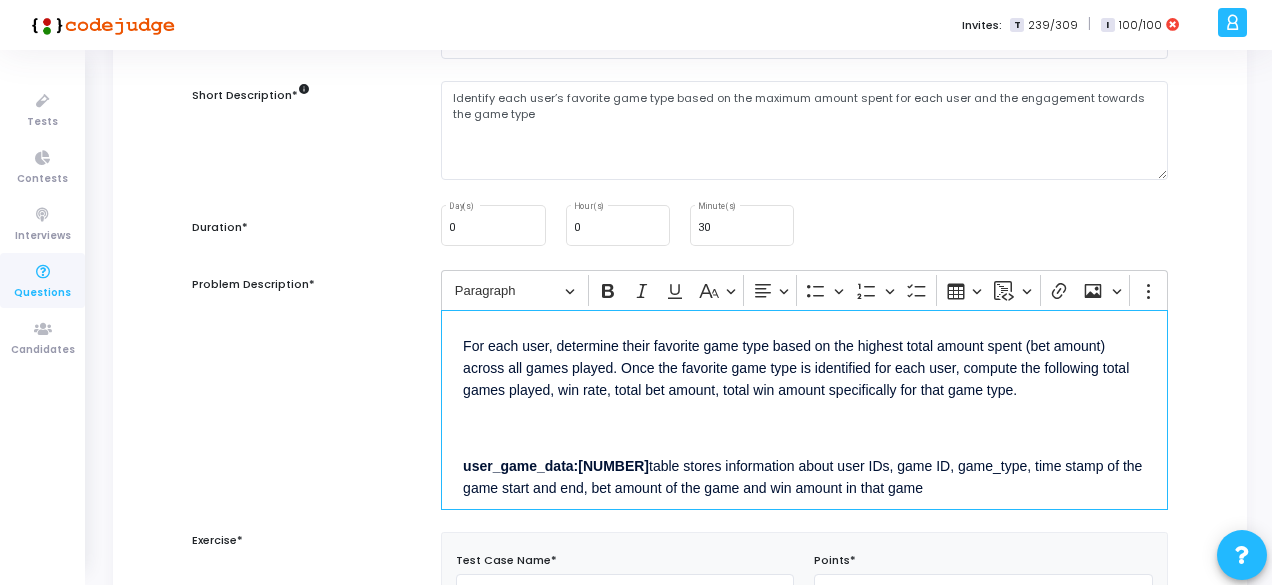 click on "For each user, determine their favorite game type based on the highest total amount spent (bet amount) across all games played. Once the favorite game type is identified for each user, compute the following total games played, win rate, total bet amount, total win amount specifically for that game type. user_game_data:  table stores information about user IDs, game ID, game_type, time stamp of the game start and end, bet amount of the game and win amount in that game Sample Input Table:   userid gameid game_type start_times bet_amt win_amt end_time user_[ID] [ID] pool_201 [MM]/[DD]/[YYYY] [H]:[MM] [NUM] [NUM] [MM]/[DD]/[YYYY] [H]:[MM] user_[ID] [ID] pool_201 [MM]/[DD]/[YYYY] [H]:[MM] [NUM] [NUM] [MM]/[DD]/[YYYY] [H]:[MM] user_[ID] [ID] stake [MM]/[DD]/[YYYY] [H]:[MM] [NUM] [NUM] [MM]/[DD]/[YYYY] [H]:[MM] user_[ID] [ID] stake [MM]/[DD]/[YYYY] [H]:[MM] [NUM] [NUM] [MM]/[DD]/[YYYY] [H]:[MM] user_[ID] [ID] stake [MM]/[DD]/[YYYY] [H]:[MM] [NUM] [NUM] [MM]/[DD]/[YYYY] [H]:[MM] Output: userid game_type bet_amount win_amount total_games win_rate user_[ID] pool_101 [NUM] [NUM] [NUM] [NUM]% user_[ID] stake [NUM] [NUM] [NUM] [NUM]%" at bounding box center [804, 410] 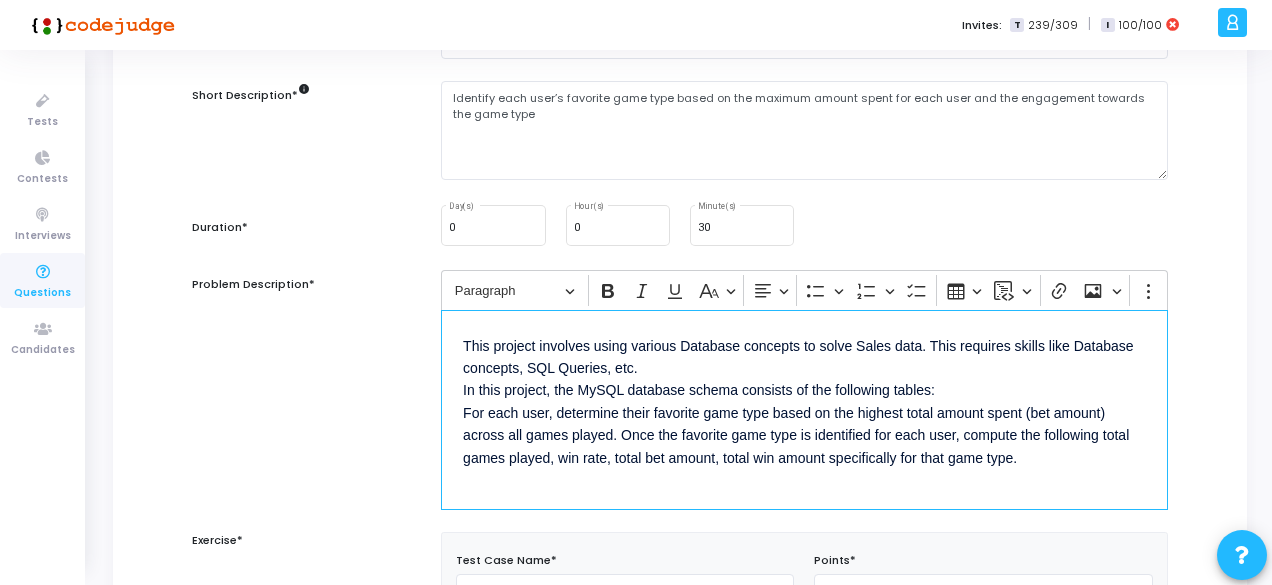 scroll, scrollTop: 0, scrollLeft: 0, axis: both 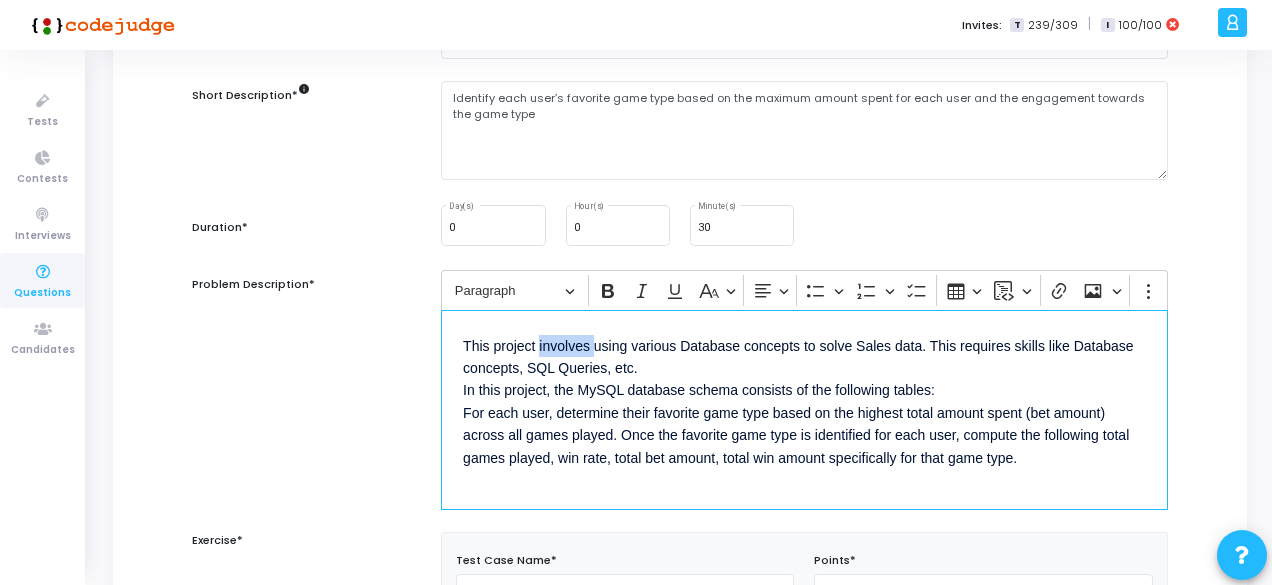 click on "This project involves using various Database concepts to solve Sales data. This requires skills like Database concepts, SQL Queries, etc. In this project, the MySQL database schema consists of the following tables: For each user, determine their favorite game type based on the highest total amount spent (bet amount) across all games played. Once the favorite game type is identified for each user, compute the following total games played, win rate, total bet amount, total win amount specifically for that game type." at bounding box center [804, 400] 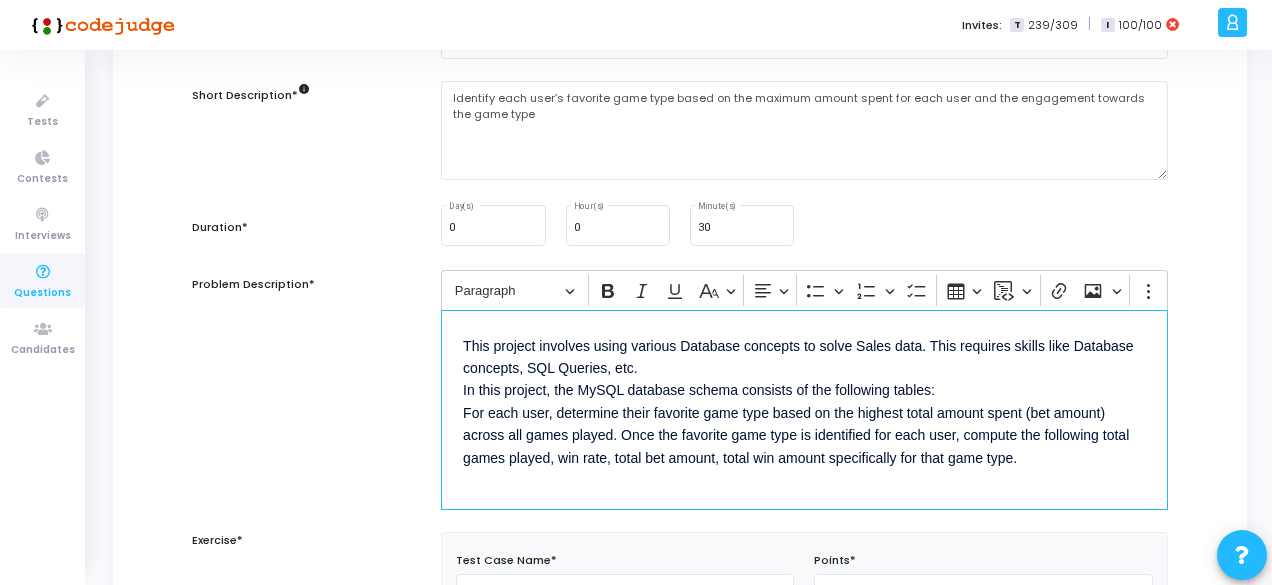 click on "This project involves using various Database concepts to solve Sales data. This requires skills like Database concepts, SQL Queries, etc. In this project, the MySQL database schema consists of the following tables: For each user, determine their favorite game type based on the highest total amount spent (bet amount) across all games played. Once the favorite game type is identified for each user, compute the following total games played, win rate, total bet amount, total win amount specifically for that game type." at bounding box center [804, 400] 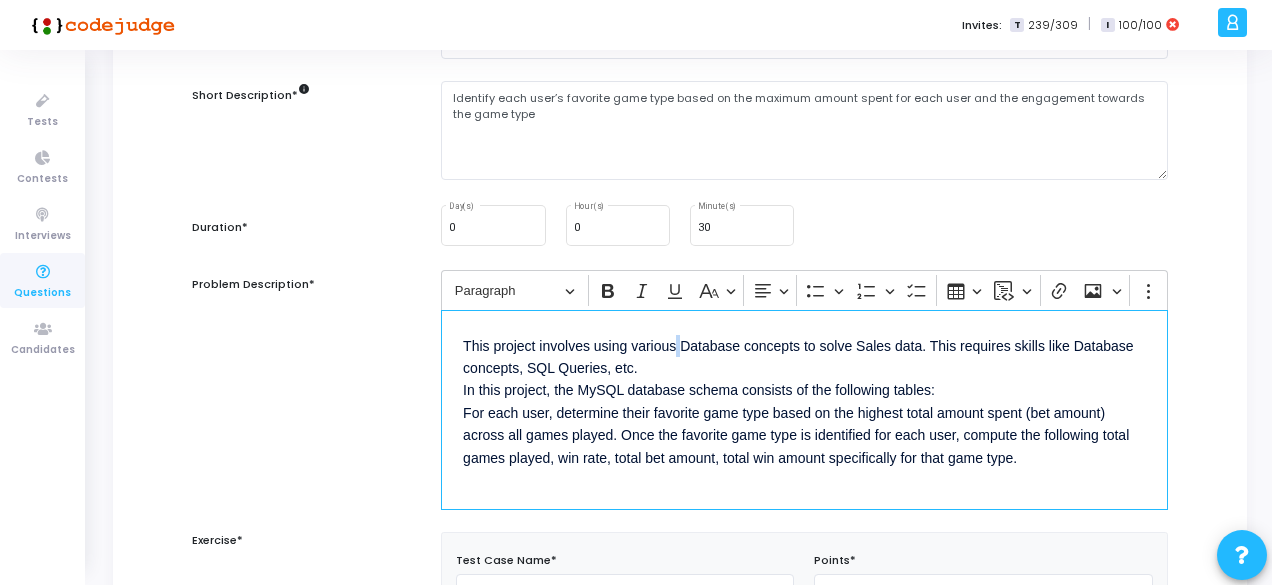 click on "This project involves using various Database concepts to solve Sales data. This requires skills like Database concepts, SQL Queries, etc. In this project, the MySQL database schema consists of the following tables: For each user, determine their favorite game type based on the highest total amount spent (bet amount) across all games played. Once the favorite game type is identified for each user, compute the following total games played, win rate, total bet amount, total win amount specifically for that game type." at bounding box center [804, 400] 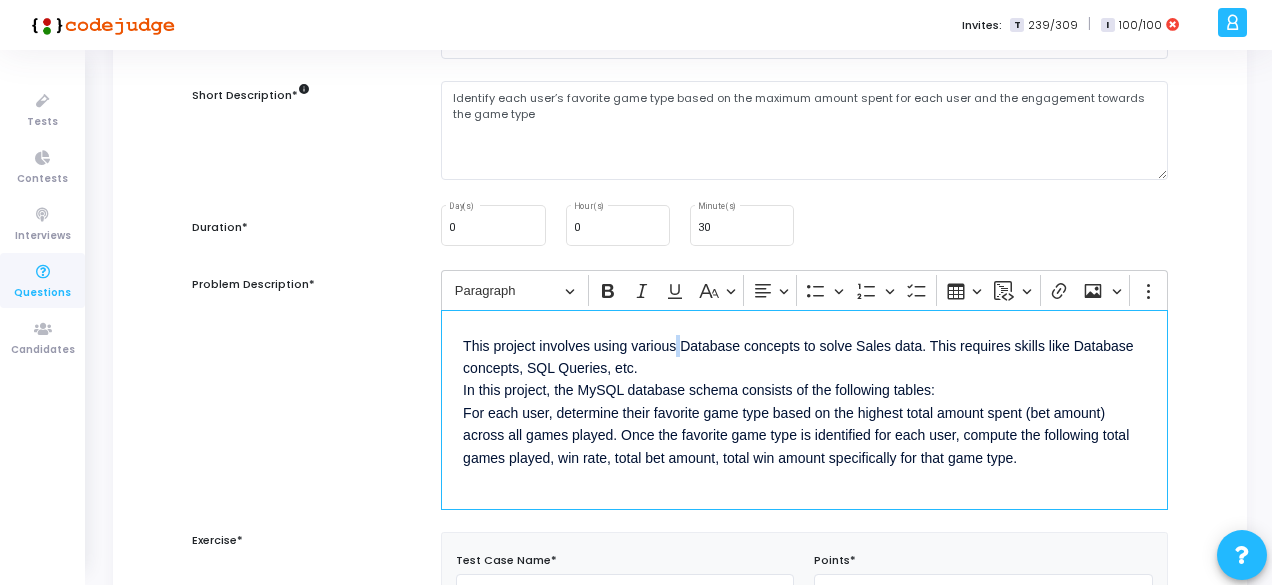 scroll, scrollTop: 3, scrollLeft: 0, axis: vertical 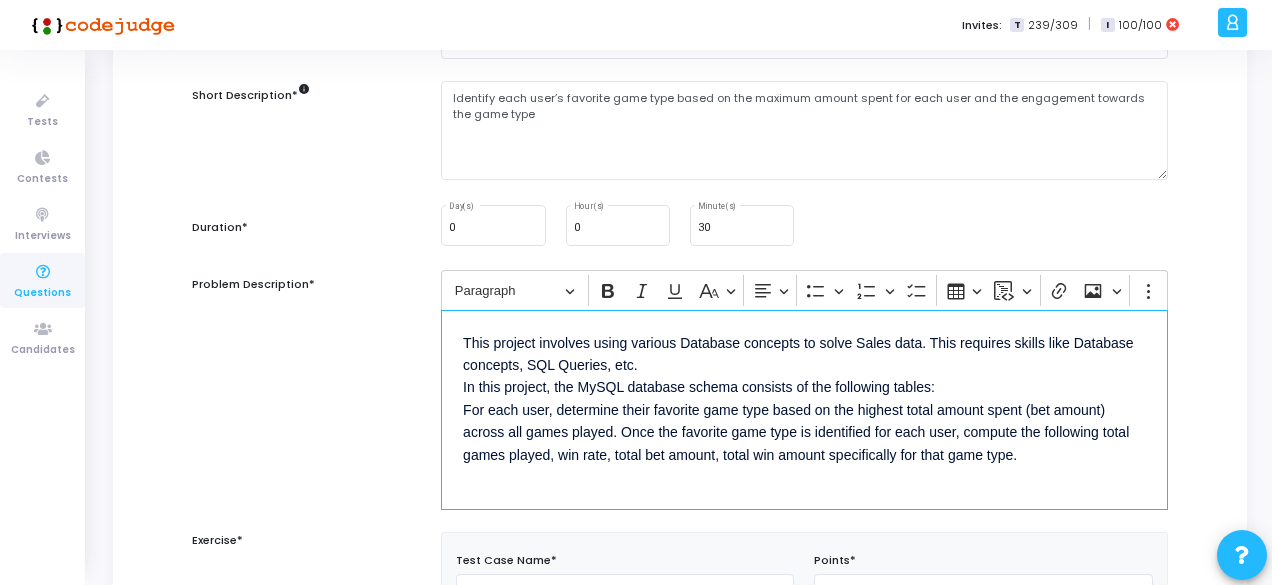 click on "This project involves using various Database concepts to solve Sales data. This requires skills like Database concepts, SQL Queries, etc. In this project, the MySQL database schema consists of the following tables: For each user, determine their favorite game type based on the highest total amount spent (bet amount) across all games played. Once the favorite game type is identified for each user, compute the following total games played, win rate, total bet amount, total win amount specifically for that game type." at bounding box center [804, 397] 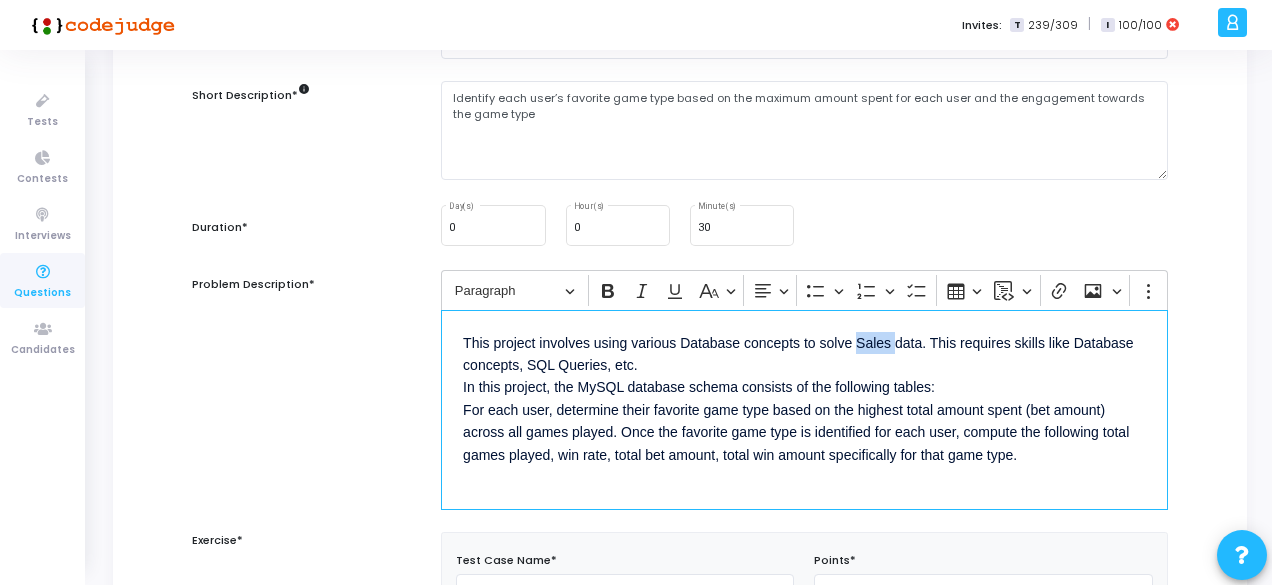 click on "This project involves using various Database concepts to solve Sales data. This requires skills like Database concepts, SQL Queries, etc. In this project, the MySQL database schema consists of the following tables: For each user, determine their favorite game type based on the highest total amount spent (bet amount) across all games played. Once the favorite game type is identified for each user, compute the following total games played, win rate, total bet amount, total win amount specifically for that game type." at bounding box center (804, 397) 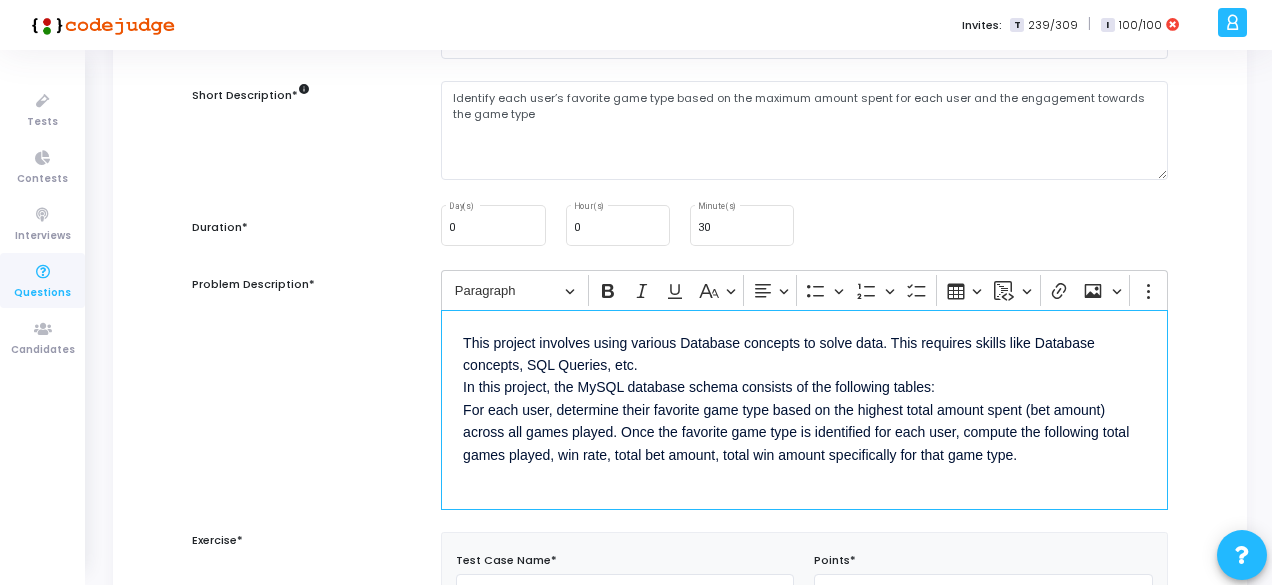 click on "This project involves using various Database concepts to solve data. This requires skills like Database concepts, SQL Queries, etc. In this project, the MySQL database schema consists of the following tables: For each user, determine their favorite game type based on the highest total amount spent (bet amount) across all games played. Once the favorite game type is identified for each user, compute the following total games played, win rate, total bet amount, total win amount specifically for that game type." at bounding box center [804, 397] 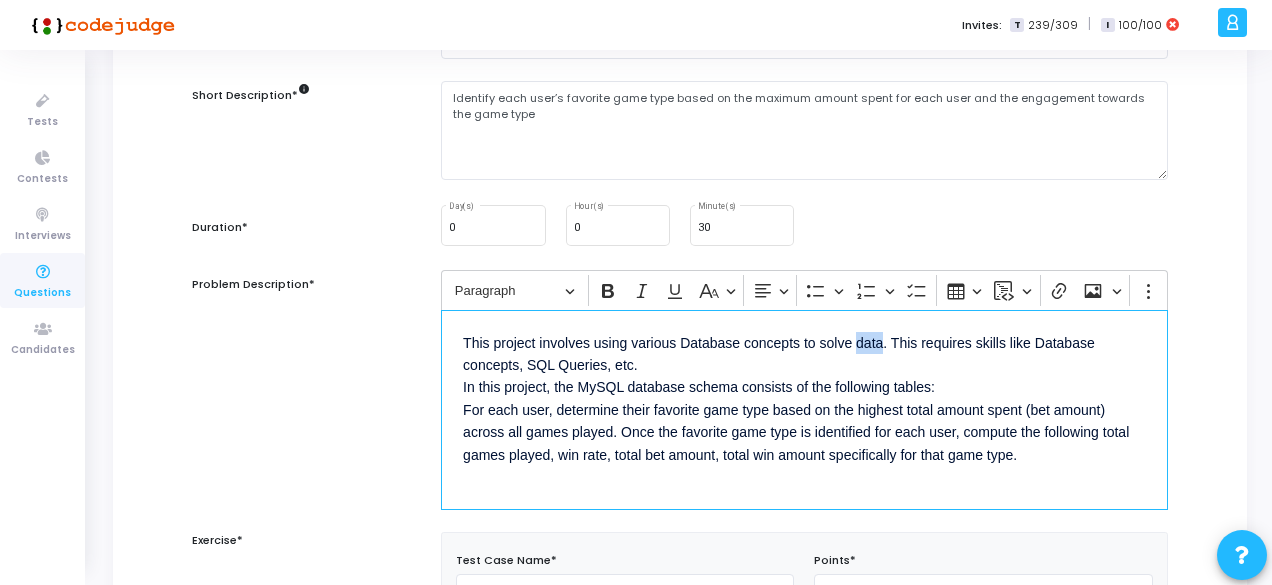 click on "This project involves using various Database concepts to solve data. This requires skills like Database concepts, SQL Queries, etc. In this project, the MySQL database schema consists of the following tables: For each user, determine their favorite game type based on the highest total amount spent (bet amount) across all games played. Once the favorite game type is identified for each user, compute the following total games played, win rate, total bet amount, total win amount specifically for that game type." at bounding box center [804, 397] 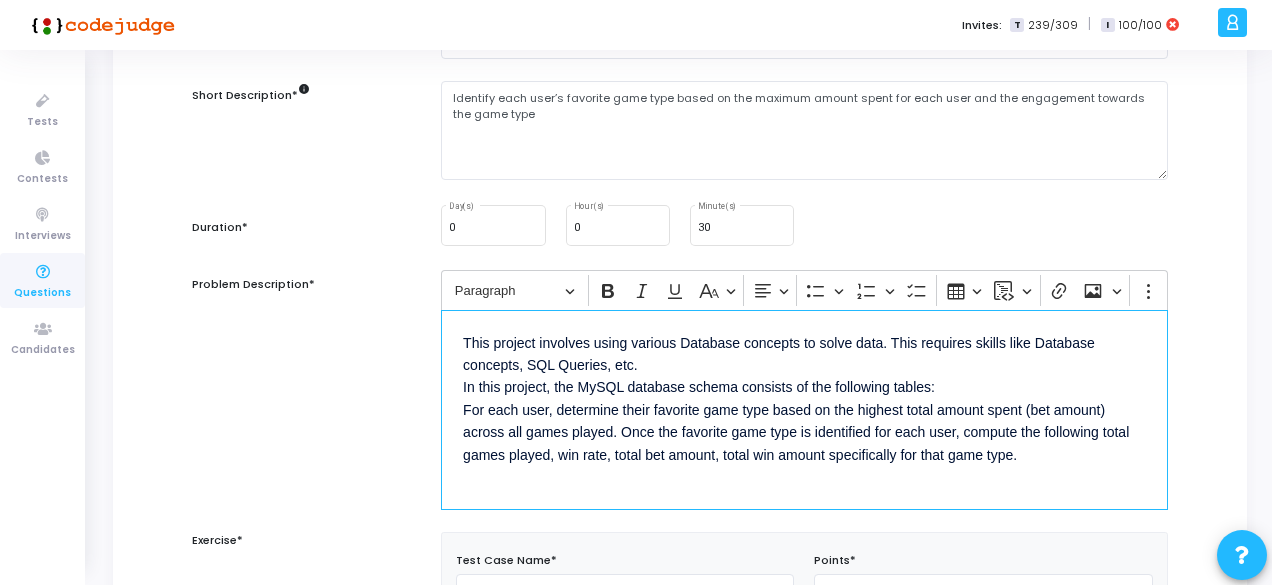 click on "This project involves using various Database concepts to solve data. This requires skills like Database concepts, SQL Queries, etc. In this project, the MySQL database schema consists of the following tables: For each user, determine their favorite game type based on the highest total amount spent (bet amount) across all games played. Once the favorite game type is identified for each user, compute the following total games played, win rate, total bet amount, total win amount specifically for that game type." at bounding box center (804, 397) 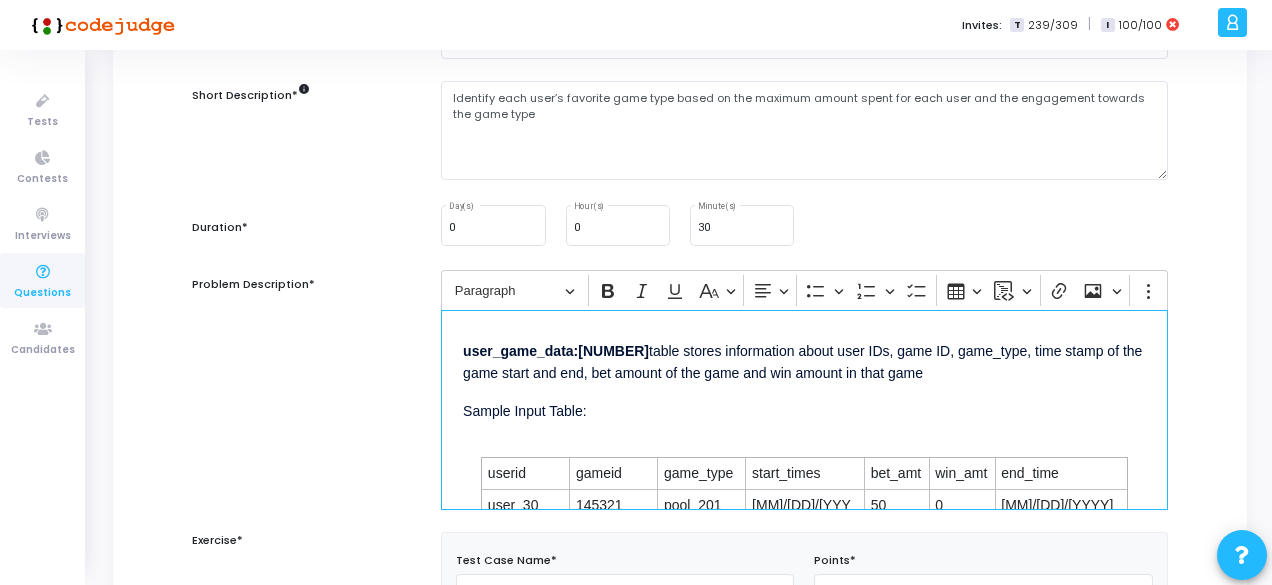 scroll, scrollTop: 52, scrollLeft: 0, axis: vertical 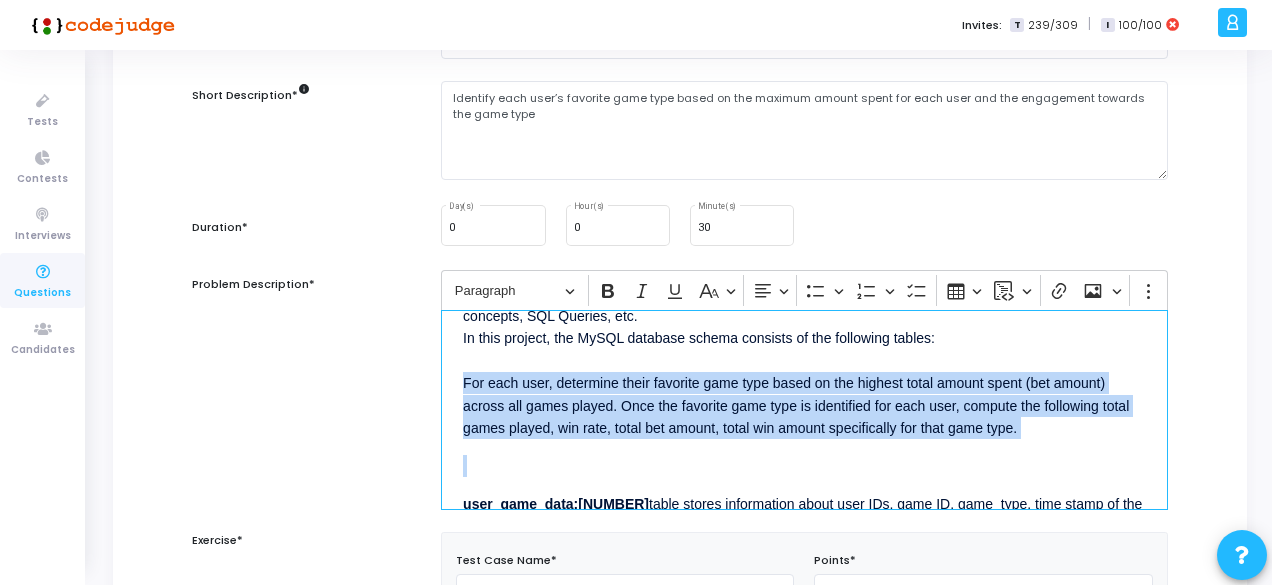 drag, startPoint x: 570, startPoint y: 457, endPoint x: 396, endPoint y: 372, distance: 193.65175 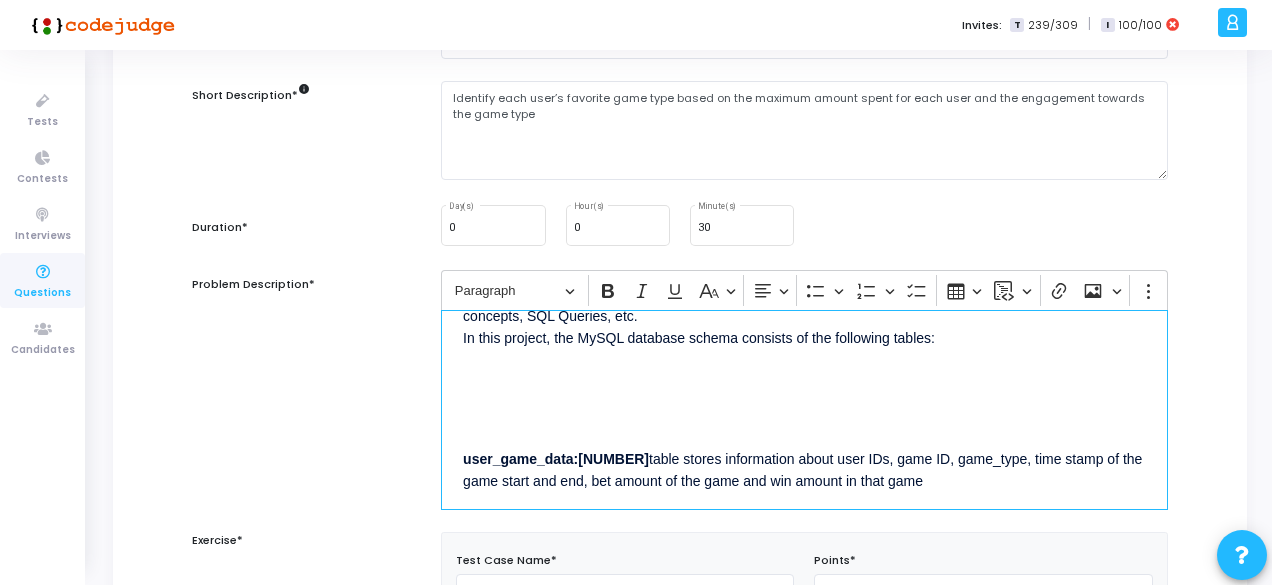 scroll, scrollTop: 1, scrollLeft: 0, axis: vertical 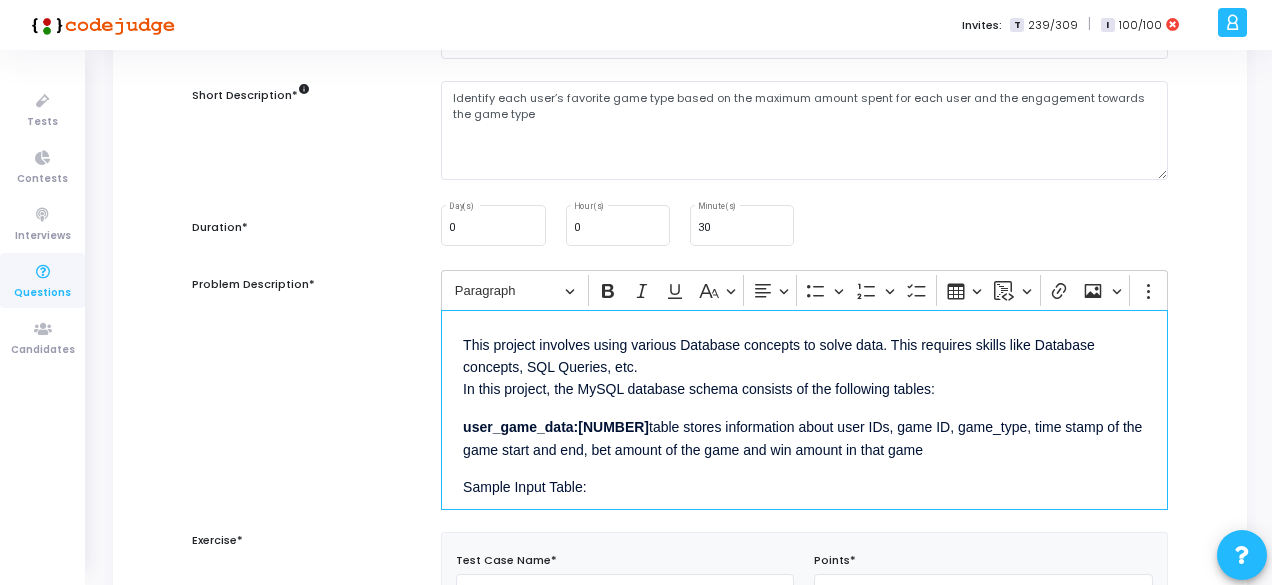 click on "This project involves using various Database concepts to solve data. This requires skills like Database concepts, SQL Queries, etc. In this project, the MySQL database schema consists of the following tables:" at bounding box center [804, 366] 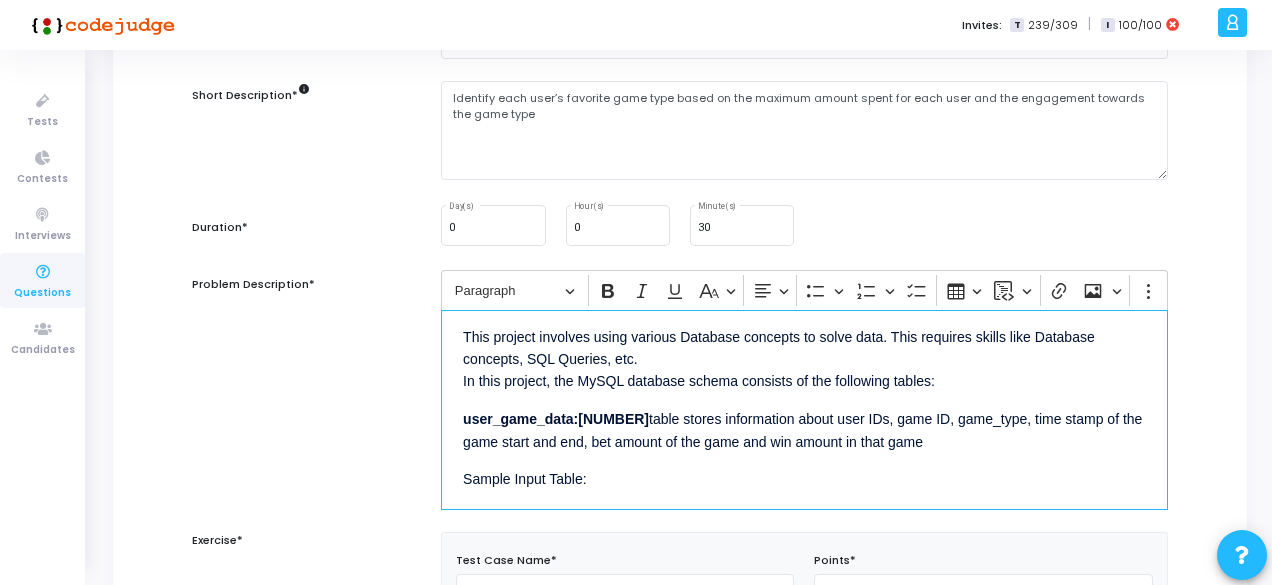 scroll, scrollTop: 12, scrollLeft: 0, axis: vertical 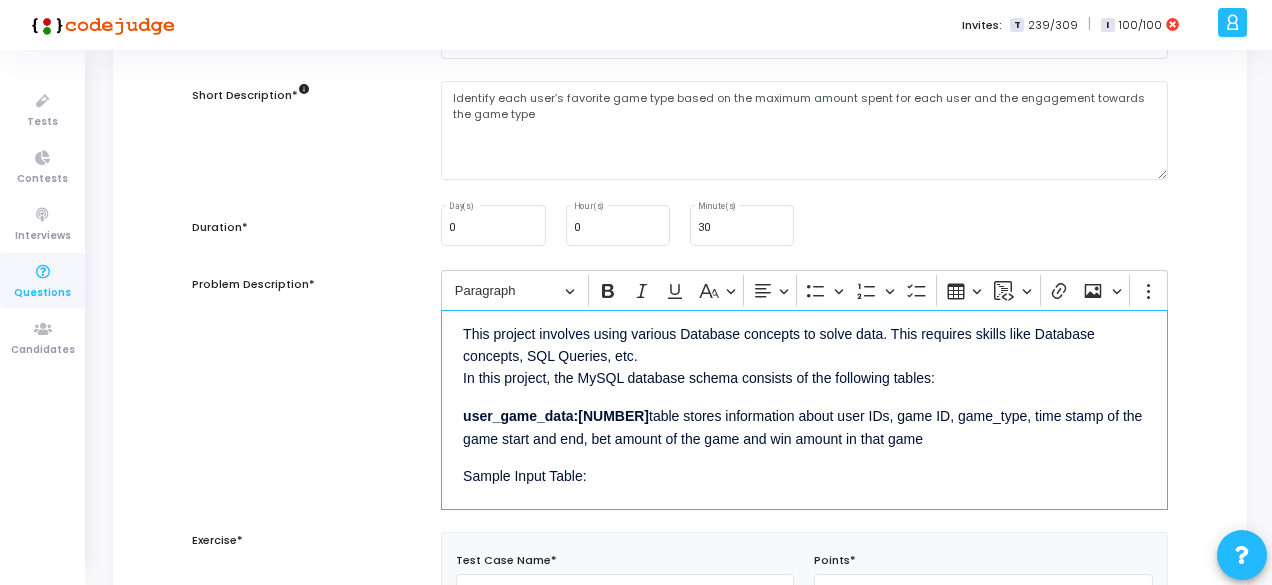 click on "This project involves using various Database concepts to solve data. This requires skills like Database concepts, SQL Queries, etc. In this project, the MySQL database schema consists of the following tables:" at bounding box center [804, 355] 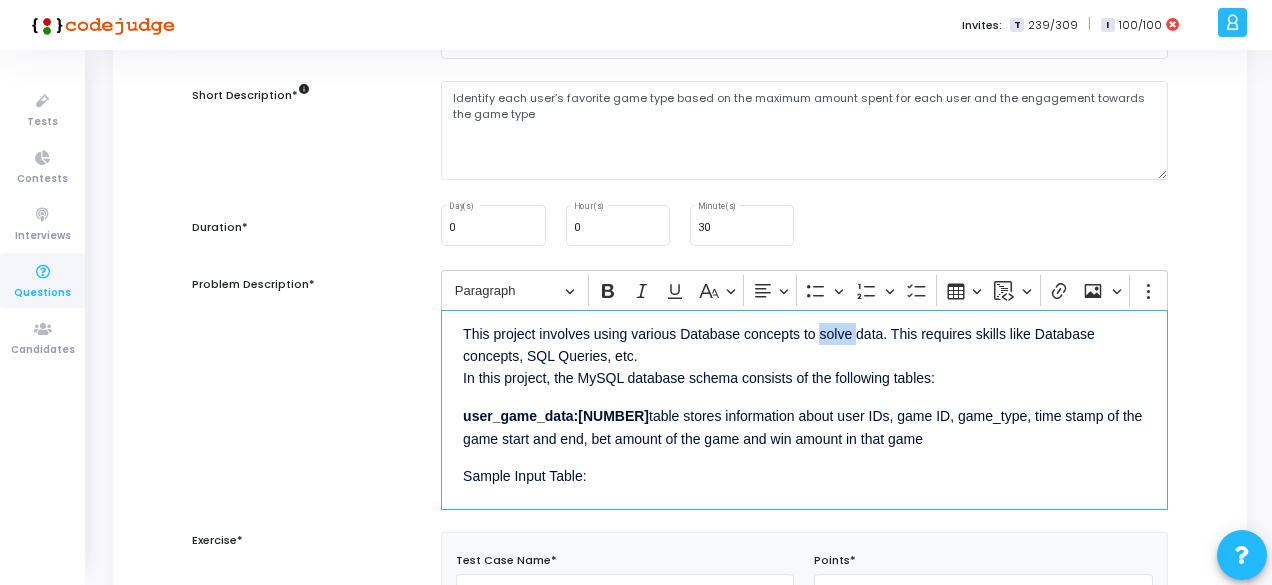 click on "This project involves using various Database concepts to solve data. This requires skills like Database concepts, SQL Queries, etc. In this project, the MySQL database schema consists of the following tables:" at bounding box center [804, 355] 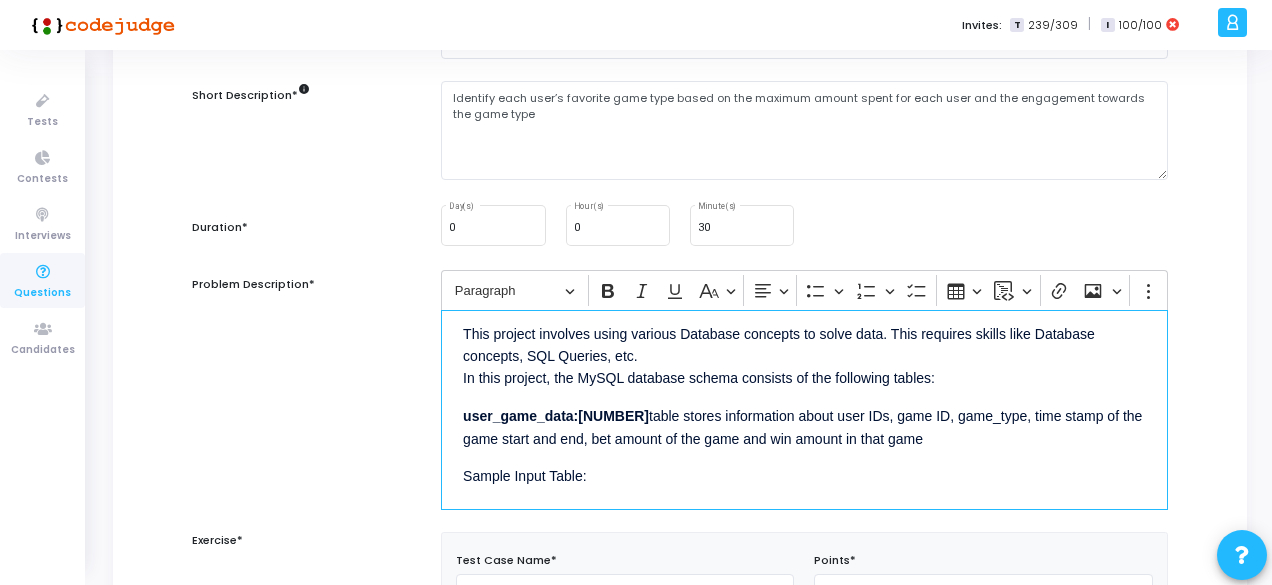 click on "This project involves using various Database concepts to solve data. This requires skills like Database concepts, SQL Queries, etc. In this project, the MySQL database schema consists of the following tables:" at bounding box center [804, 355] 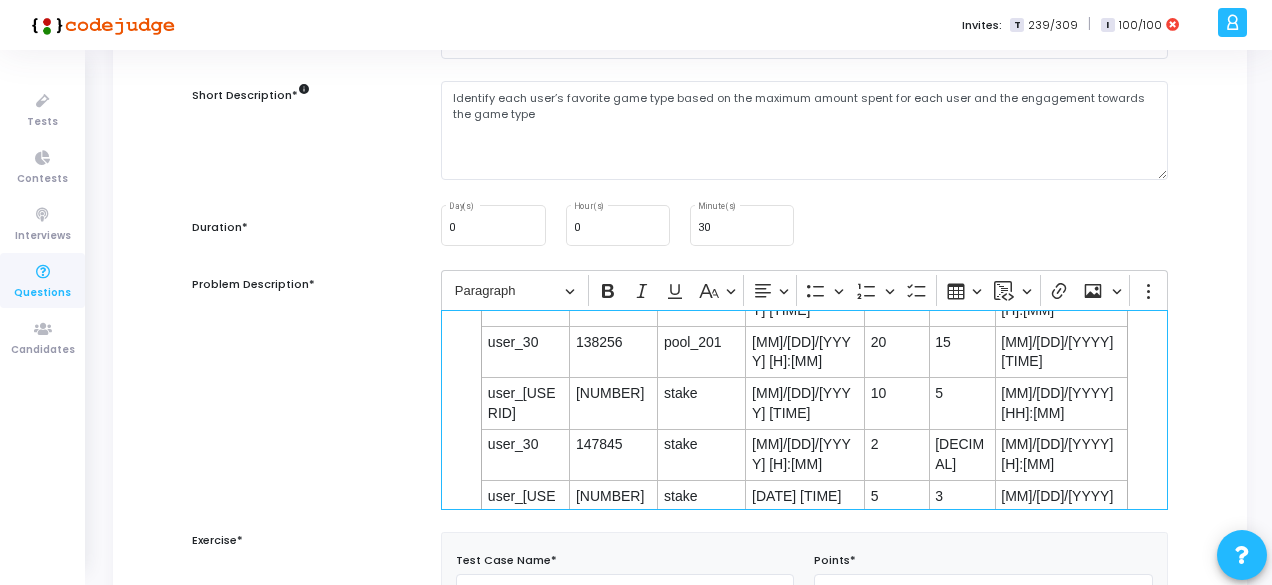 scroll, scrollTop: 393, scrollLeft: 0, axis: vertical 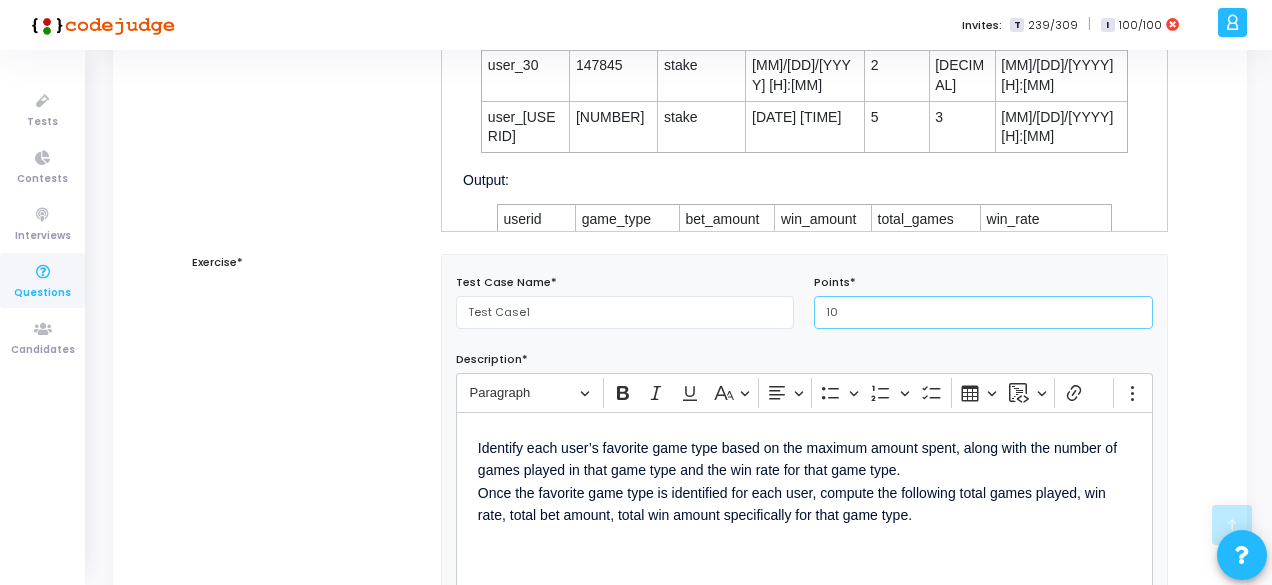 click on "10" at bounding box center [983, 312] 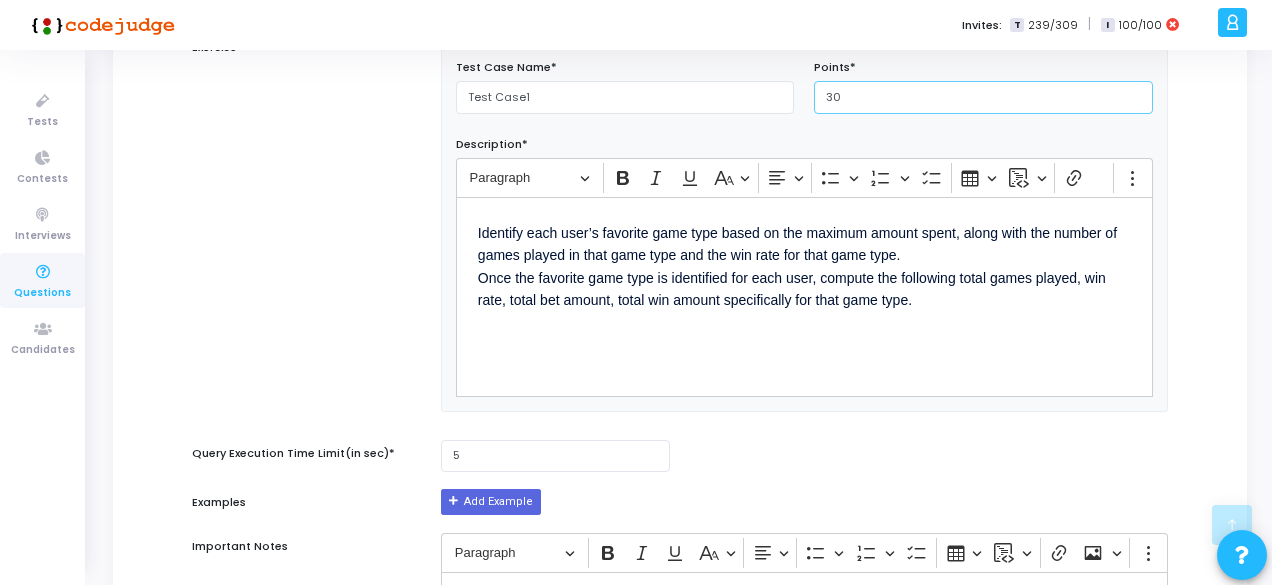 scroll, scrollTop: 712, scrollLeft: 0, axis: vertical 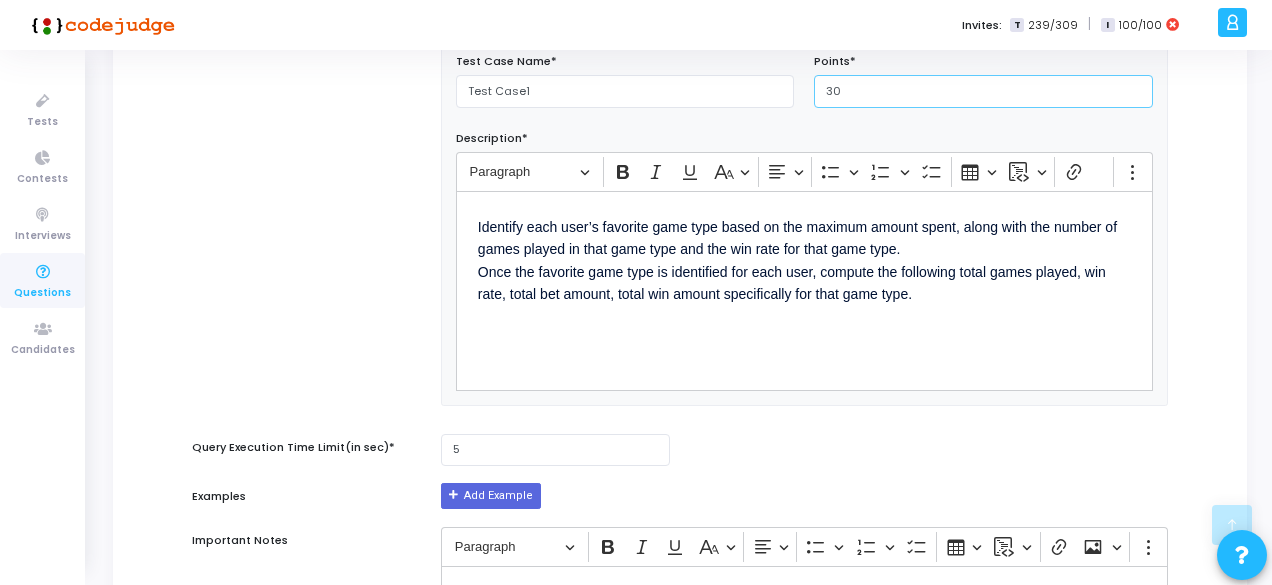 type on "30" 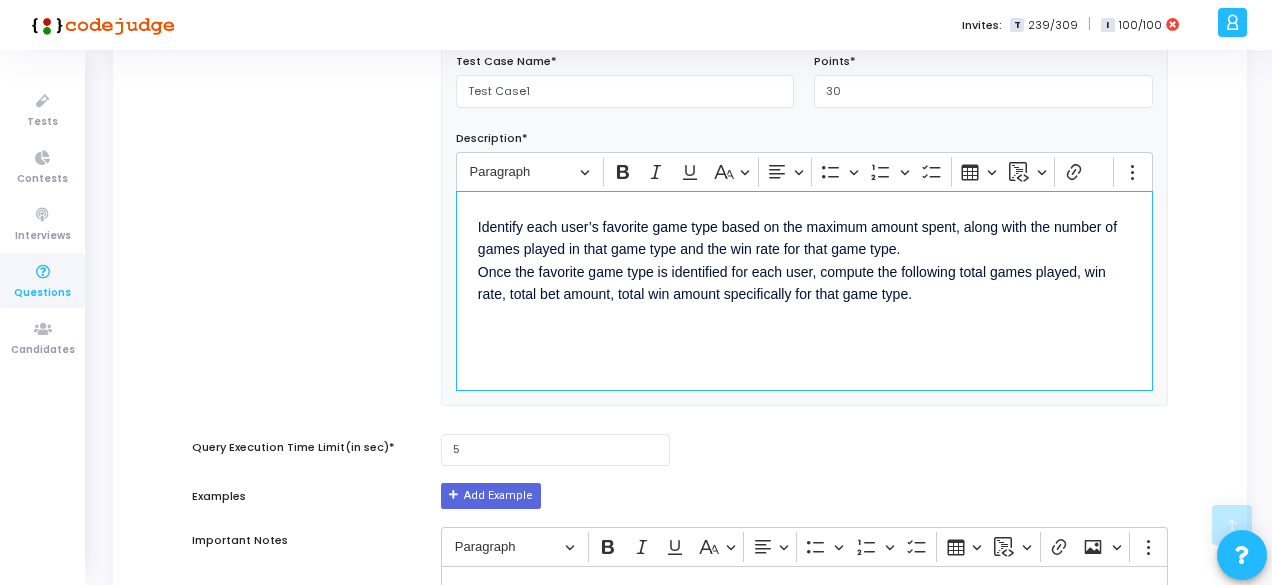 click at bounding box center [804, 330] 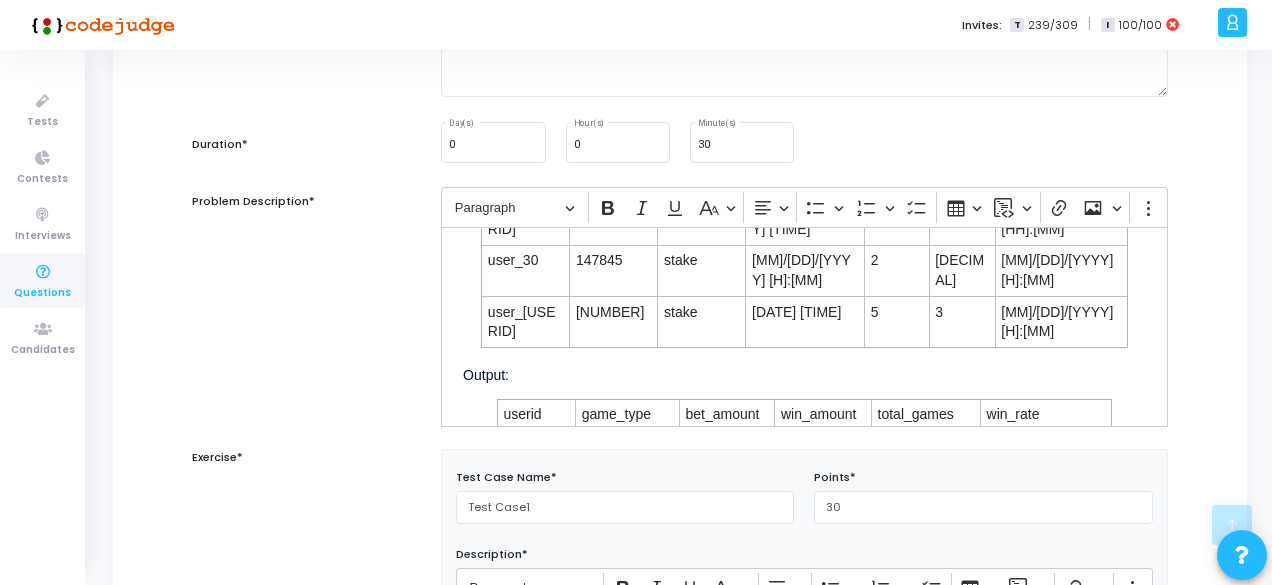 scroll, scrollTop: 290, scrollLeft: 0, axis: vertical 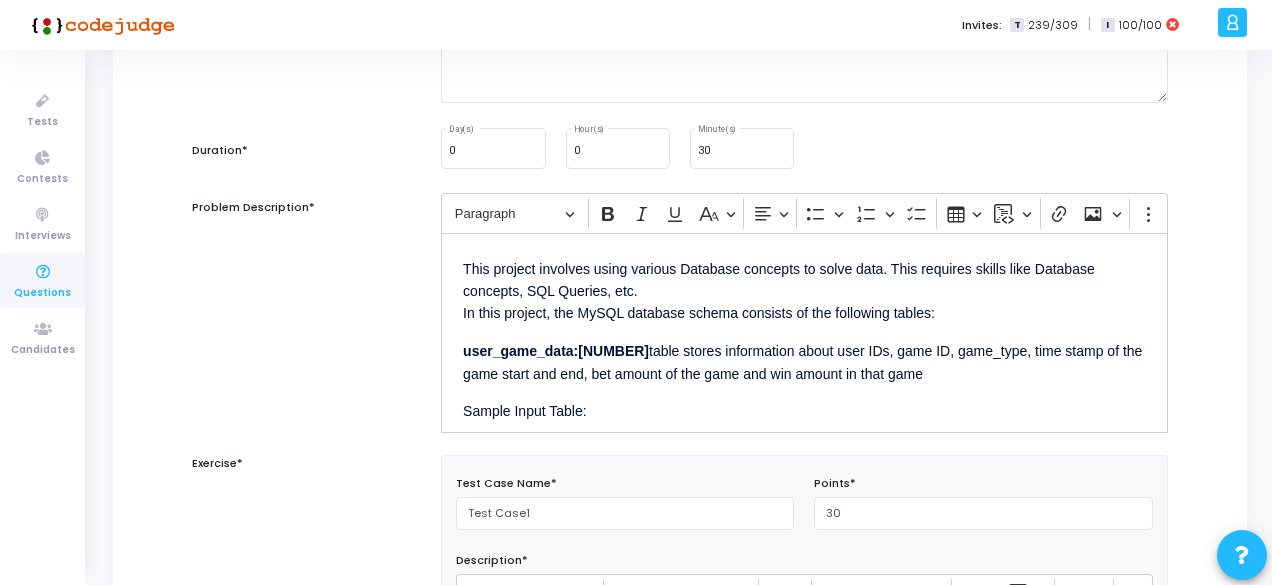 click on "This project involves using various Database concepts to solve data. This requires skills like Database concepts, SQL Queries, etc. In this project, the MySQL database schema consists of the following tables: user_game_data:  table stores information about user IDs, game ID, game_type, time stamp of the game start and end, bet amount of the game and win amount in that game Sample Input Table:  userid gameid game_type start_times bet_amt win_amt end_time user_30 145321 pool_201 6/12/2025 7:12 50 0 6/12/2025 7:19 user_30 138256 pool_201 7/30/2025 7:12 20 15 7/30/2025 7:14 user_52 148891 stake 10/17/2024 7:12 10 5 10/17/2024 7:13 user_30 147845 stake 7/30/2025 6:56 2 1.07 7/30/2025 7:13 user_52 138443 stake 7/16/2025 0:00 5 3 7/16/2025 0:02 Output: userid game_type bet_amount win_amount total_games win_rate user_30 pool_101 70 15 2 50% user_52 stake 15 8 2 100%" at bounding box center (804, 333) 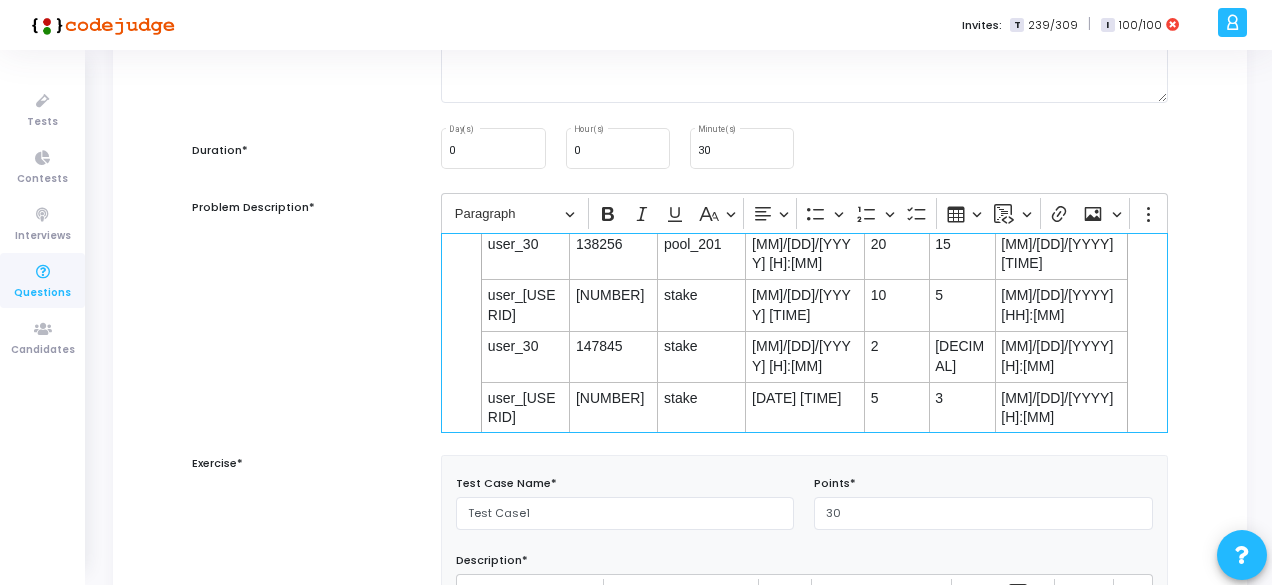 scroll, scrollTop: 393, scrollLeft: 0, axis: vertical 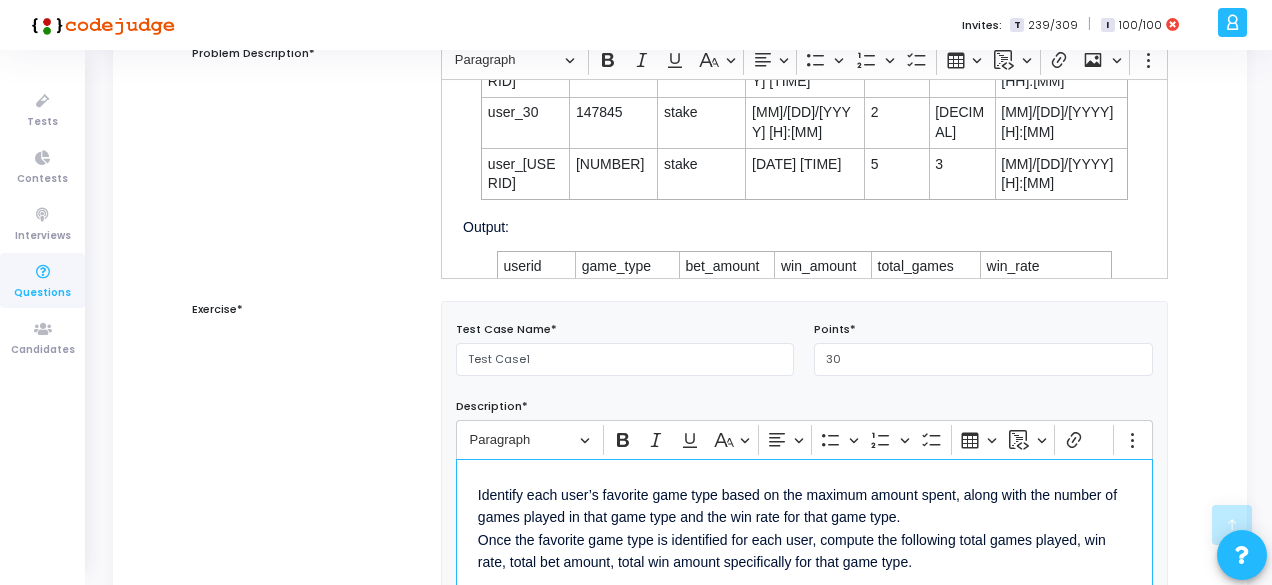 click on "Identify each user’s favorite game type based on the maximum amount spent, along with the number of games played in that game type and the win rate for that game type. Once the favorite game type is identified for each user, compute the following total games played, win rate, total bet amount, total win amount specifically for that game type." at bounding box center [804, 559] 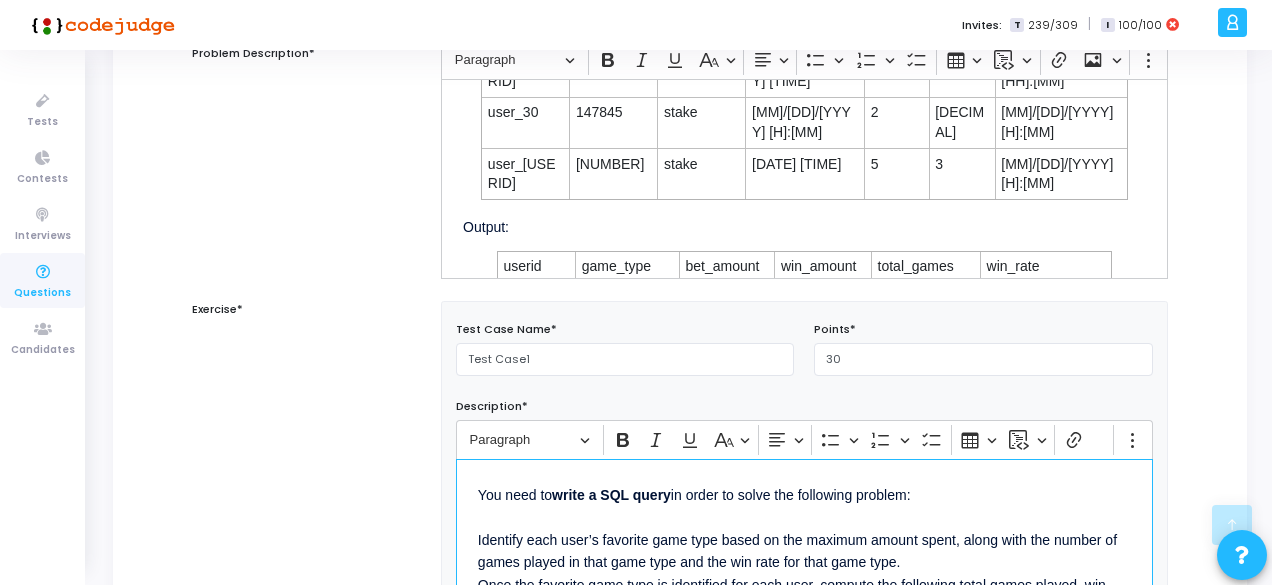 scroll, scrollTop: 30, scrollLeft: 0, axis: vertical 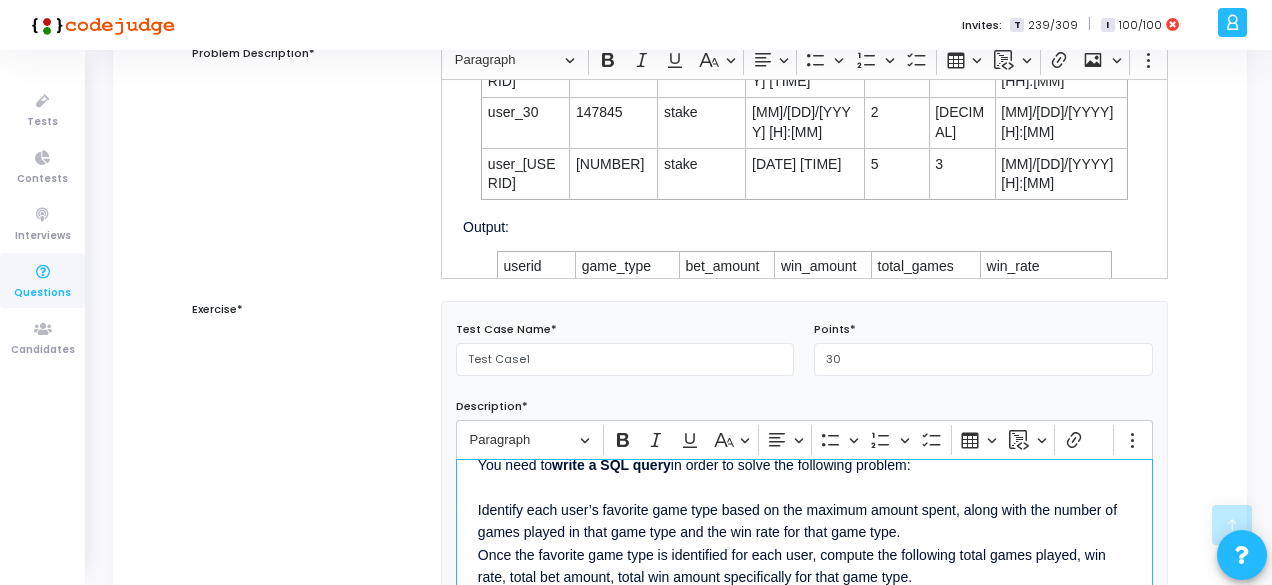click on "You need to  write a SQL query  in order to solve the following problem: Identify each user’s favorite game type based on the maximum amount spent, along with the number of games played in that game type and the win rate for that game type. Once the favorite game type is identified for each user, compute the following total games played, win rate, total bet amount, total win amount specifically for that game type." at bounding box center [804, 519] 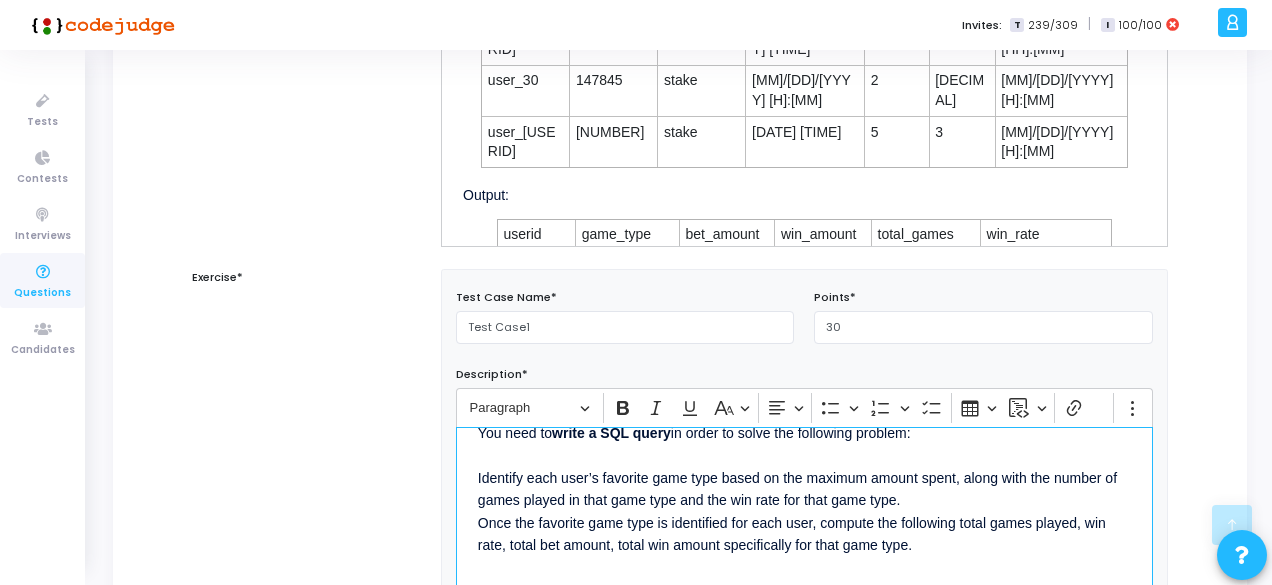scroll, scrollTop: 490, scrollLeft: 0, axis: vertical 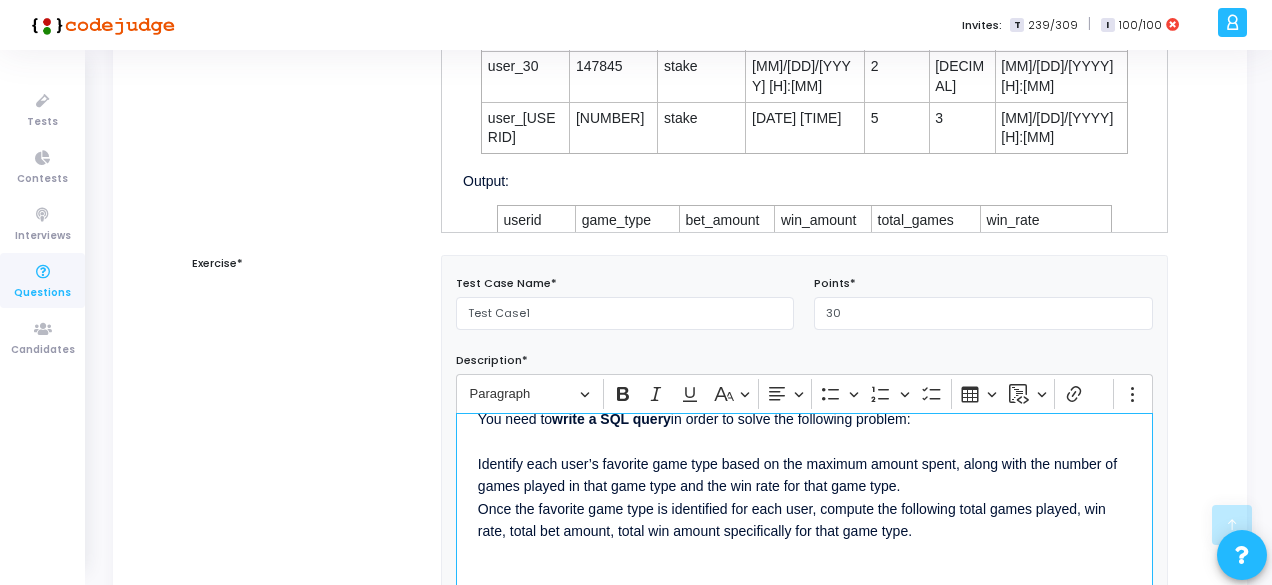 click on "You need to  write a SQL query  in order to solve the following problem: Identify each user’s favorite game type based on the maximum amount spent, along with the number of games played in that game type and the win rate for that game type. Once the favorite game type is identified for each user, compute the following total games played, win rate, total bet amount, total win amount specifically for that game type." at bounding box center [804, 473] 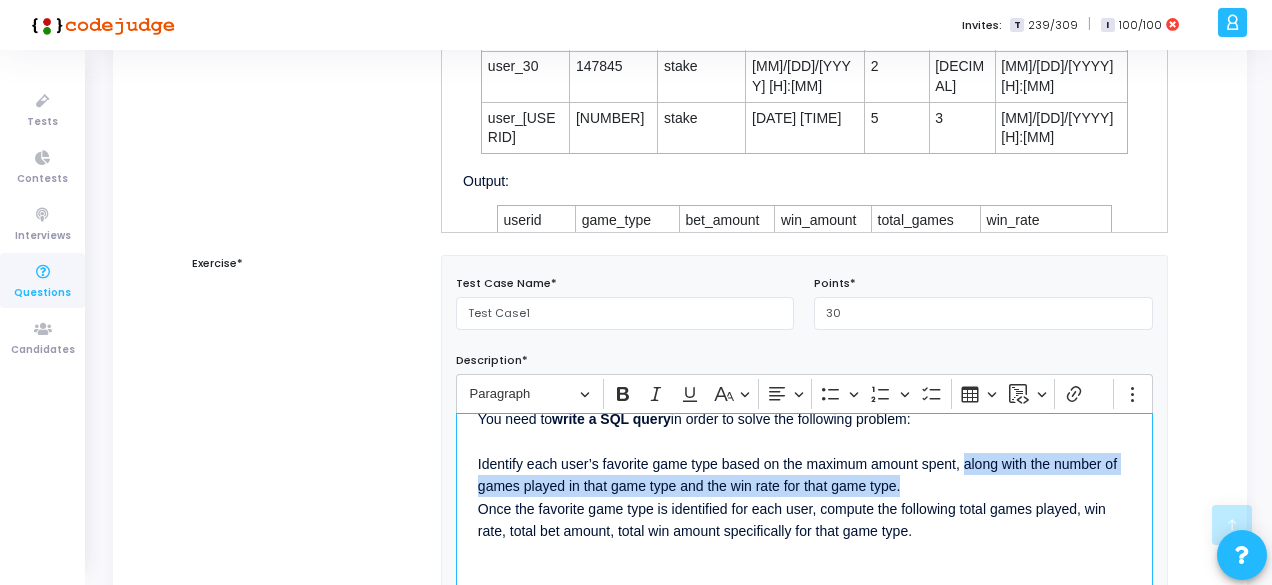 drag, startPoint x: 961, startPoint y: 459, endPoint x: 966, endPoint y: 475, distance: 16.763054 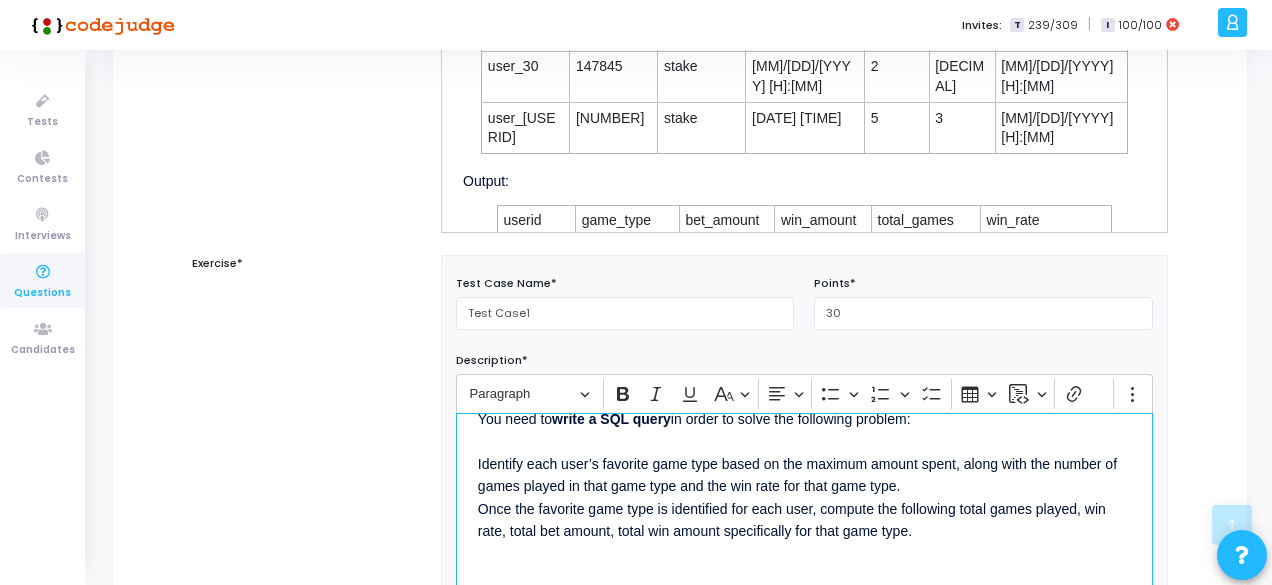 scroll, scrollTop: 8, scrollLeft: 0, axis: vertical 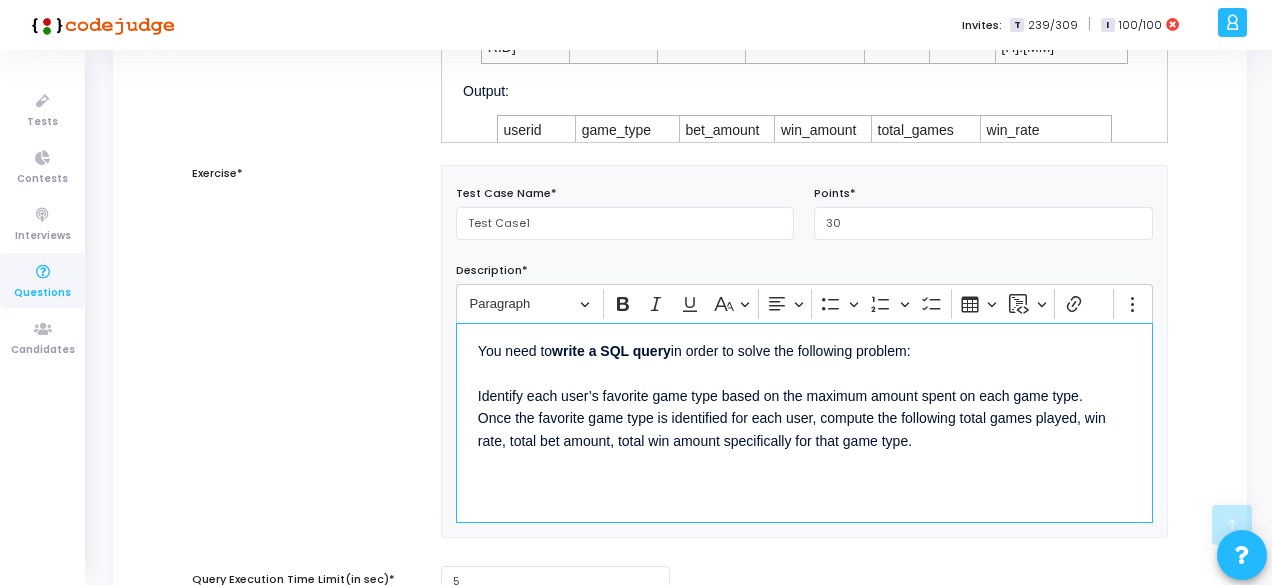 click on "You need to write a SQL query in order to solve the following problem: Identify each user’s favorite game type based on the maximum amount spent on each game type. Once the favorite game type is identified for each user, compute the following total games played, win rate, total bet amount, total win amount specifically for that game type." at bounding box center [804, 394] 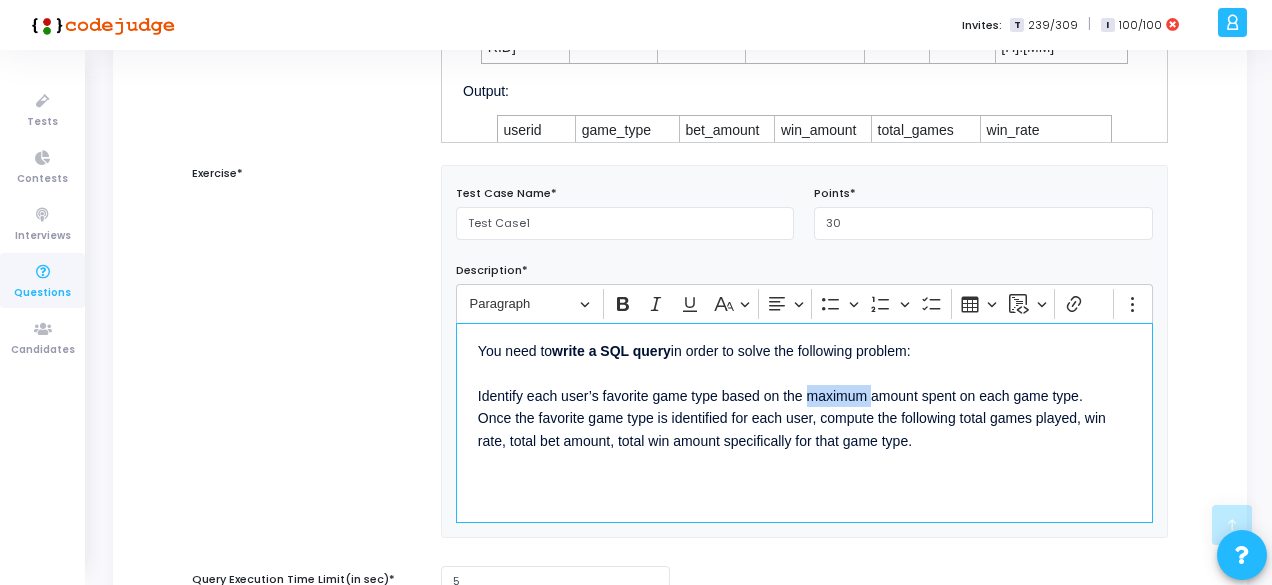 click on "You need to write a SQL query in order to solve the following problem: Identify each user’s favorite game type based on the maximum amount spent on each game type. Once the favorite game type is identified for each user, compute the following total games played, win rate, total bet amount, total win amount specifically for that game type." at bounding box center (804, 394) 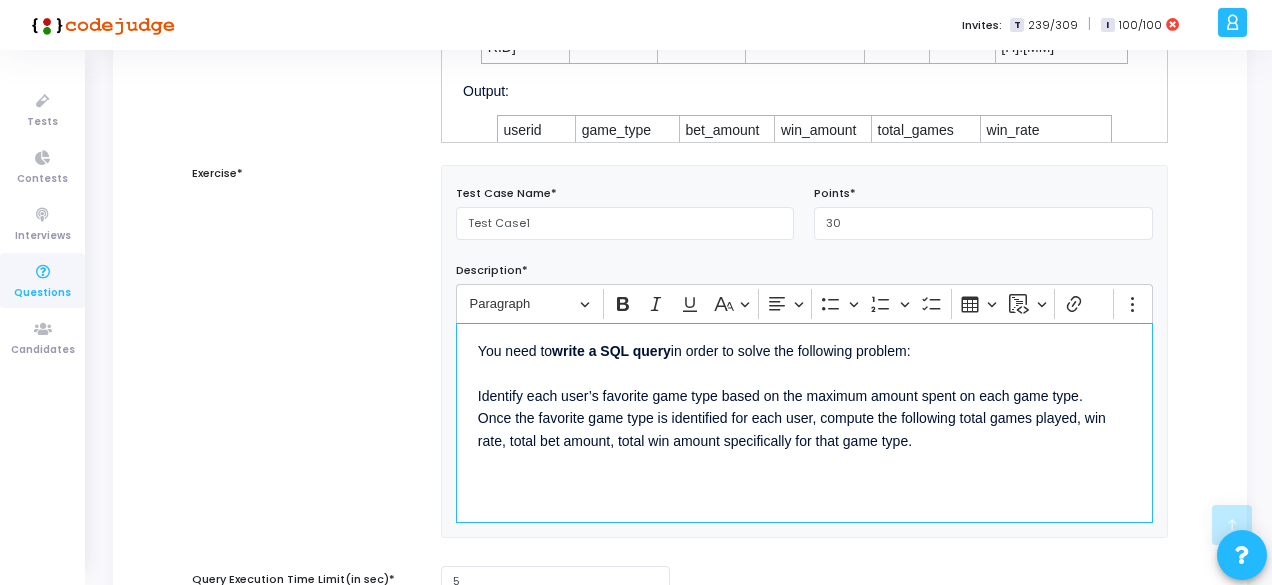 click on "You need to write a SQL query in order to solve the following problem: Identify each user’s favorite game type based on the maximum amount spent on each game type. Once the favorite game type is identified for each user, compute the following total games played, win rate, total bet amount, total win amount specifically for that game type." at bounding box center (804, 394) 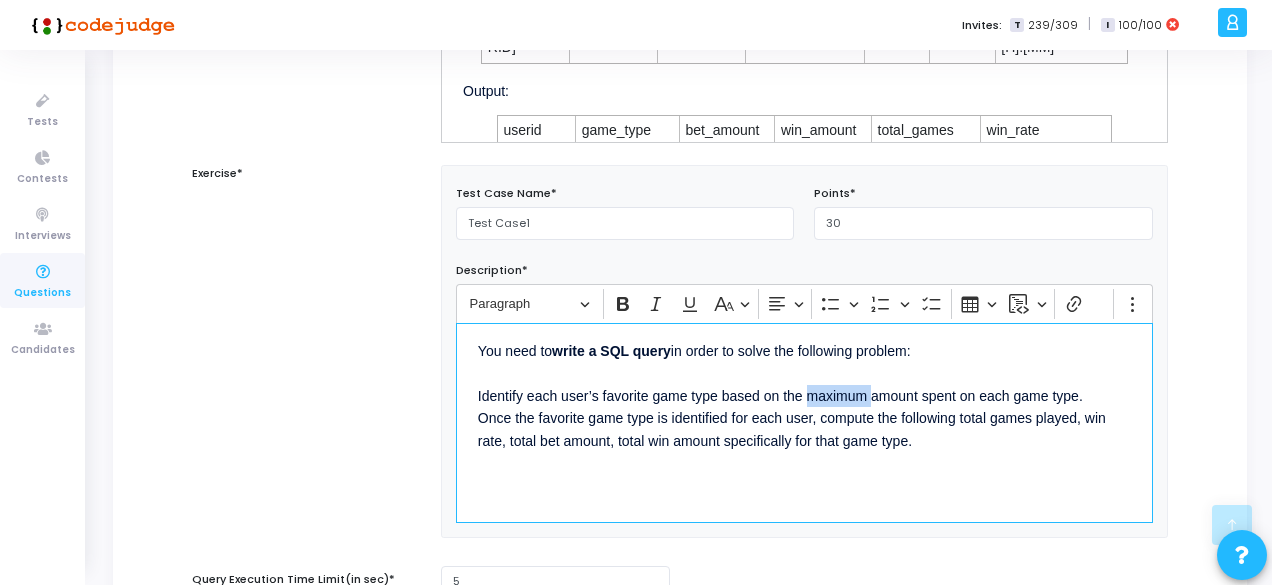 click on "You need to write a SQL query in order to solve the following problem: Identify each user’s favorite game type based on the maximum amount spent on each game type. Once the favorite game type is identified for each user, compute the following total games played, win rate, total bet amount, total win amount specifically for that game type." at bounding box center [804, 394] 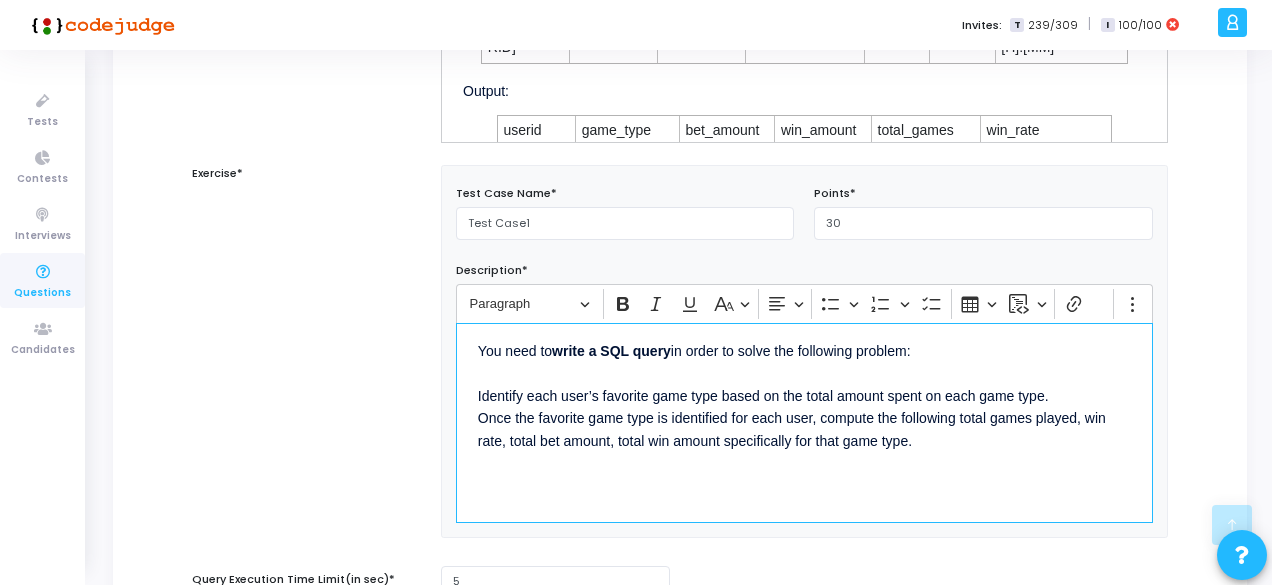 click on "You need to  write a SQL query  in order to solve the following problem: Identify each user’s favorite game type based on the total amount spent on each game type. Once the favorite game type is identified for each user, compute the following total games played, win rate, total bet amount, total win amount specifically for that game type." at bounding box center (804, 394) 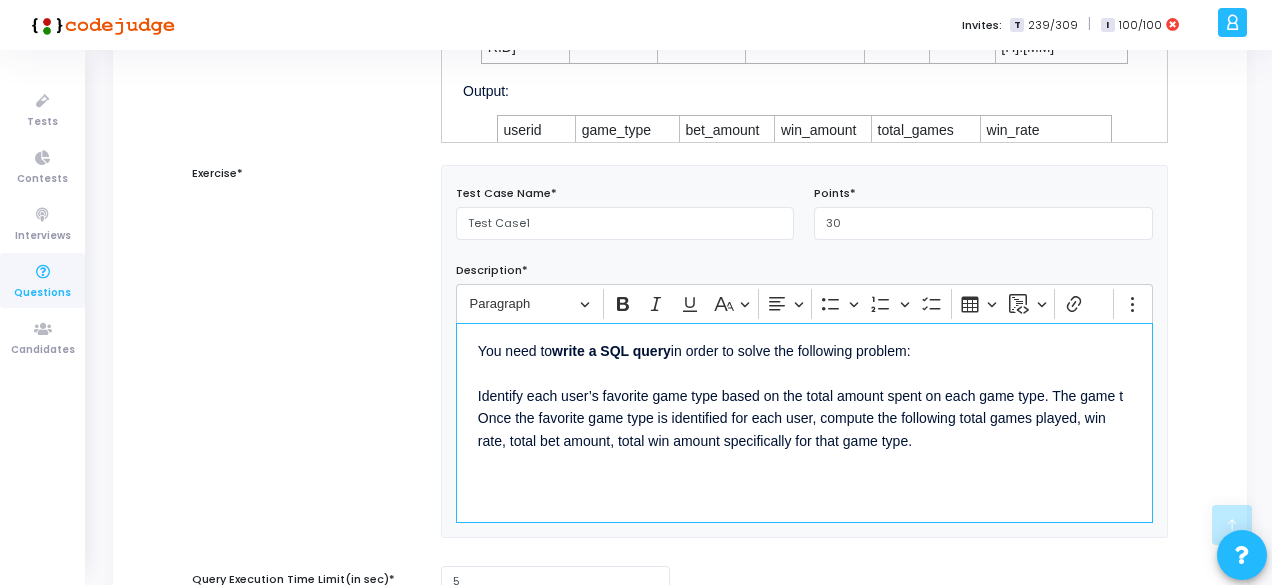 scroll, scrollTop: 30, scrollLeft: 0, axis: vertical 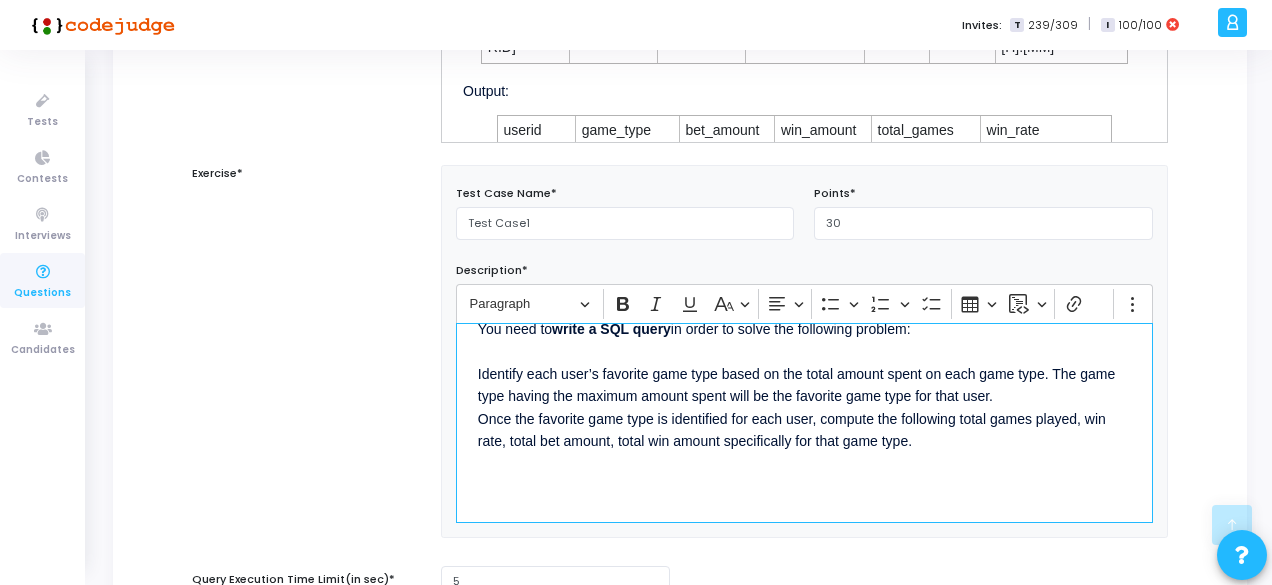 click on "You need to  write a SQL query  in order to solve the following problem: Identify each user’s favorite game type based on the total amount spent on each game type. The game type having the maximum amount spent will be the favorite game type for that user. Once the favorite game type is identified for each user, compute the following total games played, win rate, total bet amount, total win amount specifically for that game type." at bounding box center (804, 383) 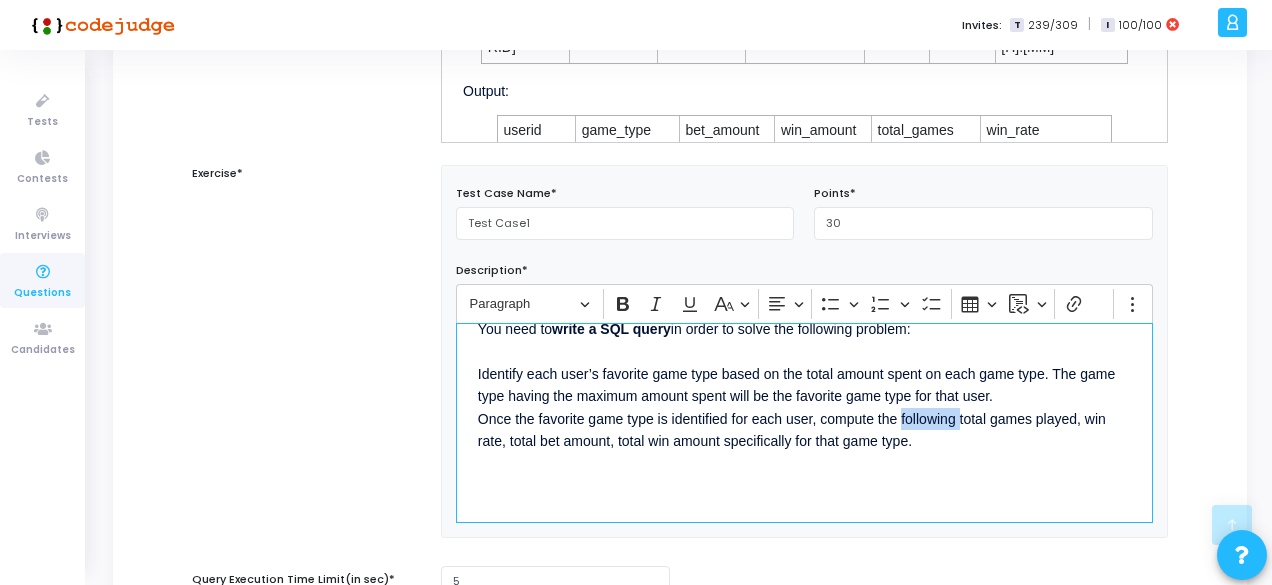 click on "You need to  write a SQL query  in order to solve the following problem: Identify each user’s favorite game type based on the total amount spent on each game type. The game type having the maximum amount spent will be the favorite game type for that user. Once the favorite game type is identified for each user, compute the following total games played, win rate, total bet amount, total win amount specifically for that game type." at bounding box center [804, 383] 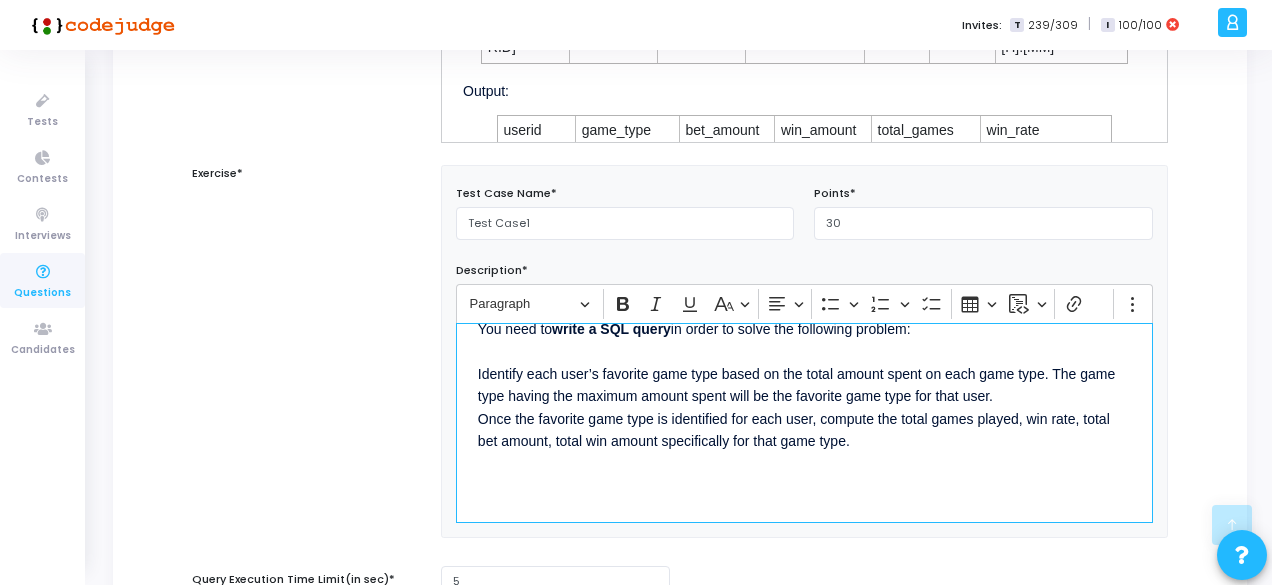 scroll, scrollTop: 0, scrollLeft: 0, axis: both 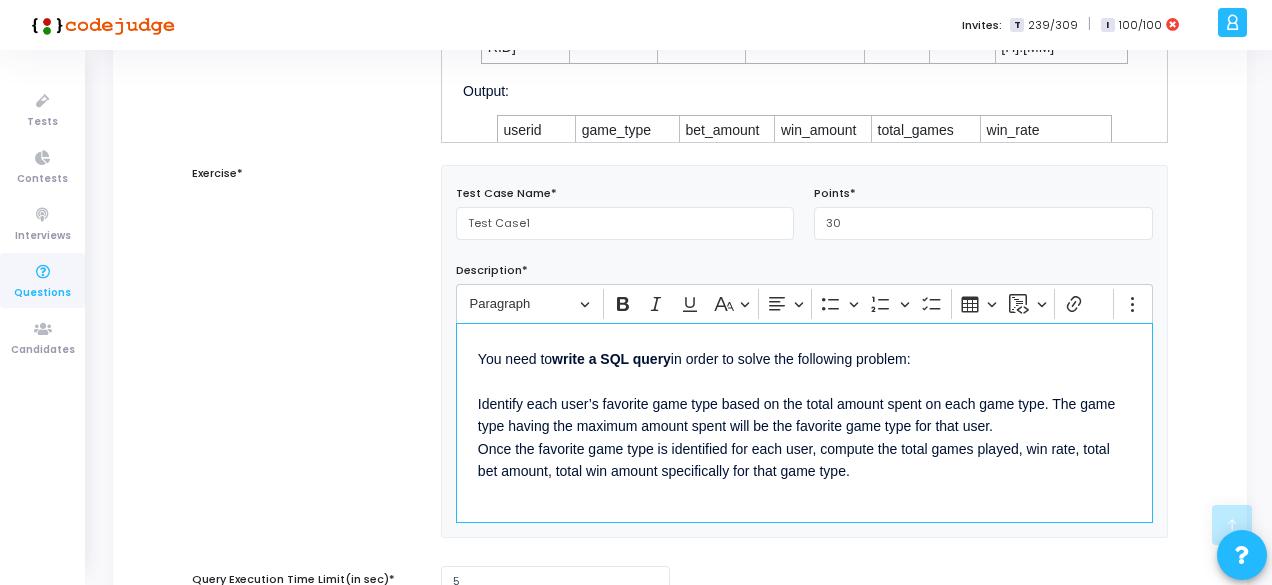 click on "You need to  write a SQL query  in order to solve the following problem: Identify each user’s favorite game type based on the total amount spent on each game type. The game type having the maximum amount spent will be the favorite game type for that user. Once the favorite game type is identified for each user, compute the total games played, win rate, total bet amount, total win amount specifically for that game type." at bounding box center [804, 413] 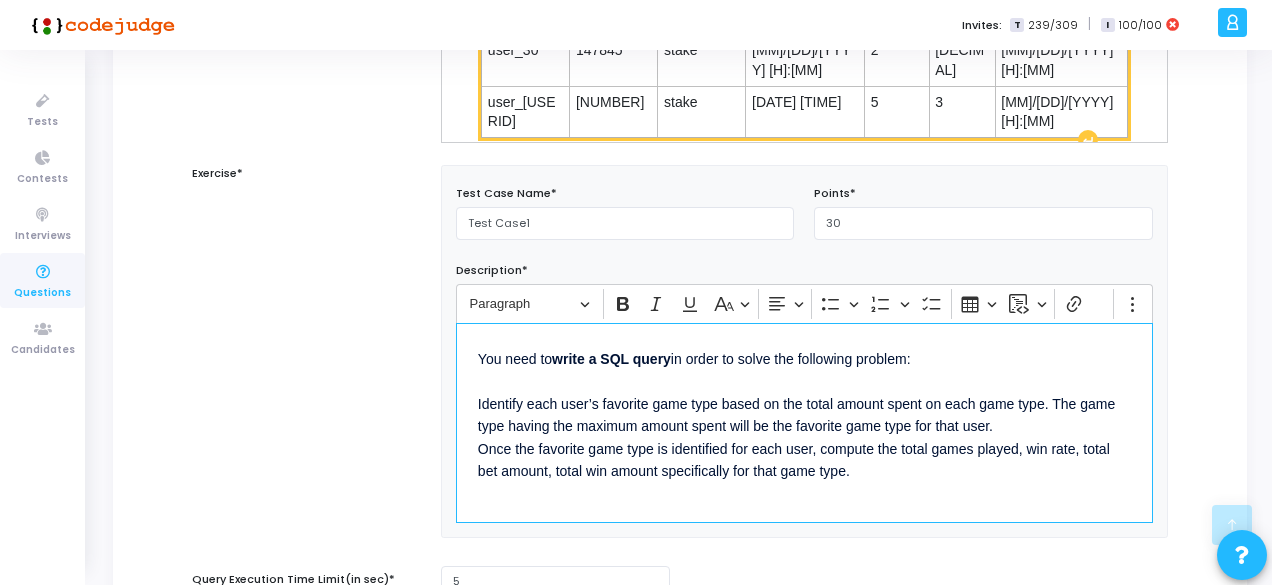 scroll, scrollTop: 324, scrollLeft: 0, axis: vertical 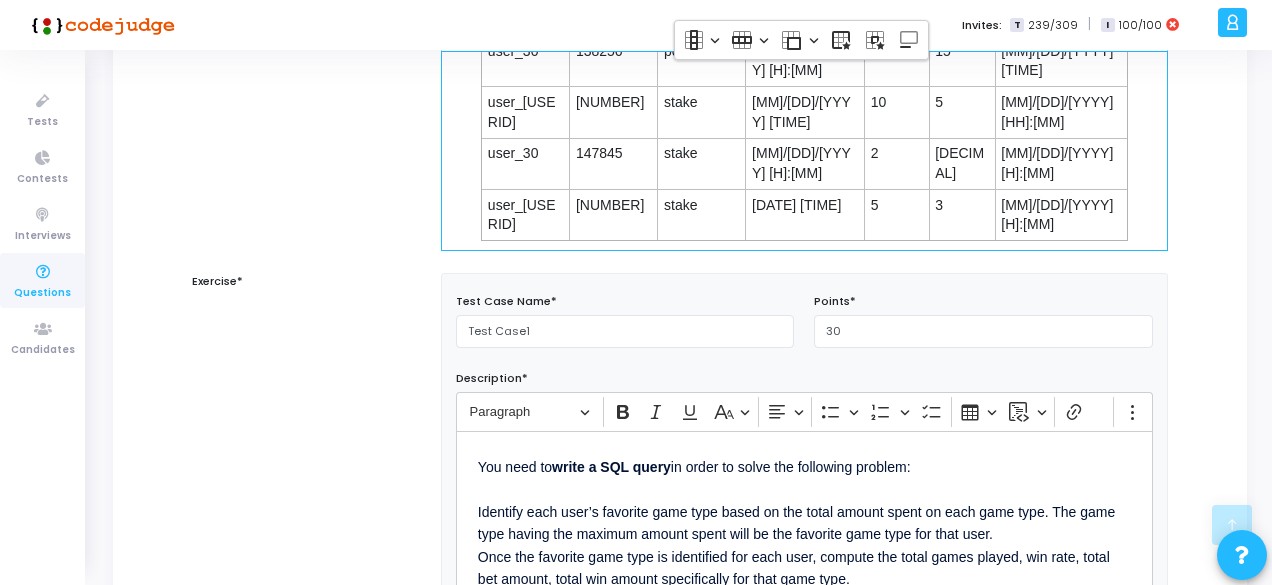 click on "userid" at bounding box center (537, 308) 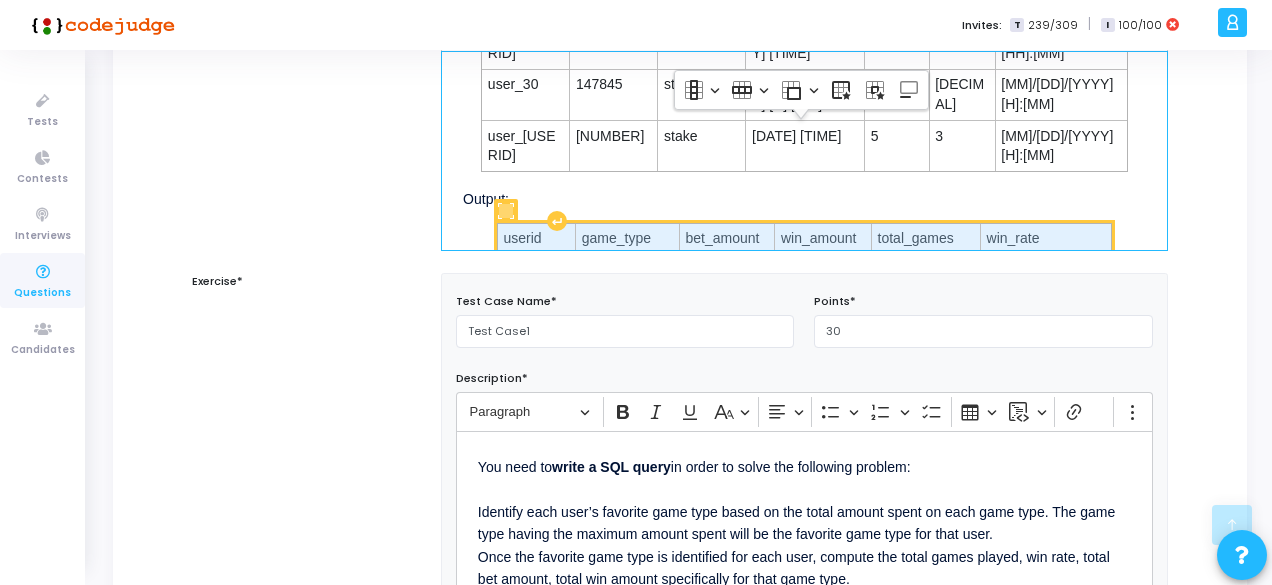 drag, startPoint x: 522, startPoint y: 196, endPoint x: 1064, endPoint y: 196, distance: 542 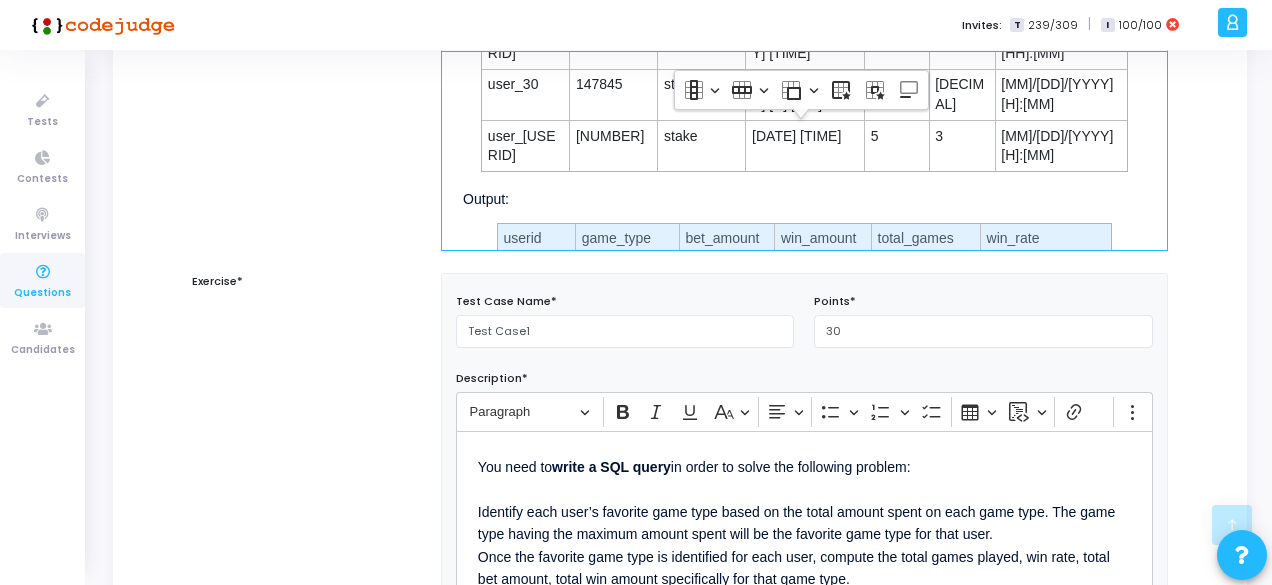 scroll, scrollTop: 30, scrollLeft: 0, axis: vertical 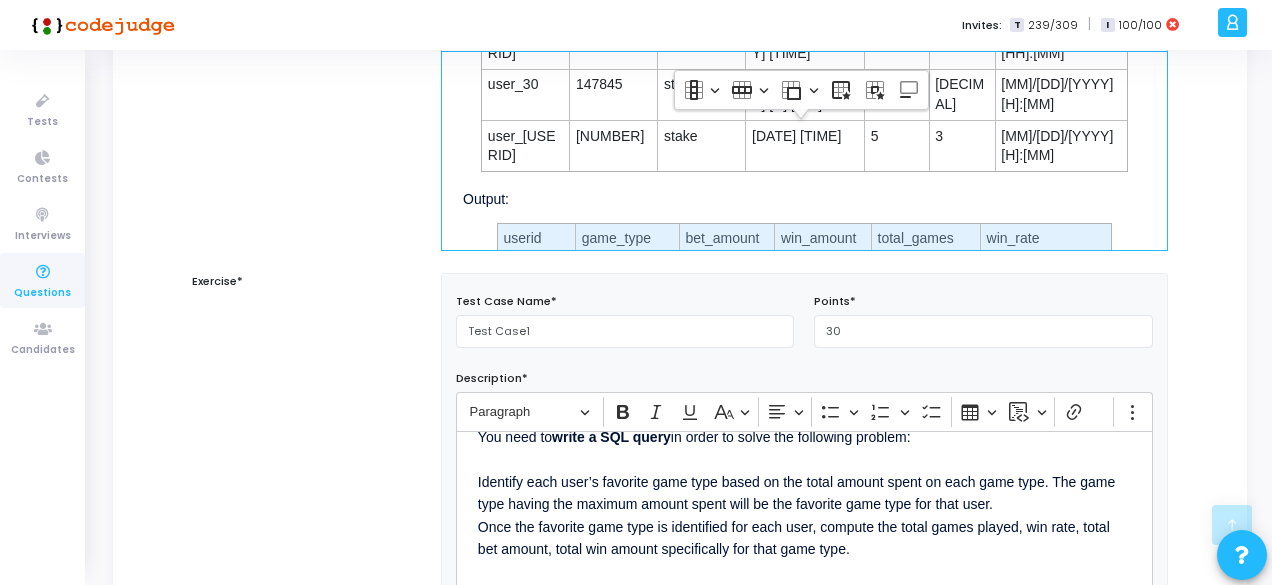 click on "You need to  write a SQL query  in order to solve the following problem: ⁠⁠⁠⁠⁠⁠⁠ Identify each user’s favorite game type based on the total amount spent on each game type. The game type having the maximum amount spent will be the favorite game type for that user. Once the favorite game type is identified for each user, compute the total games played, win rate, total bet amount, total win amount specifically for that game type." at bounding box center (804, 531) 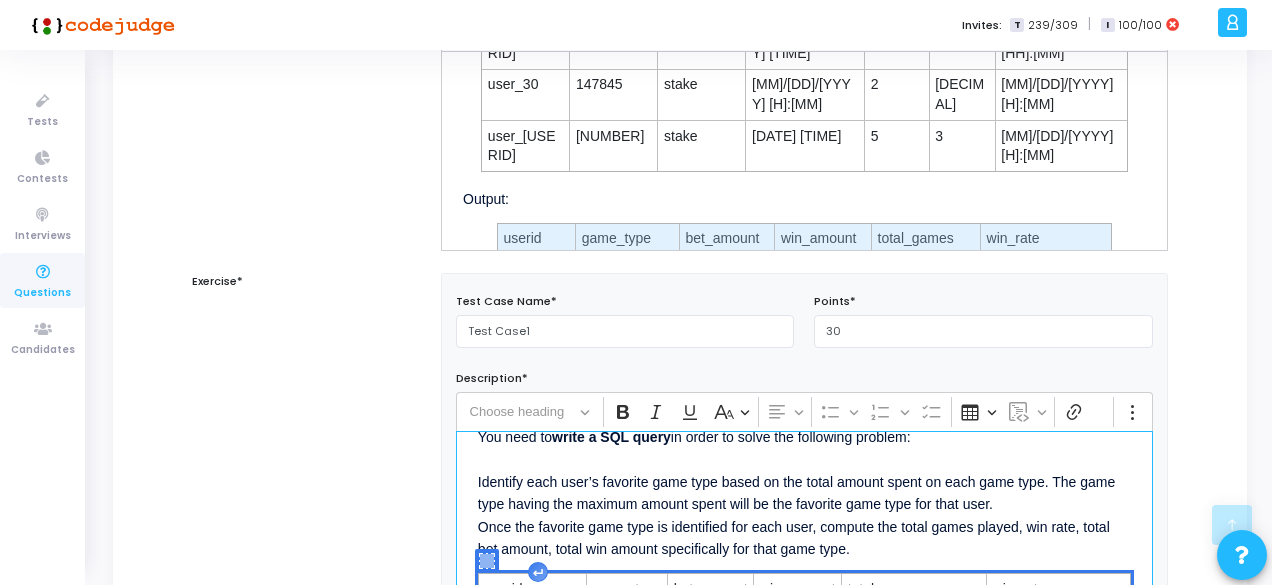 scroll, scrollTop: 514, scrollLeft: 0, axis: vertical 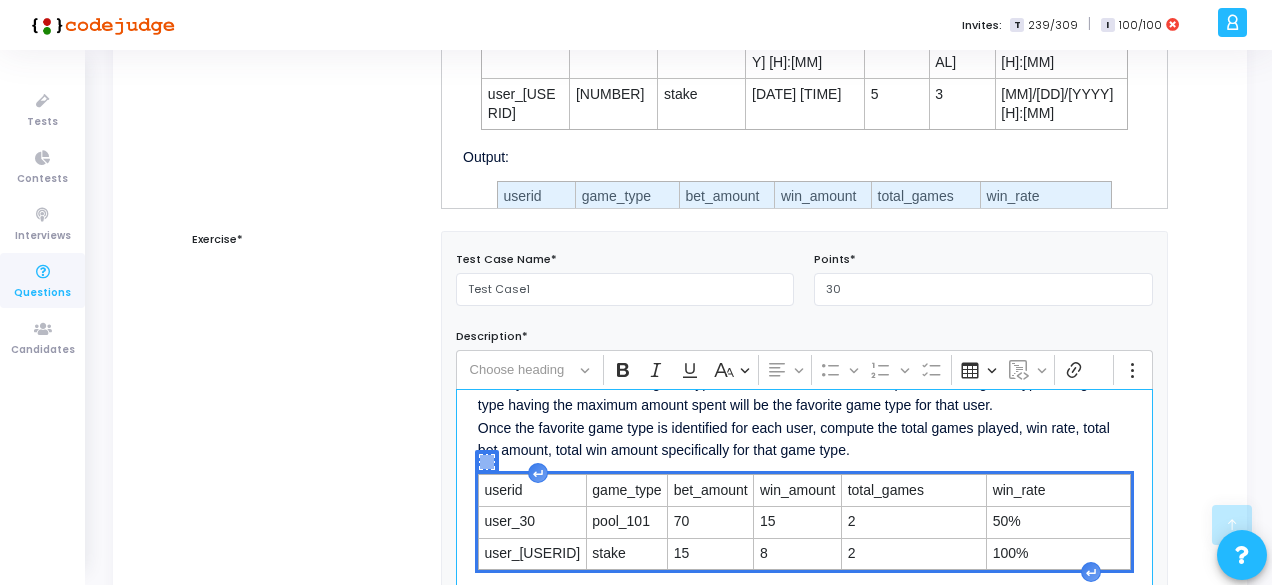 click on "You need to  write a SQL query  in order to solve the following problem: Identify each user’s favorite game type based on the total amount spent on each game type. The game type having the maximum amount spent will be the favorite game type for that user. Once the favorite game type is identified for each user, compute the total games played, win rate, total bet amount, total win amount specifically for that game type." at bounding box center (804, 392) 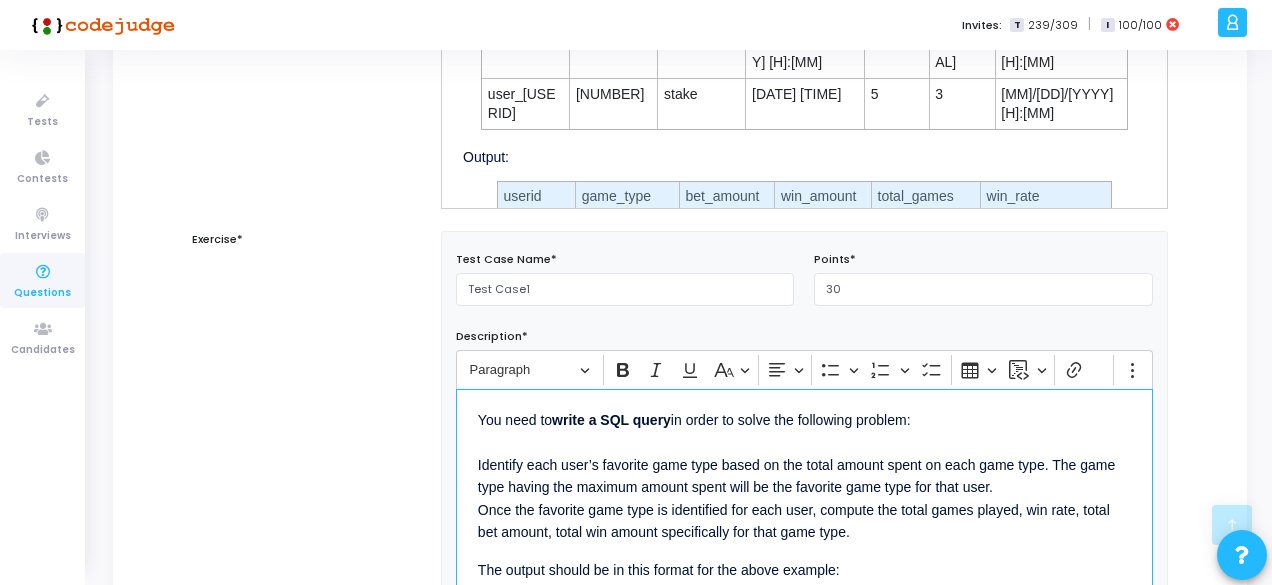 scroll, scrollTop: 0, scrollLeft: 0, axis: both 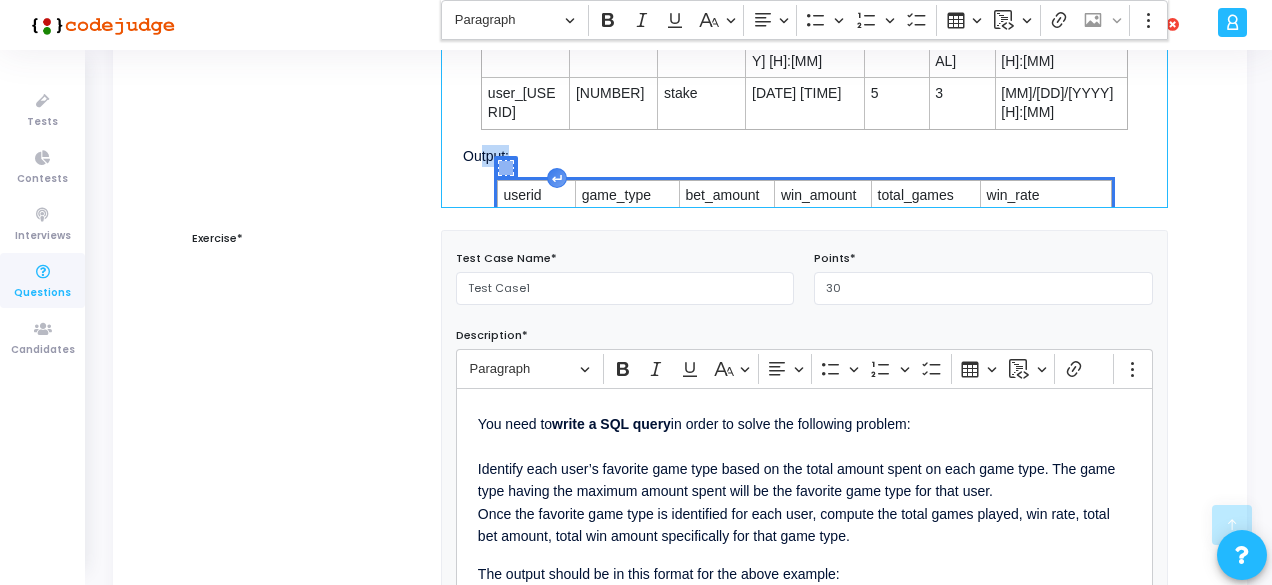 drag, startPoint x: 481, startPoint y: 167, endPoint x: 1116, endPoint y: 156, distance: 635.0953 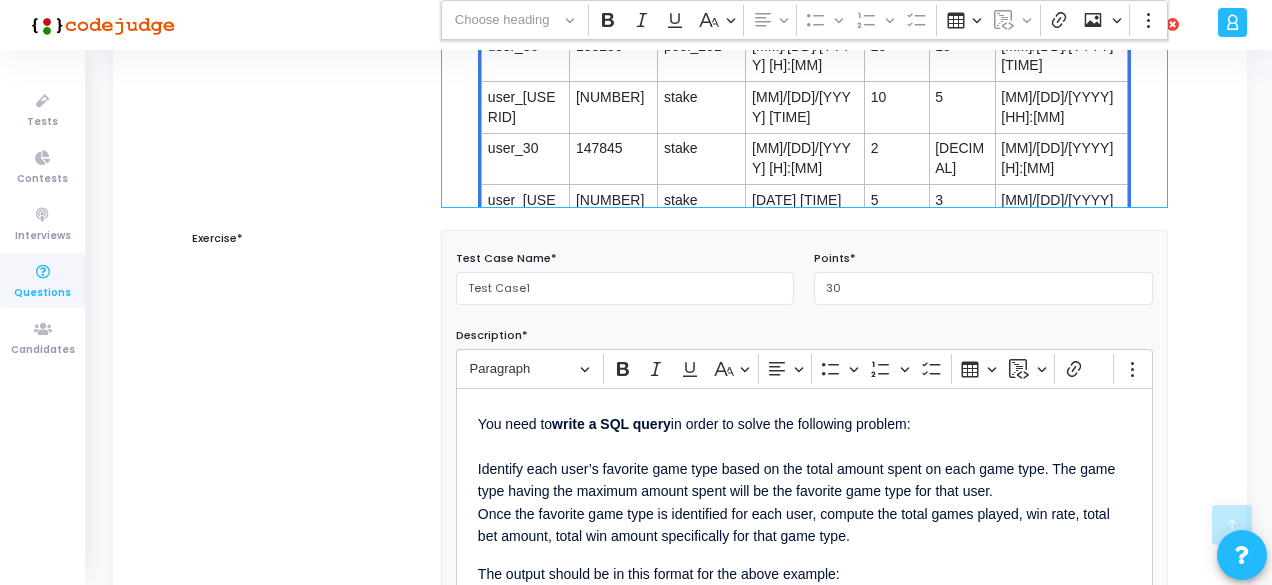 scroll, scrollTop: 248, scrollLeft: 0, axis: vertical 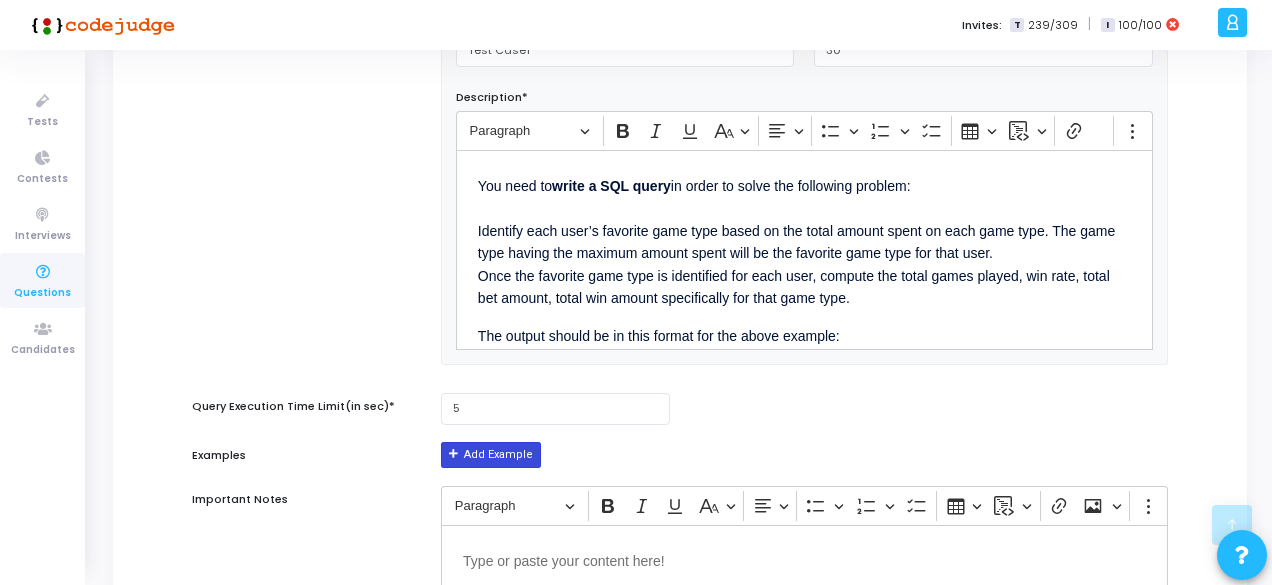 click on "Add Example" at bounding box center [491, 455] 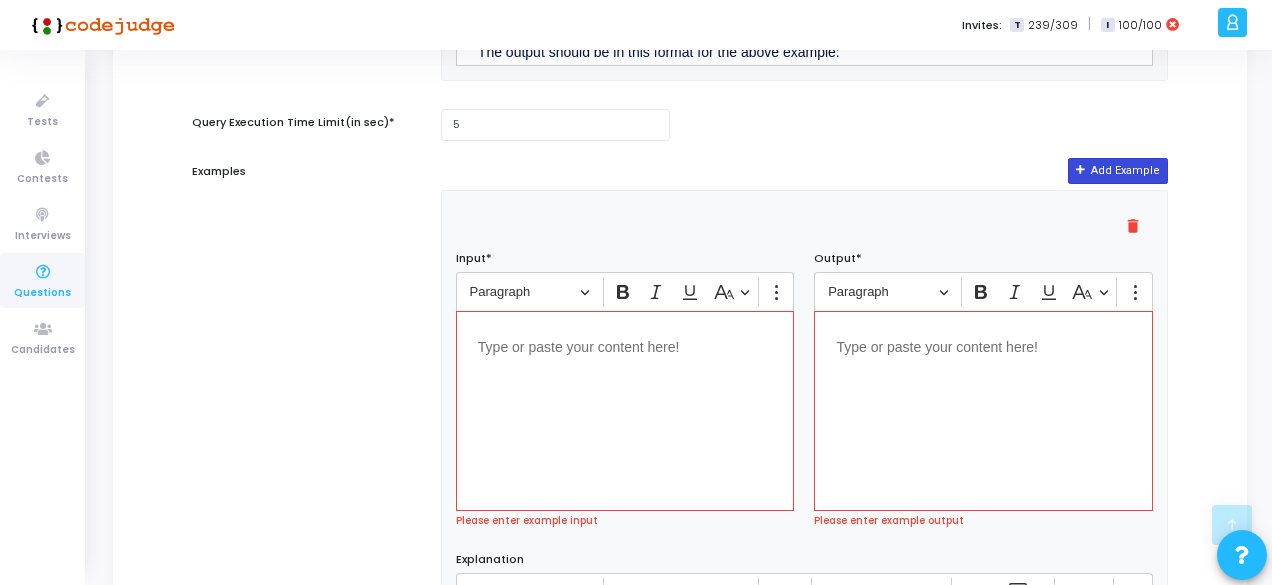 scroll, scrollTop: 1040, scrollLeft: 0, axis: vertical 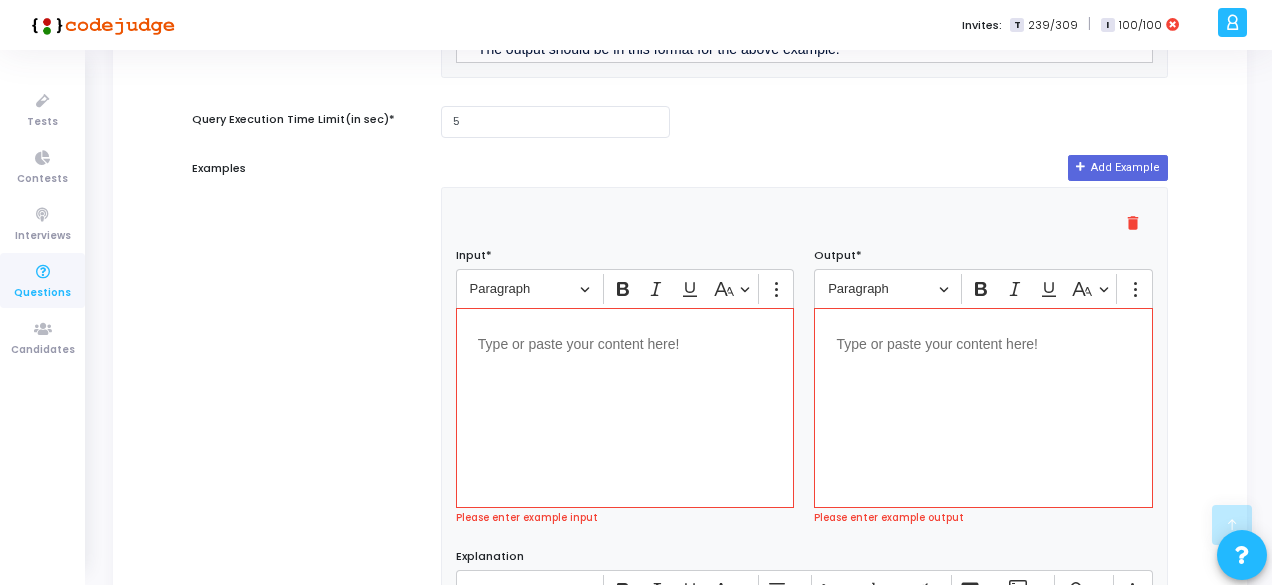 click at bounding box center (625, 408) 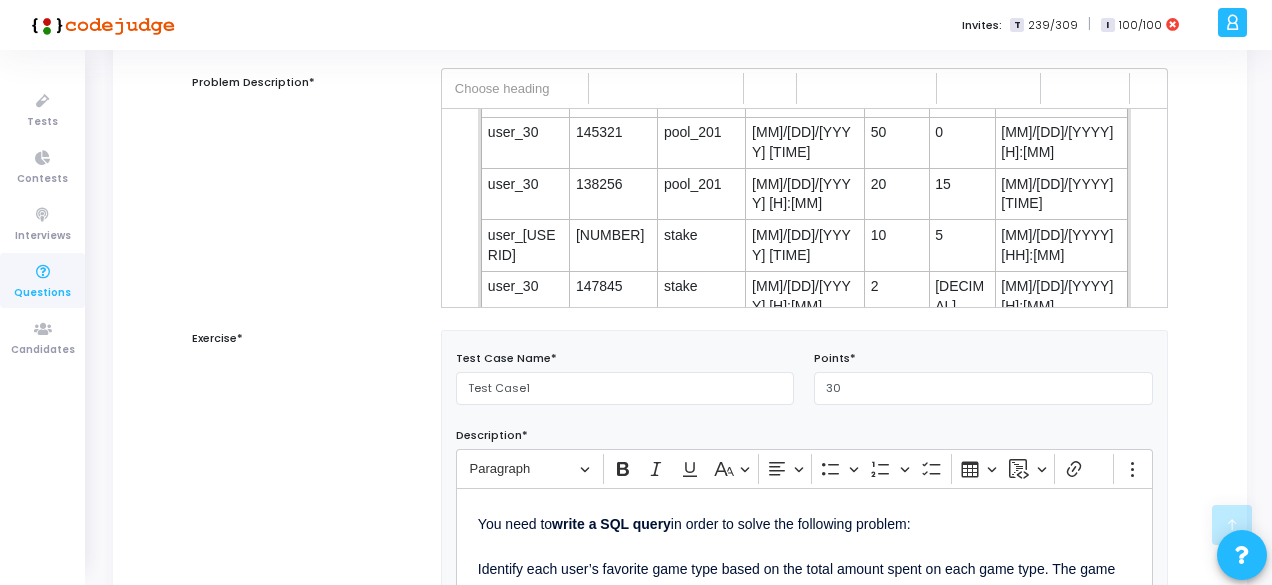 scroll, scrollTop: 411, scrollLeft: 0, axis: vertical 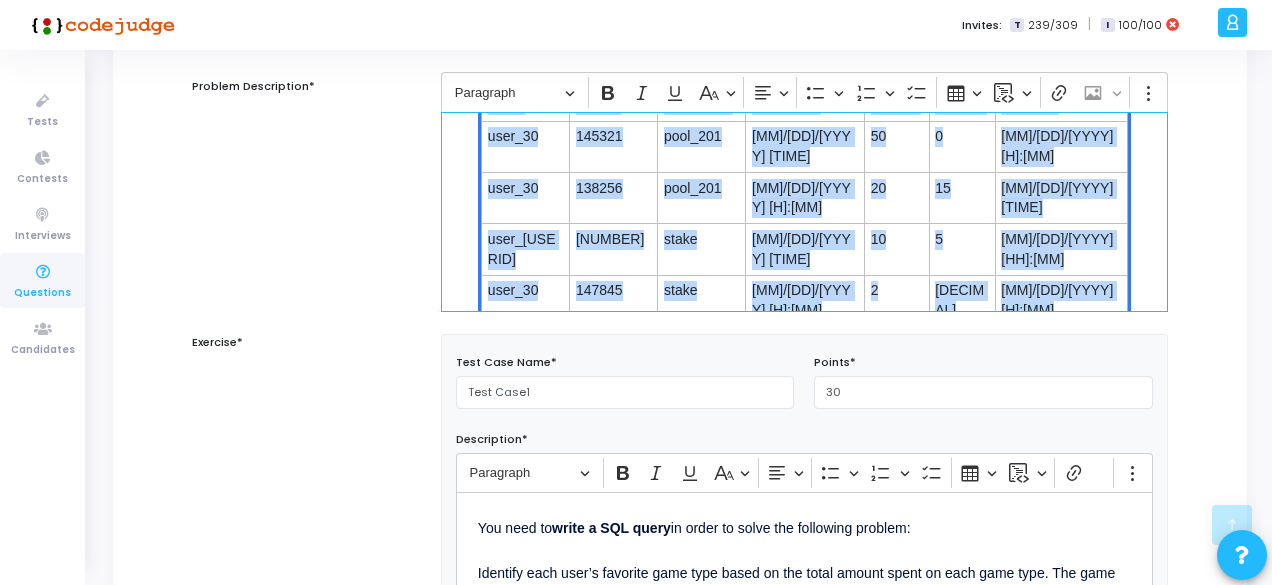 drag, startPoint x: 462, startPoint y: 183, endPoint x: 1174, endPoint y: 309, distance: 723.0629 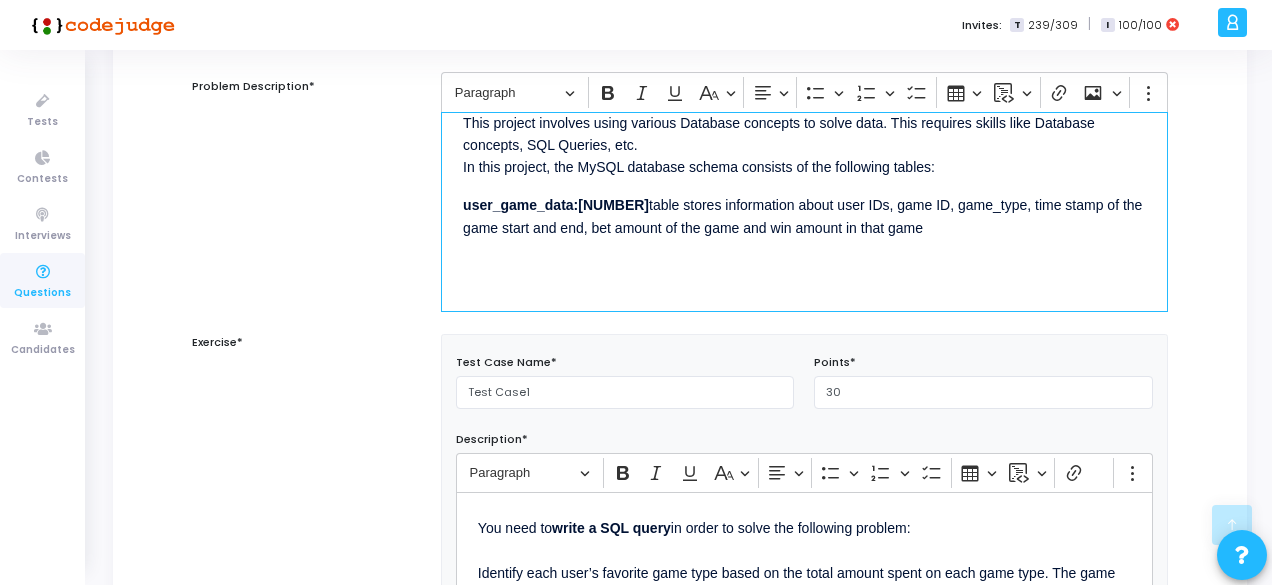 scroll, scrollTop: 24, scrollLeft: 0, axis: vertical 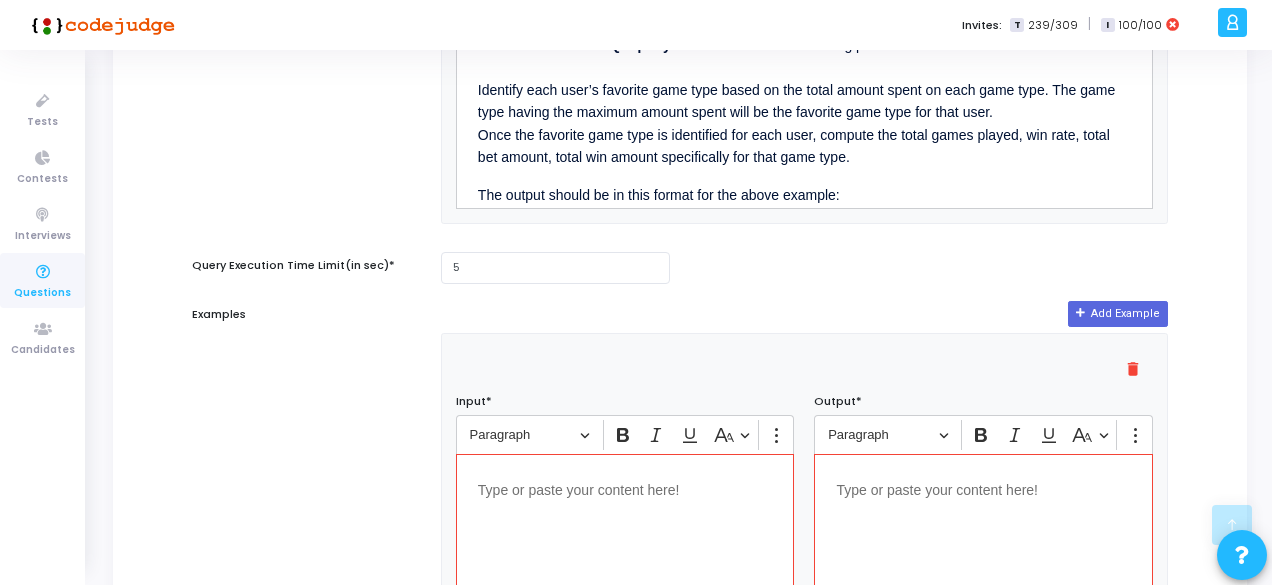 click at bounding box center [625, 488] 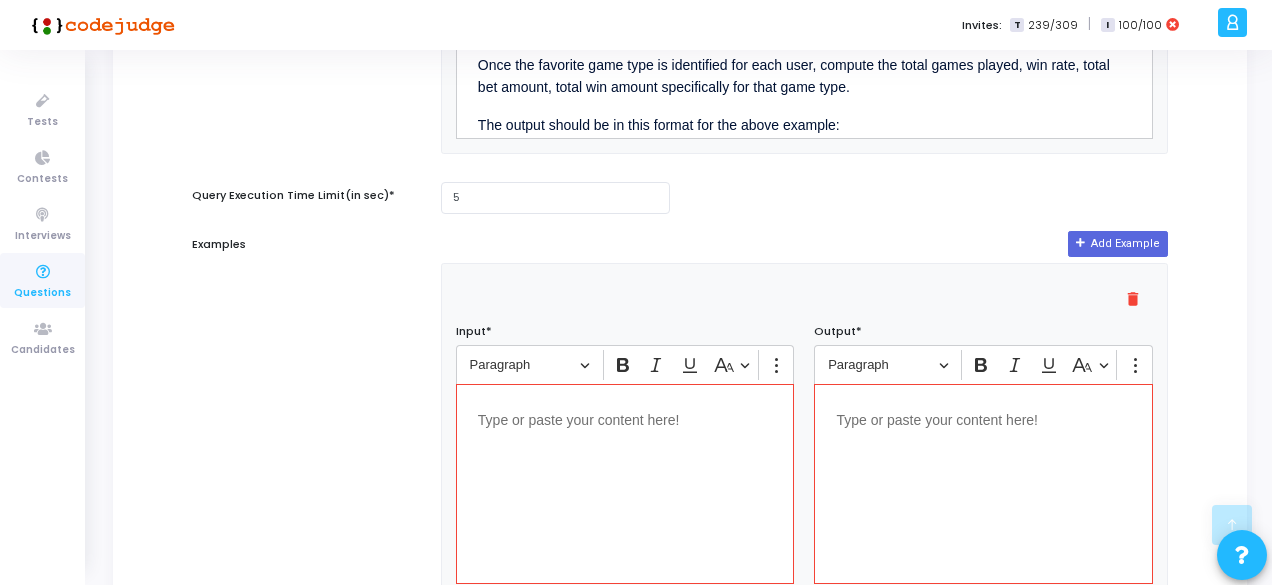 scroll, scrollTop: 386, scrollLeft: 0, axis: vertical 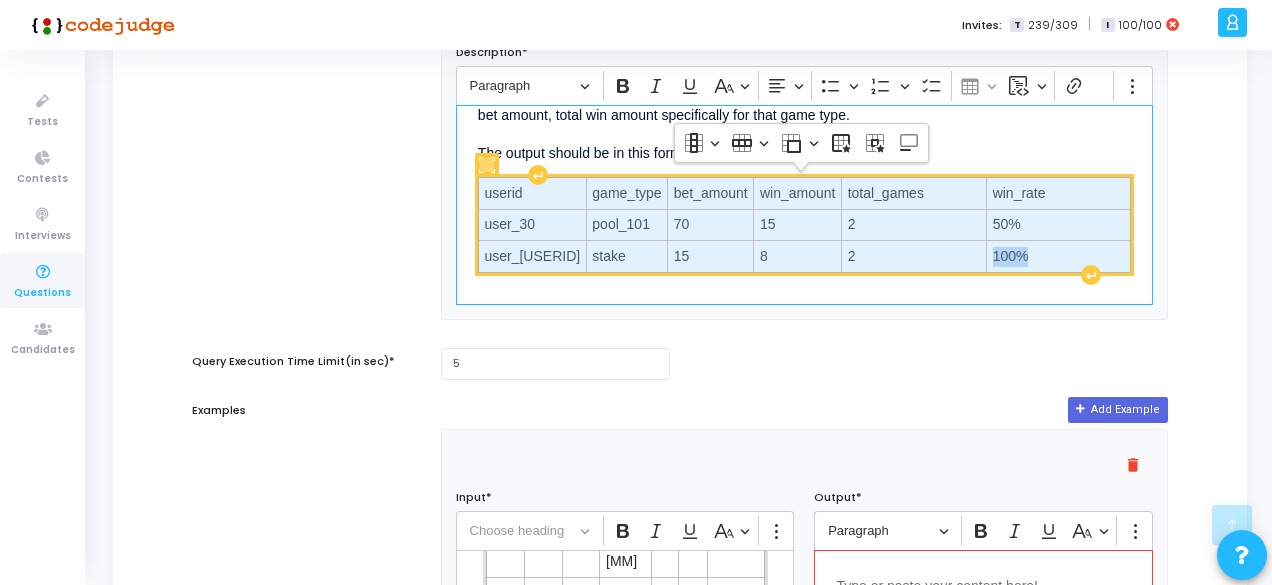 drag, startPoint x: 1085, startPoint y: 253, endPoint x: 480, endPoint y: 195, distance: 607.7738 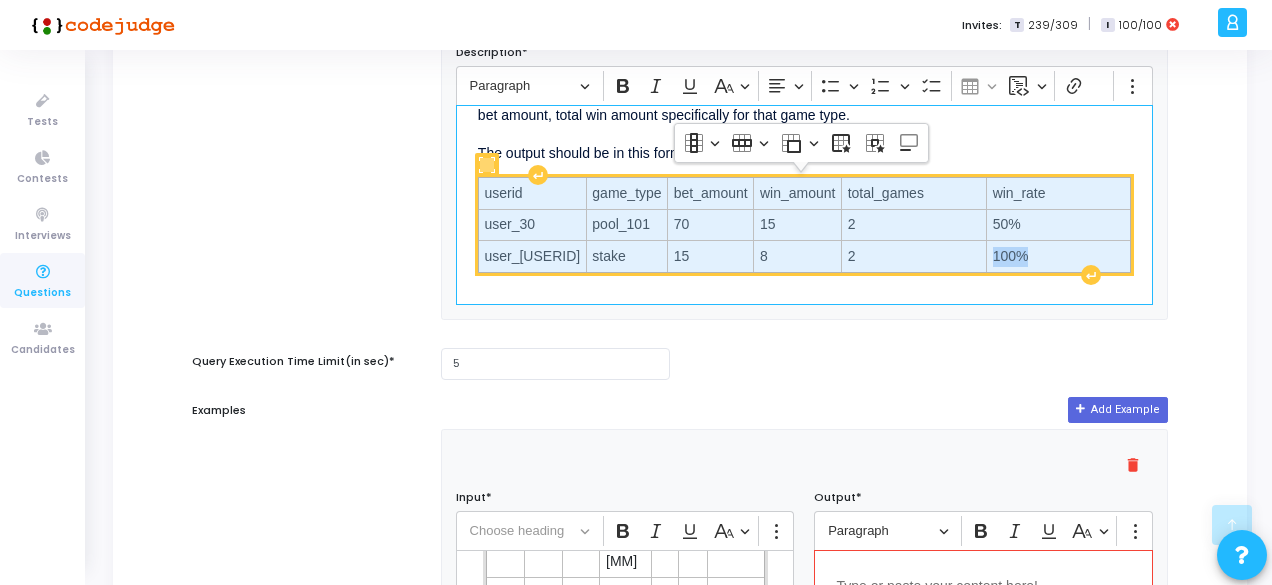 click on "user_30 pool_101 70 15 2 50% user_52 stake 15 8 2 100%" at bounding box center (804, 224) 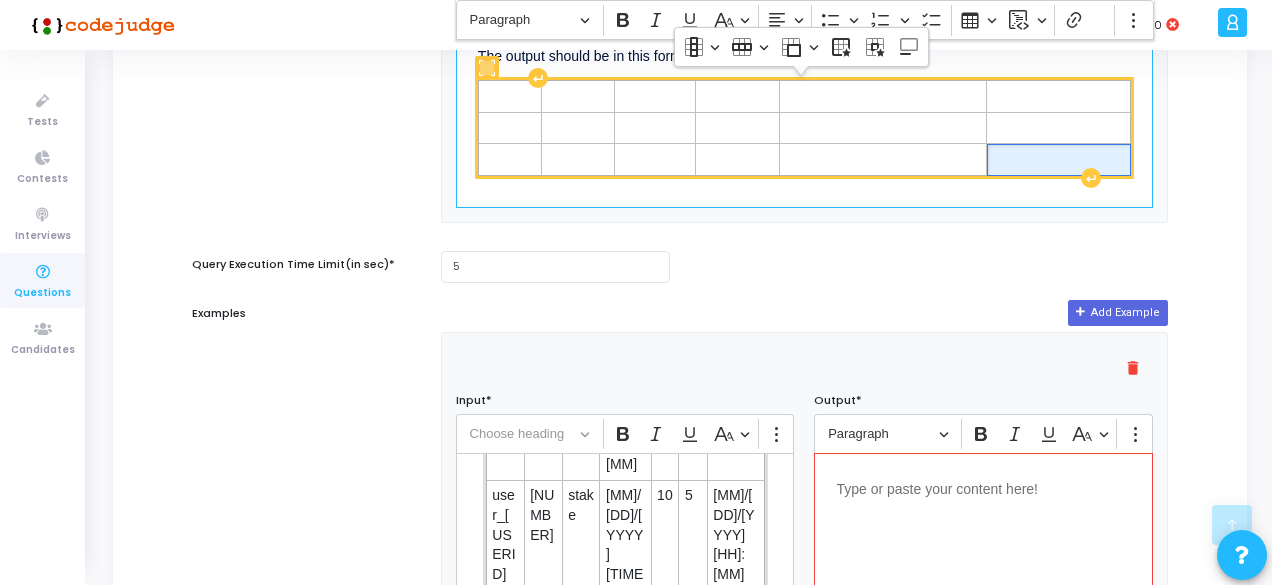 scroll, scrollTop: 896, scrollLeft: 0, axis: vertical 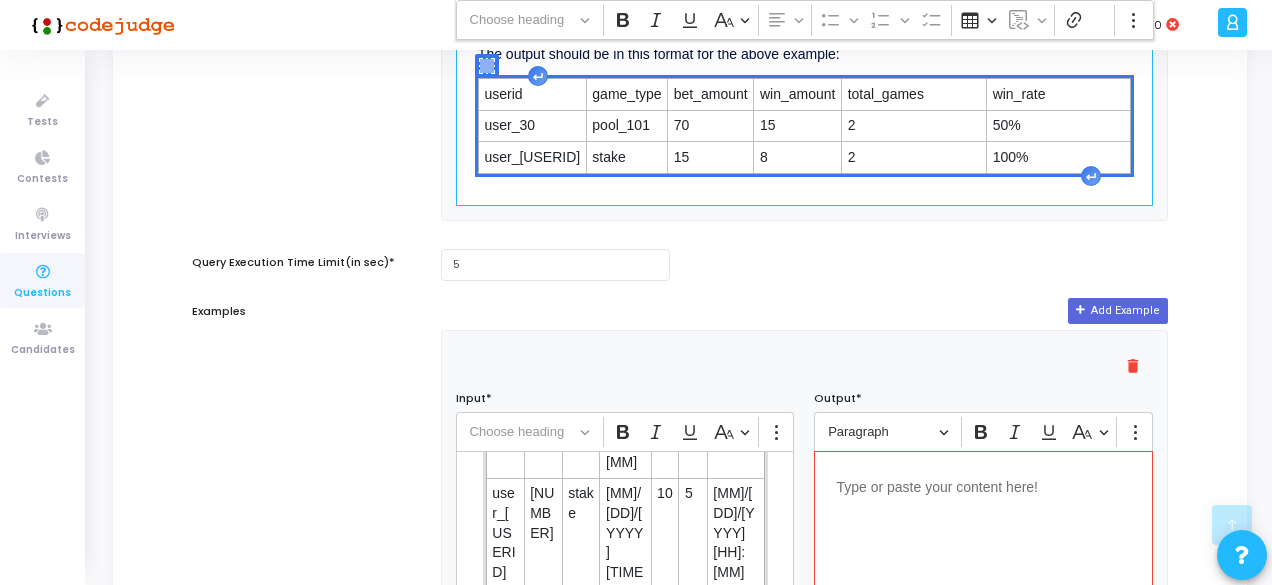 drag, startPoint x: 505, startPoint y: 71, endPoint x: 1118, endPoint y: 173, distance: 621.4282 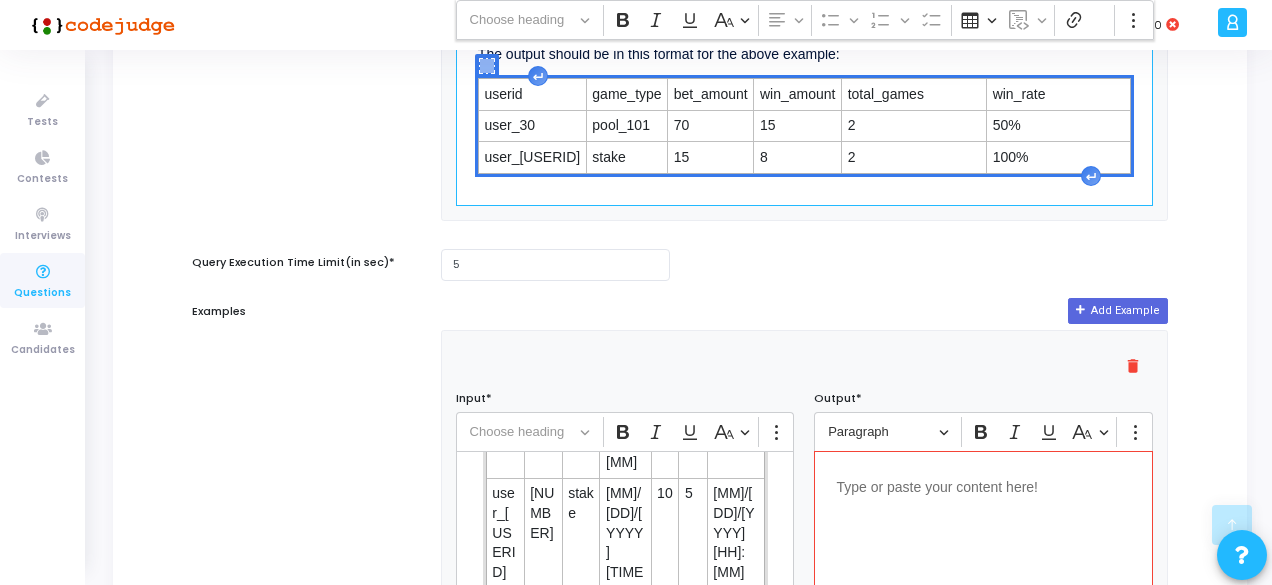 click on "You need to write a SQL query in order to solve the following problem: Identify each user’s favorite game type based on the total amount spent on each game type. The game type having the maximum amount spent will be the favorite game type for that user. Once the favorite game type is identified for each user, compute the total games played, win rate, total bet amount, total win amount specifically for that game type. The output should be in this format for the above example: userid game_type bet_amount win_amount total_games win_rate user_30 pool_101 70 15 2 50% user_52 stake 15 8 2 100%" at bounding box center (804, 106) 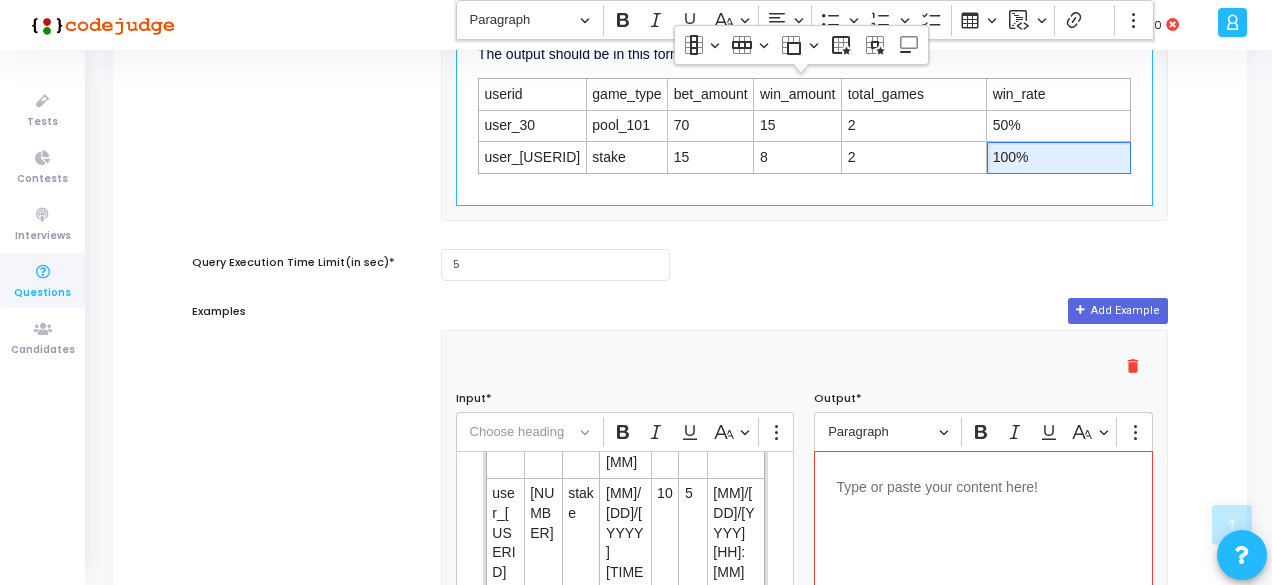 click on "You need to write a SQL query in order to solve the following problem: Identify each user’s favorite game type based on the total amount spent on each game type. The game type having the maximum amount spent will be the favorite game type for that user. Once the favorite game type is identified for each user, compute the total games played, win rate, total bet amount, total win amount specifically for that game type. The output should be in this format for the above example: userid game_type bet_amount win_amount total_games win_rate user_30 pool_101 70 15 2 50% user_52 stake 15 8 2 100%" at bounding box center (804, 106) 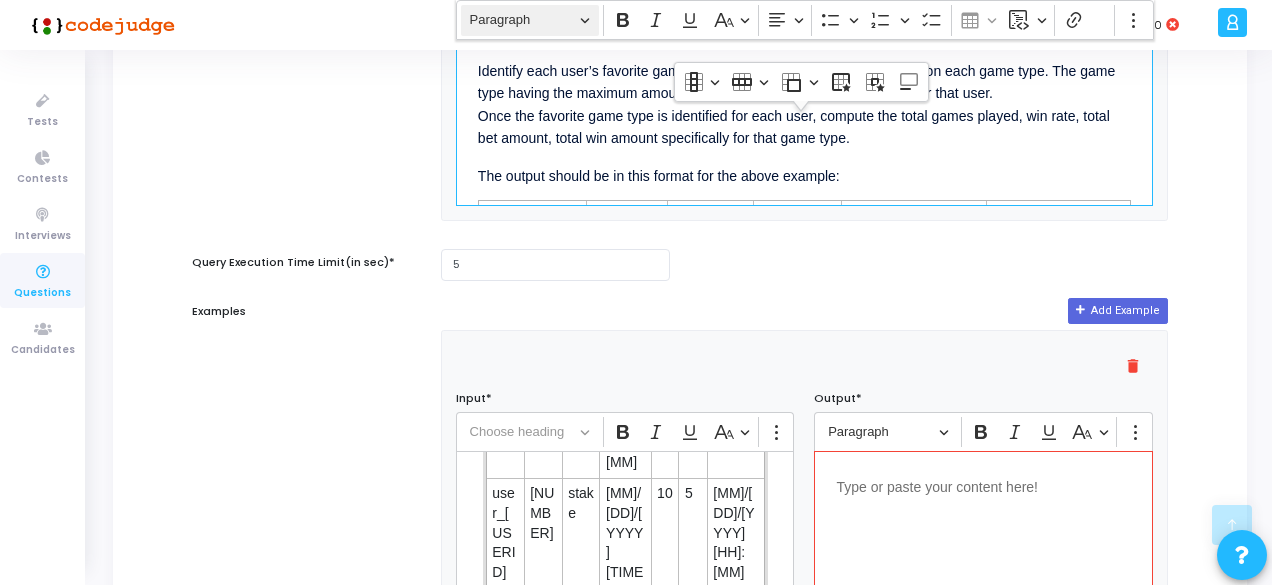 scroll, scrollTop: 0, scrollLeft: 0, axis: both 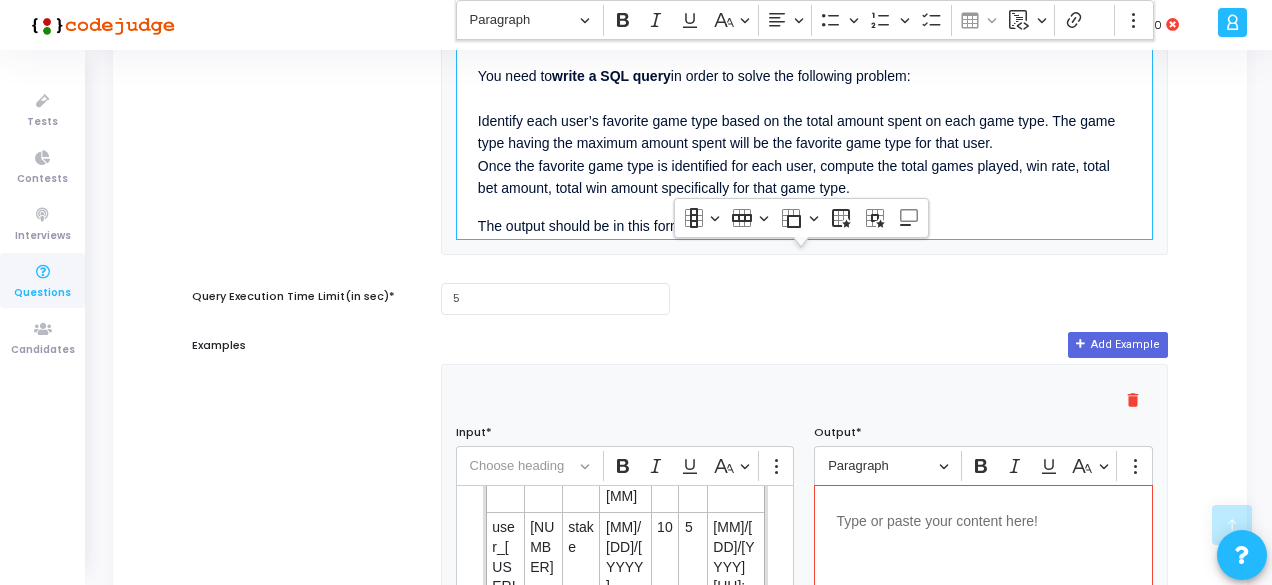drag, startPoint x: 1108, startPoint y: 156, endPoint x: 489, endPoint y: 152, distance: 619.01294 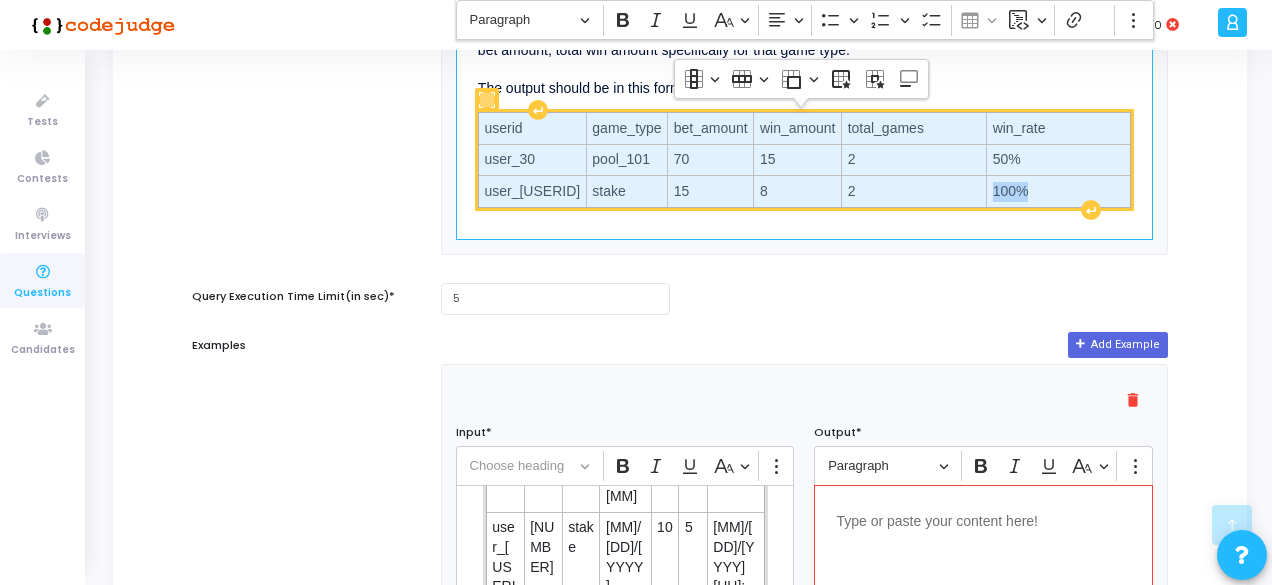 drag, startPoint x: 498, startPoint y: 113, endPoint x: 1112, endPoint y: 201, distance: 620.2741 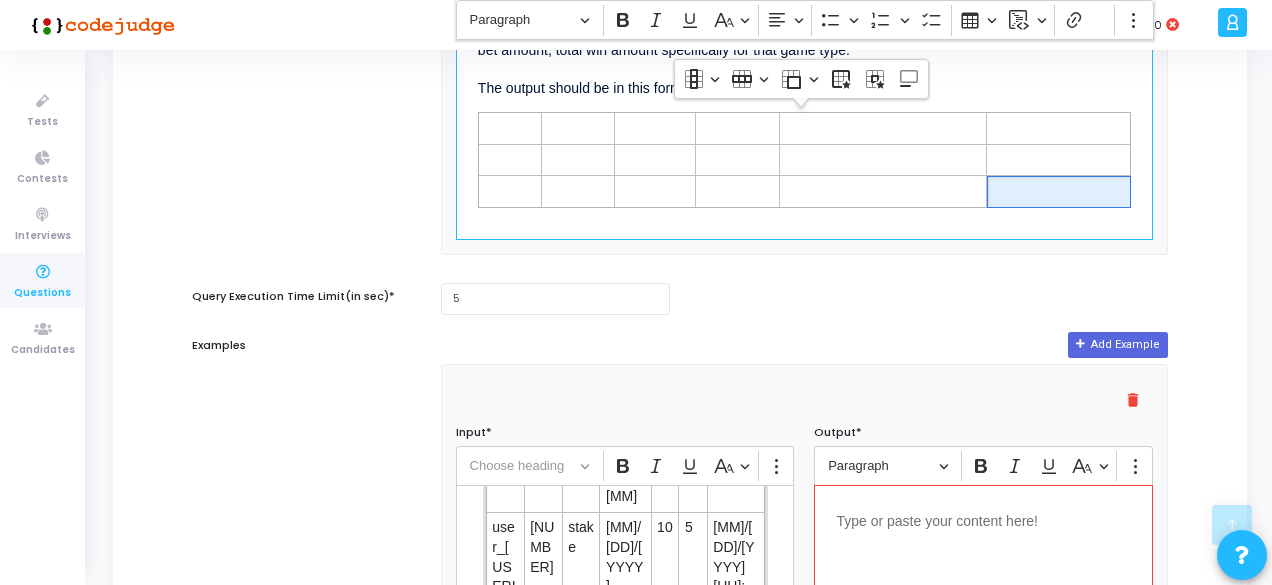 click at bounding box center [983, 519] 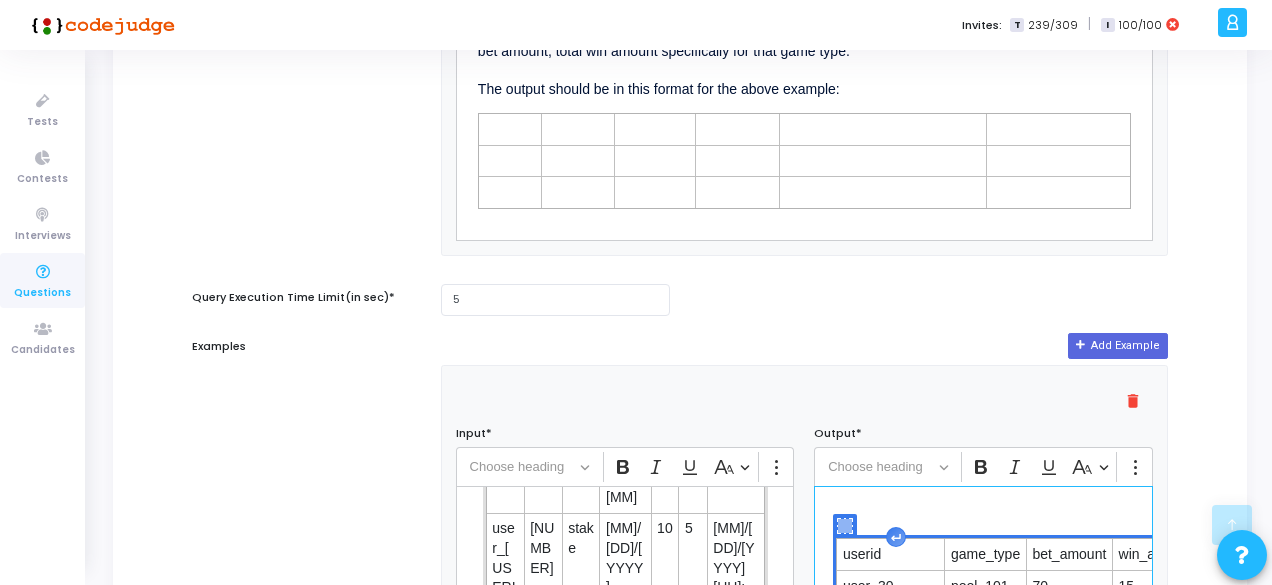 scroll, scrollTop: 932, scrollLeft: 0, axis: vertical 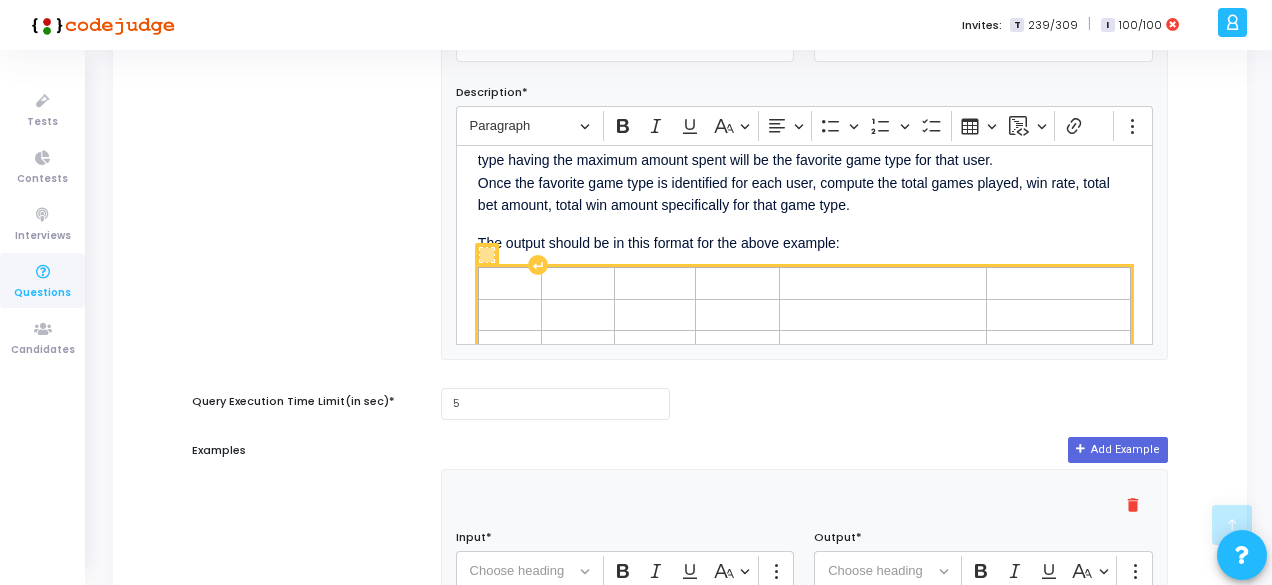 click 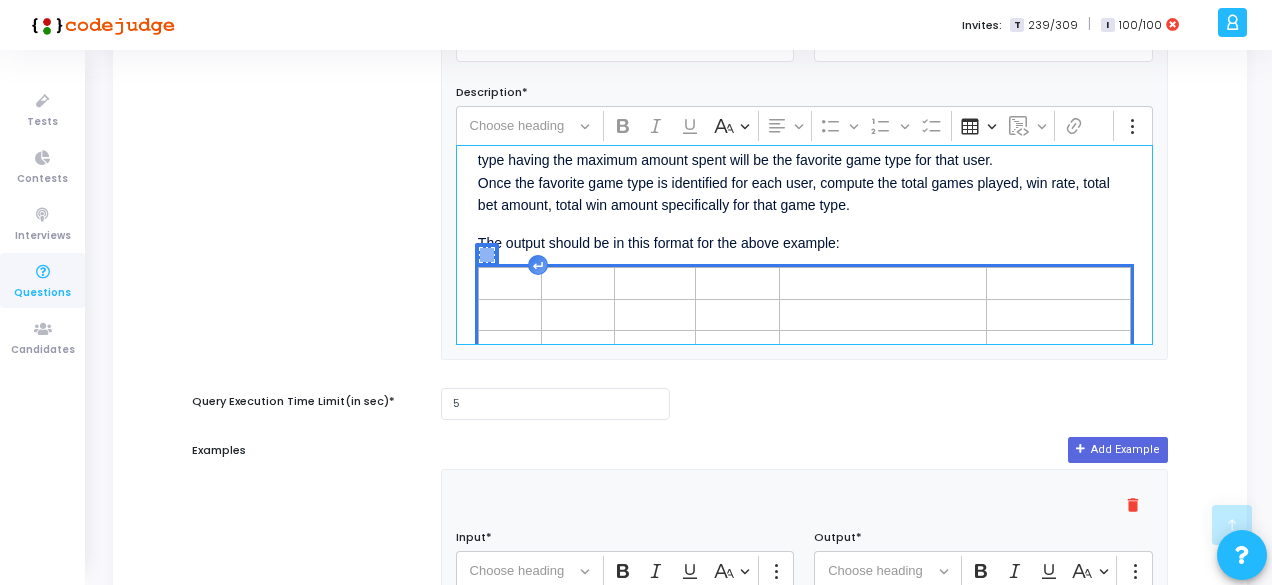 scroll, scrollTop: 68, scrollLeft: 0, axis: vertical 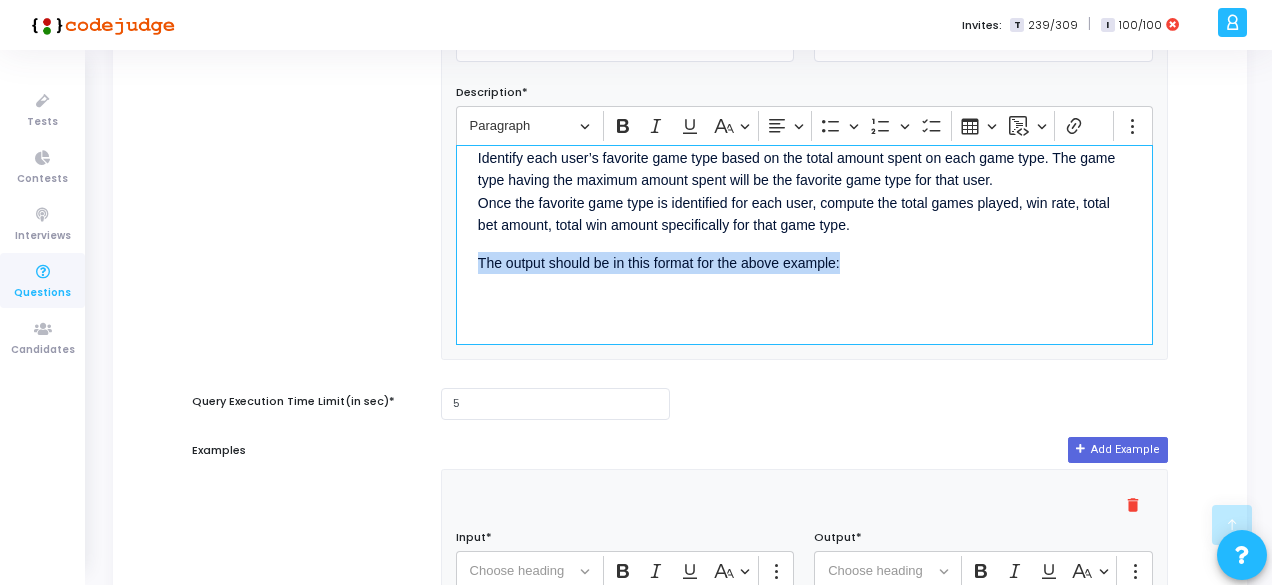 drag, startPoint x: 864, startPoint y: 259, endPoint x: 405, endPoint y: 245, distance: 459.21347 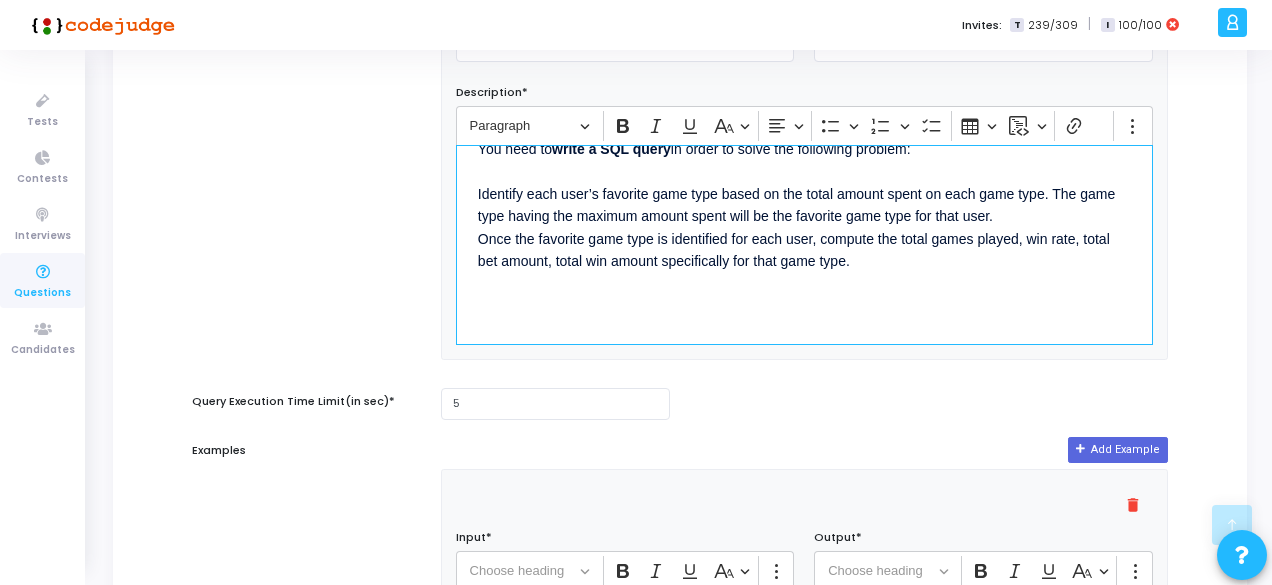 scroll, scrollTop: 30, scrollLeft: 0, axis: vertical 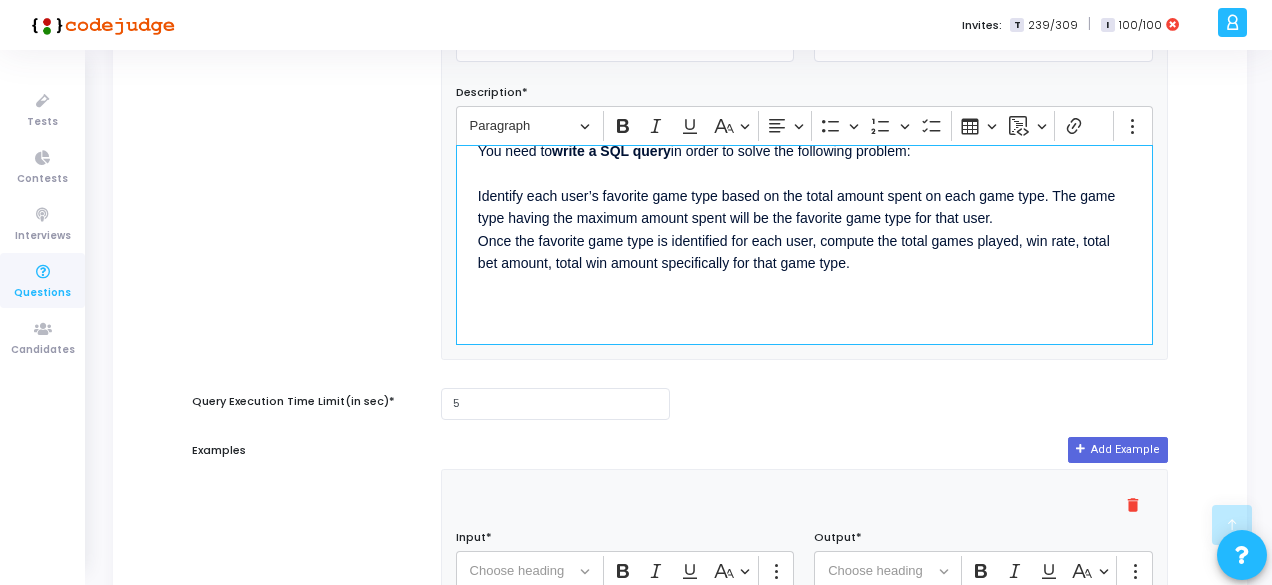 click at bounding box center [804, 299] 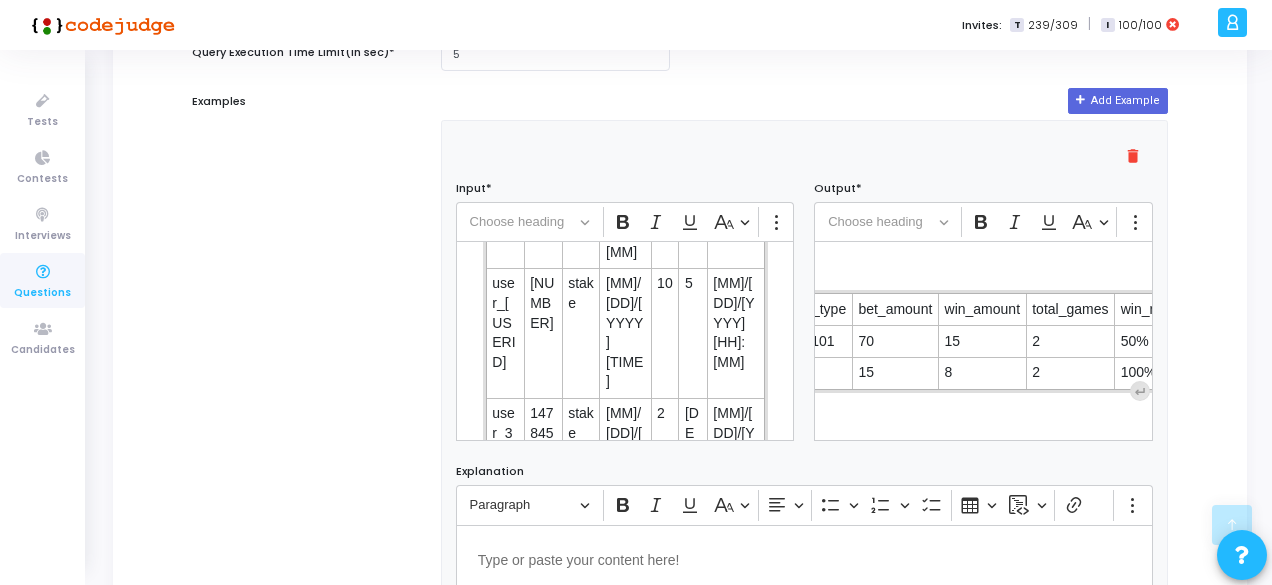 scroll, scrollTop: 1122, scrollLeft: 0, axis: vertical 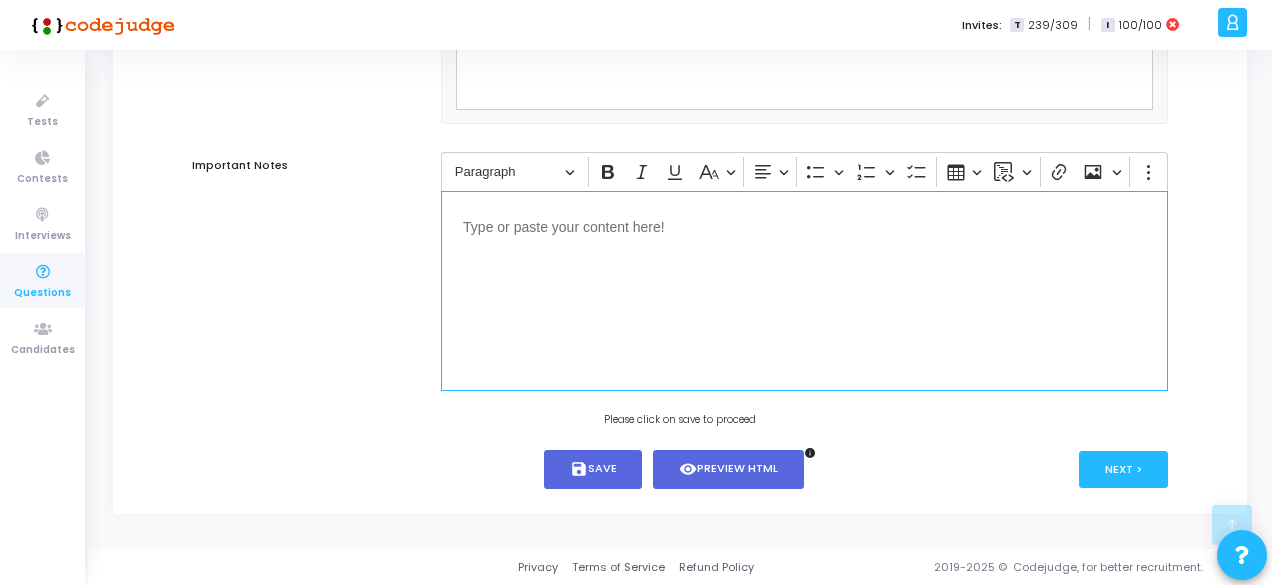 click at bounding box center [804, 291] 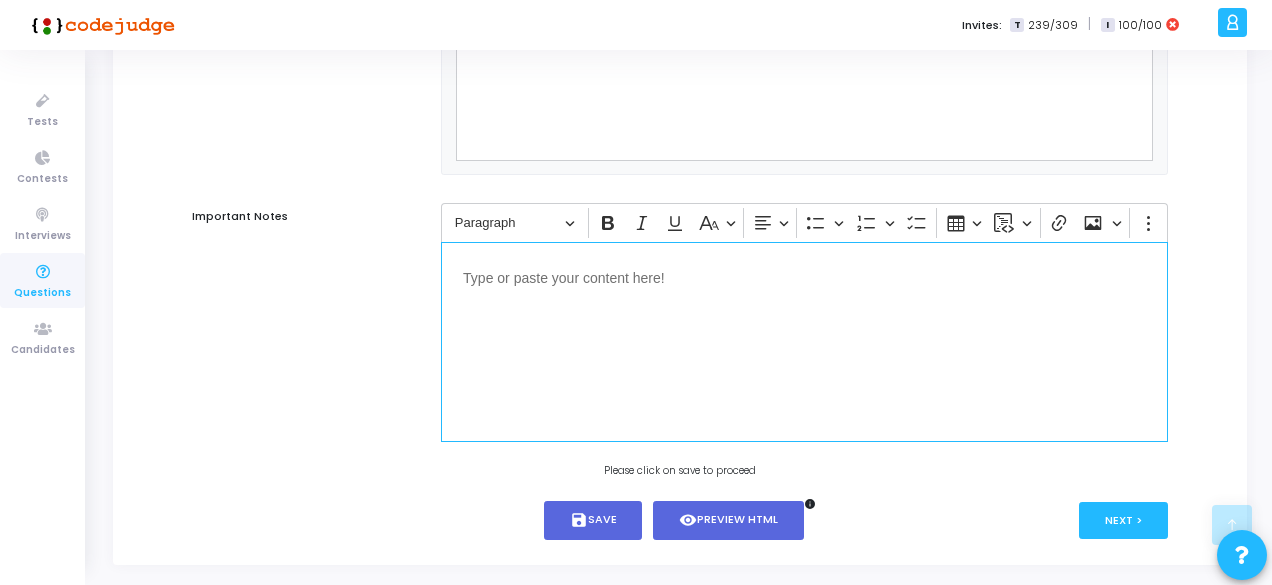 scroll, scrollTop: 1729, scrollLeft: 0, axis: vertical 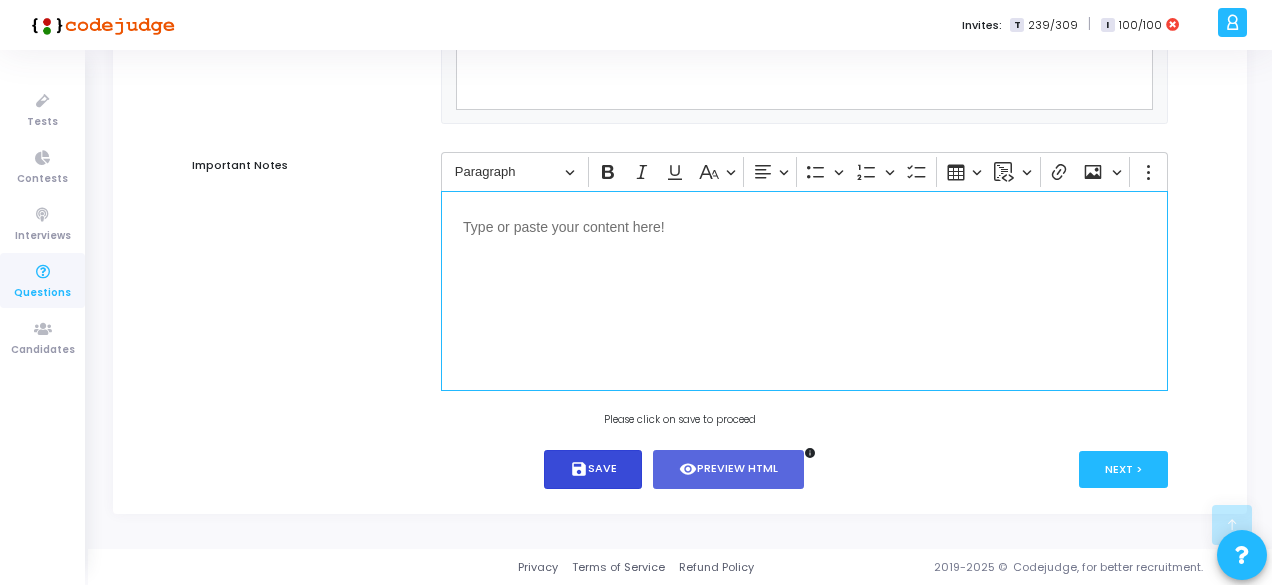 click on "save  Save" at bounding box center (593, 469) 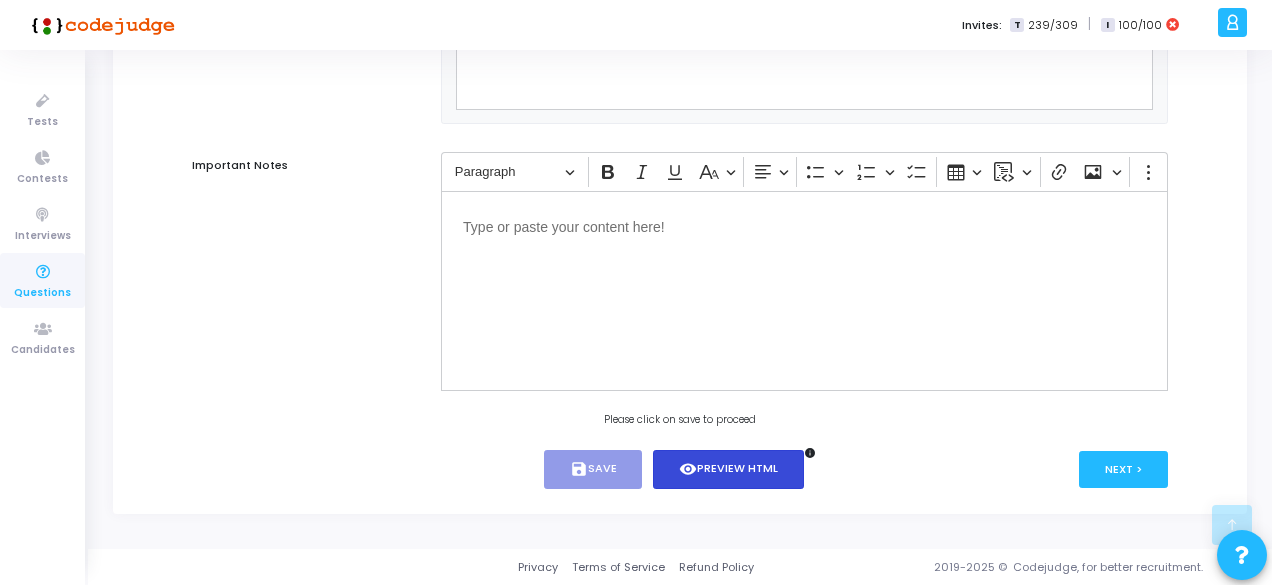 click on "visibility  Preview HTML" at bounding box center (728, 469) 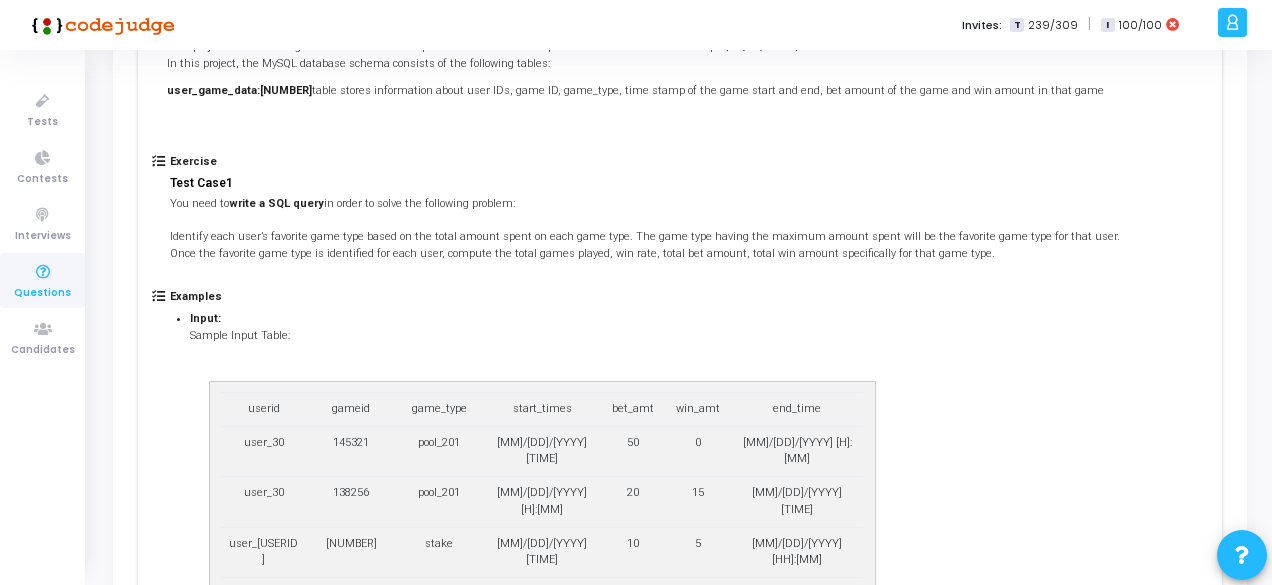scroll, scrollTop: 0, scrollLeft: 0, axis: both 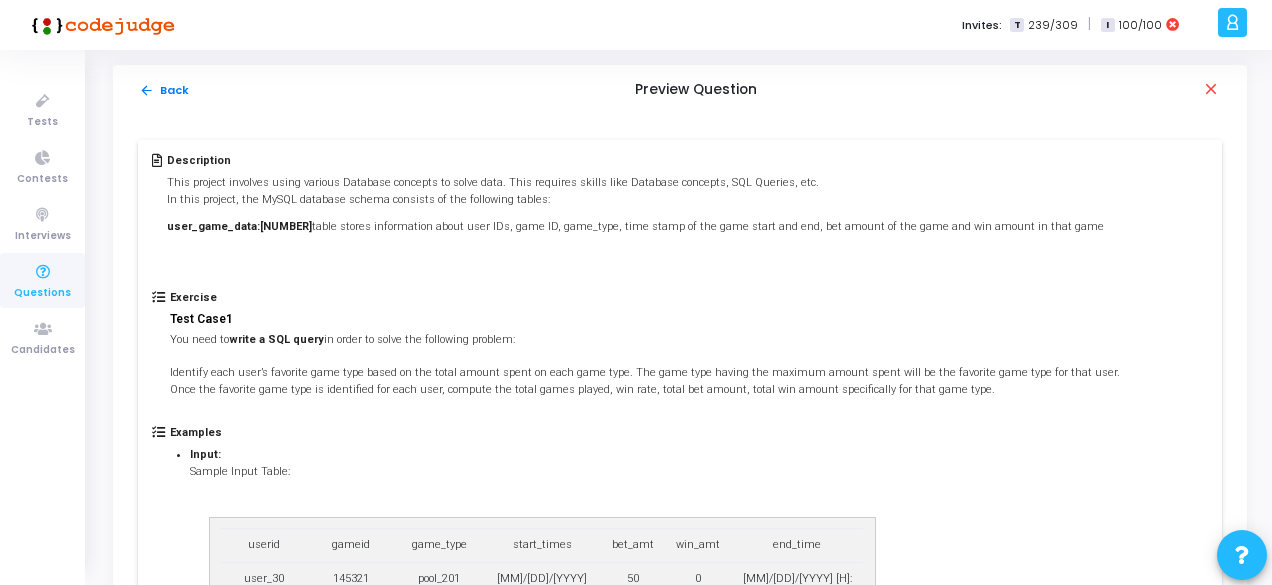 click on "Sample Input Table:" at bounding box center (541, 480) 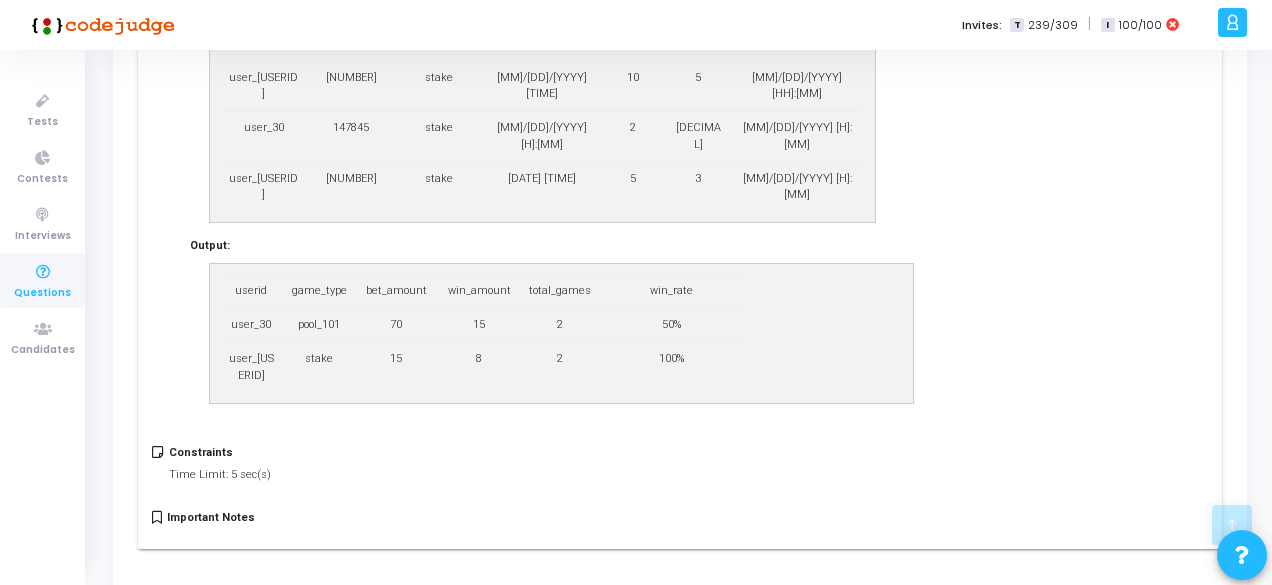scroll, scrollTop: 0, scrollLeft: 0, axis: both 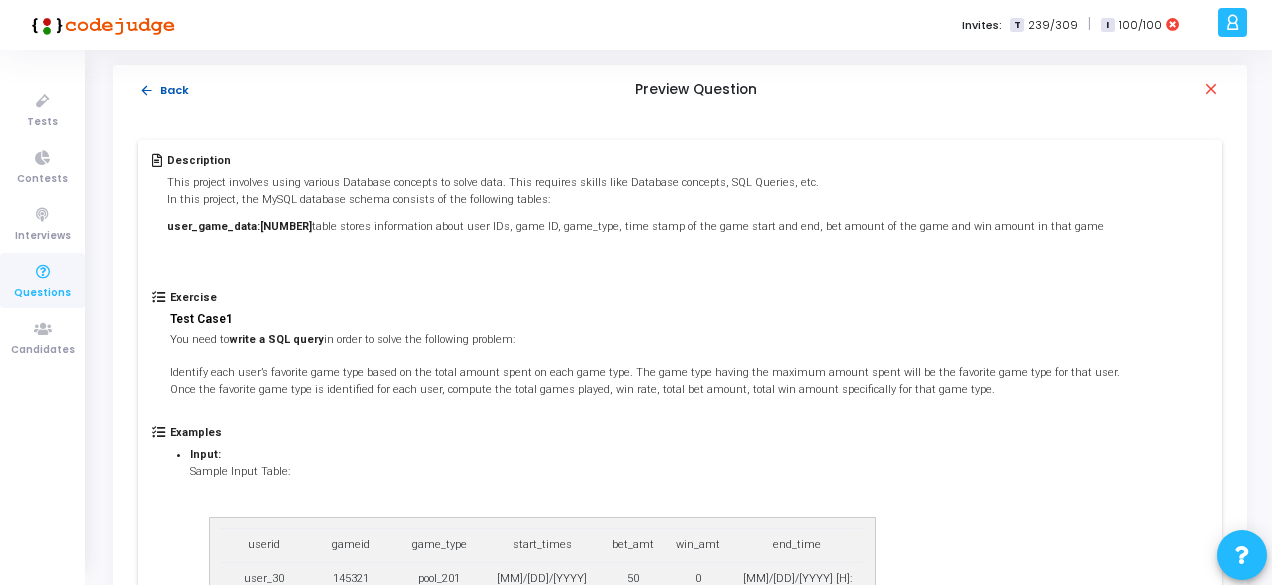 click on "arrow_back  Back" 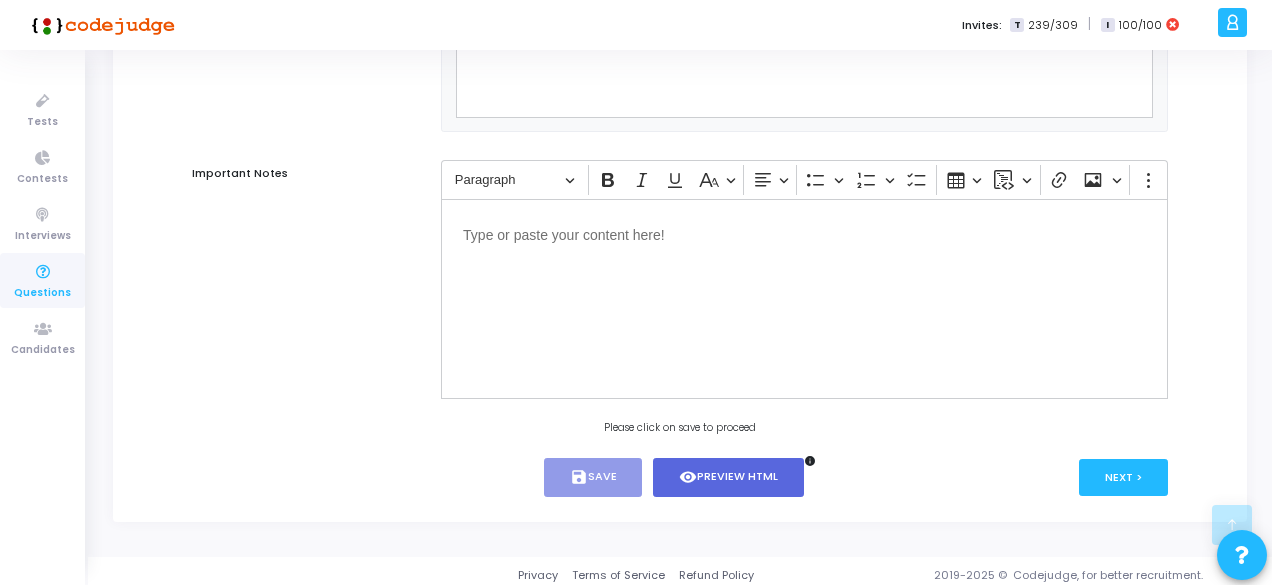 scroll, scrollTop: 1716, scrollLeft: 0, axis: vertical 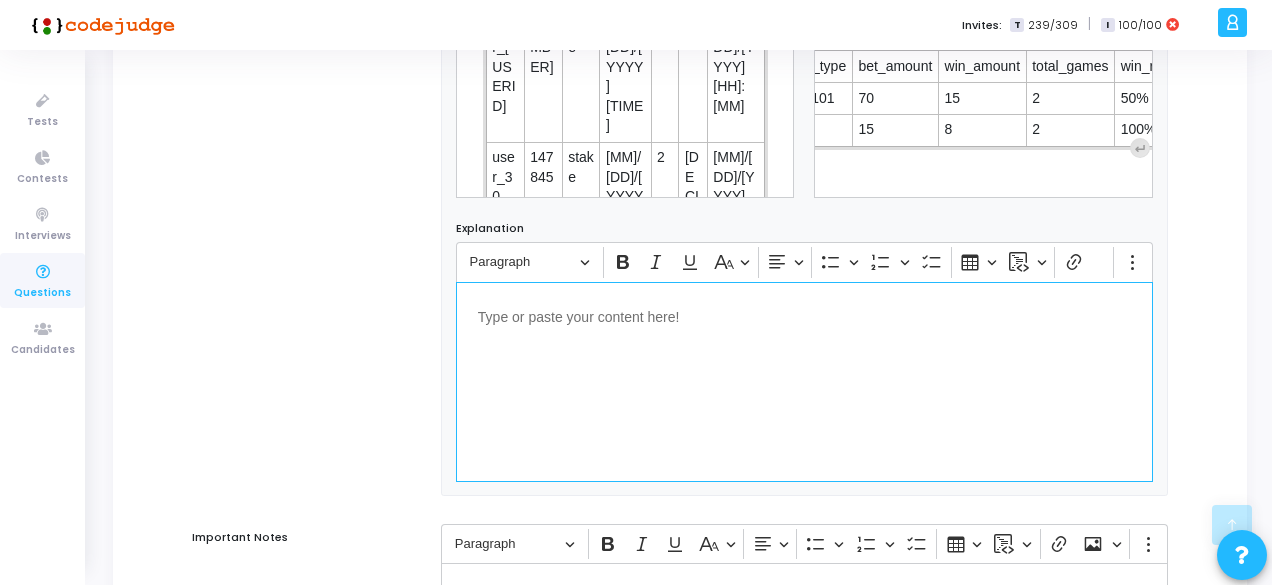 click at bounding box center (804, 382) 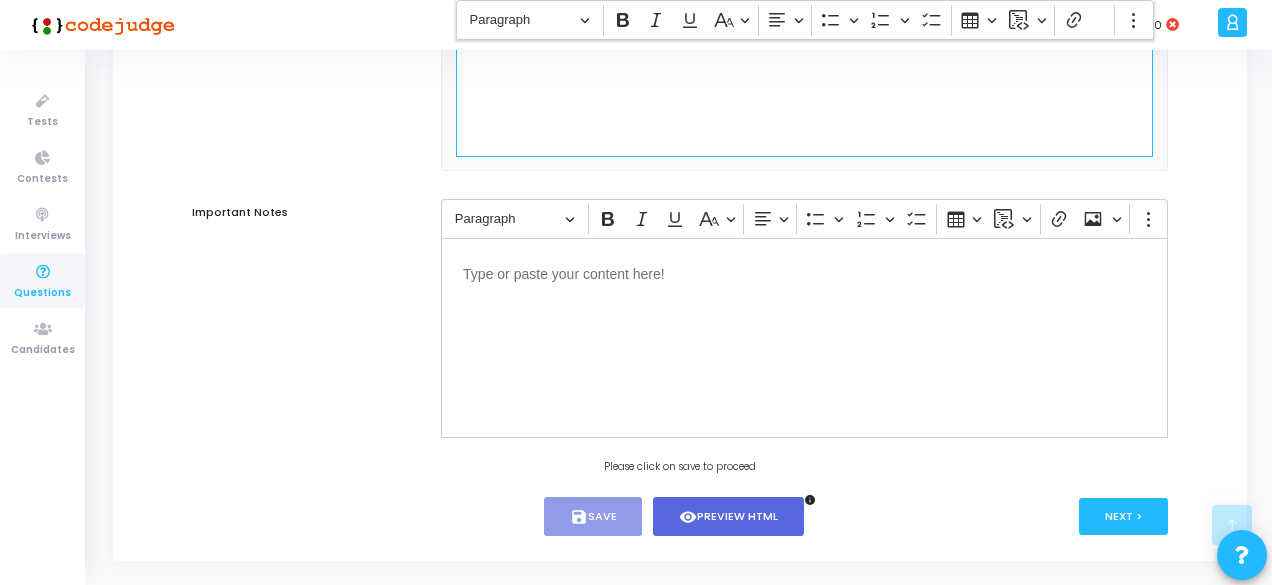 scroll, scrollTop: 1729, scrollLeft: 0, axis: vertical 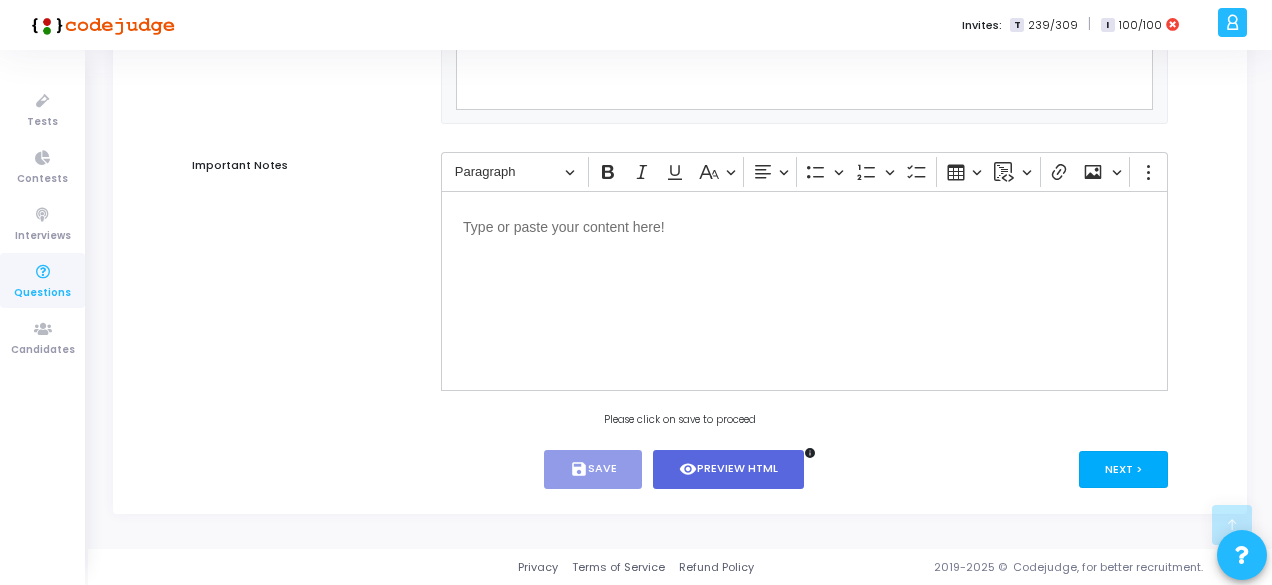click on "Next >" at bounding box center [1123, 469] 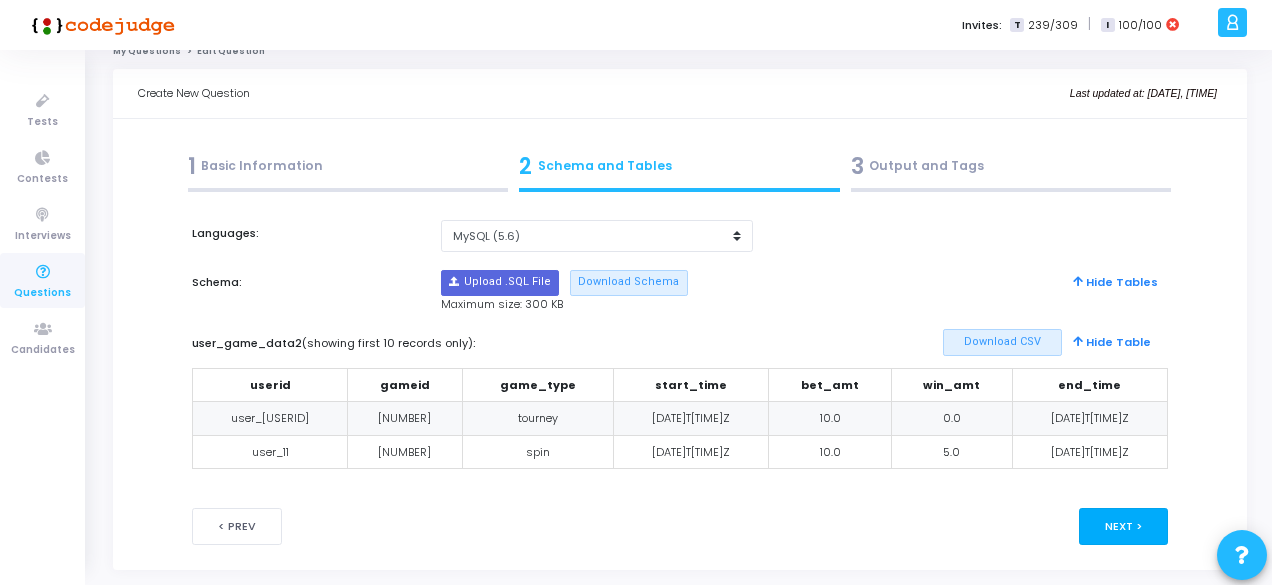 scroll, scrollTop: 0, scrollLeft: 0, axis: both 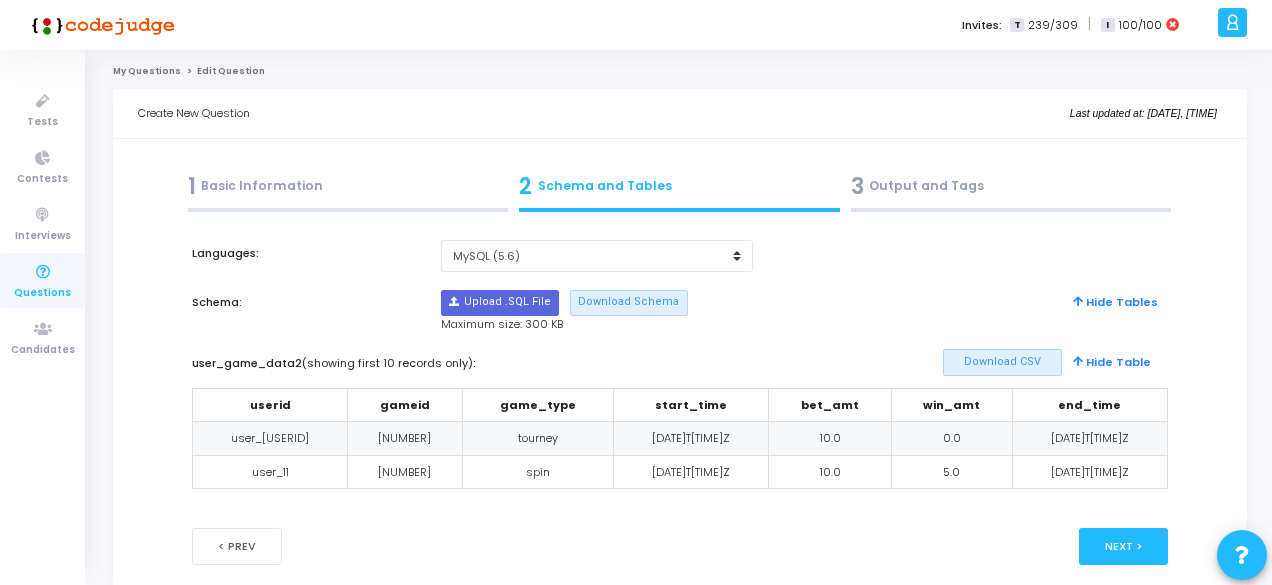 click on "1  Basic Information" at bounding box center [348, 186] 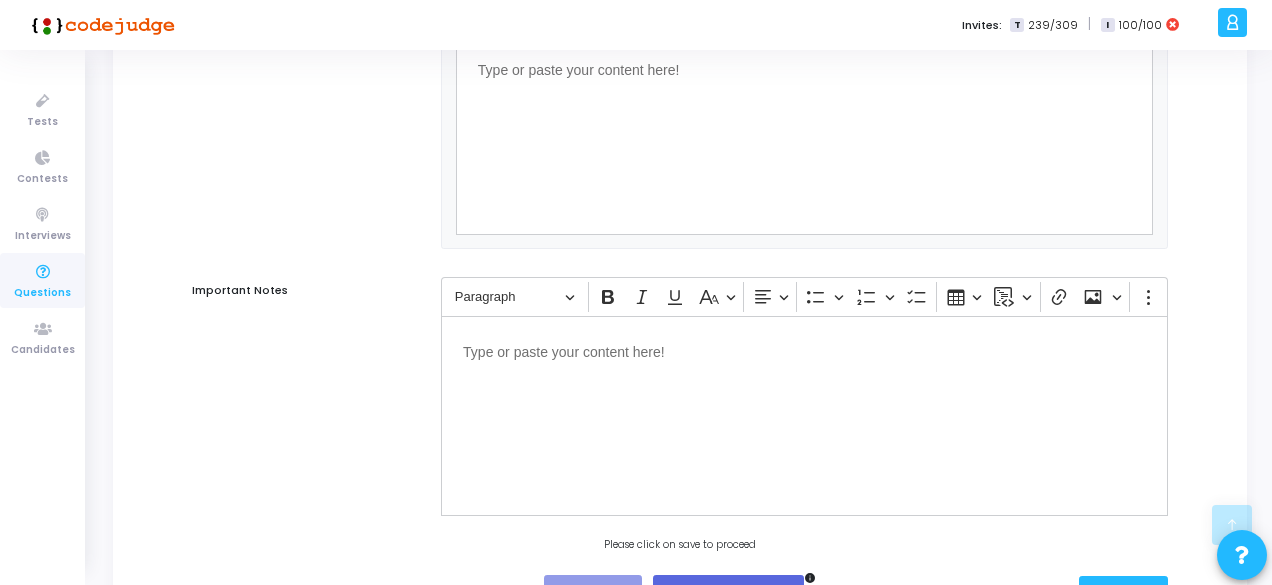 scroll, scrollTop: 1729, scrollLeft: 0, axis: vertical 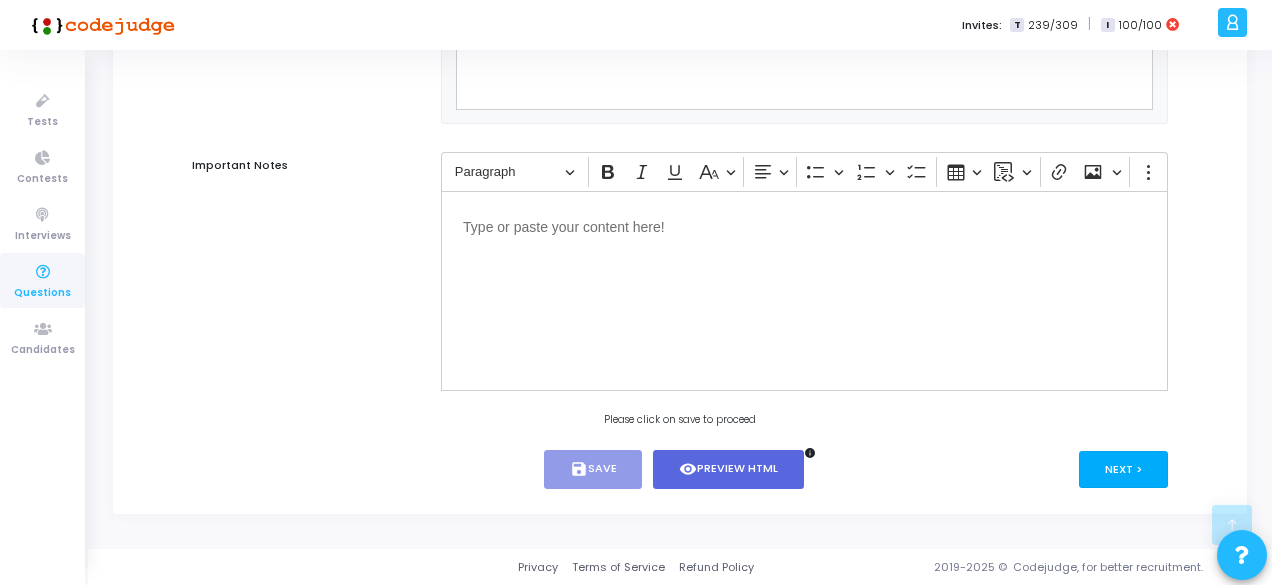 click on "Next >" at bounding box center [1123, 469] 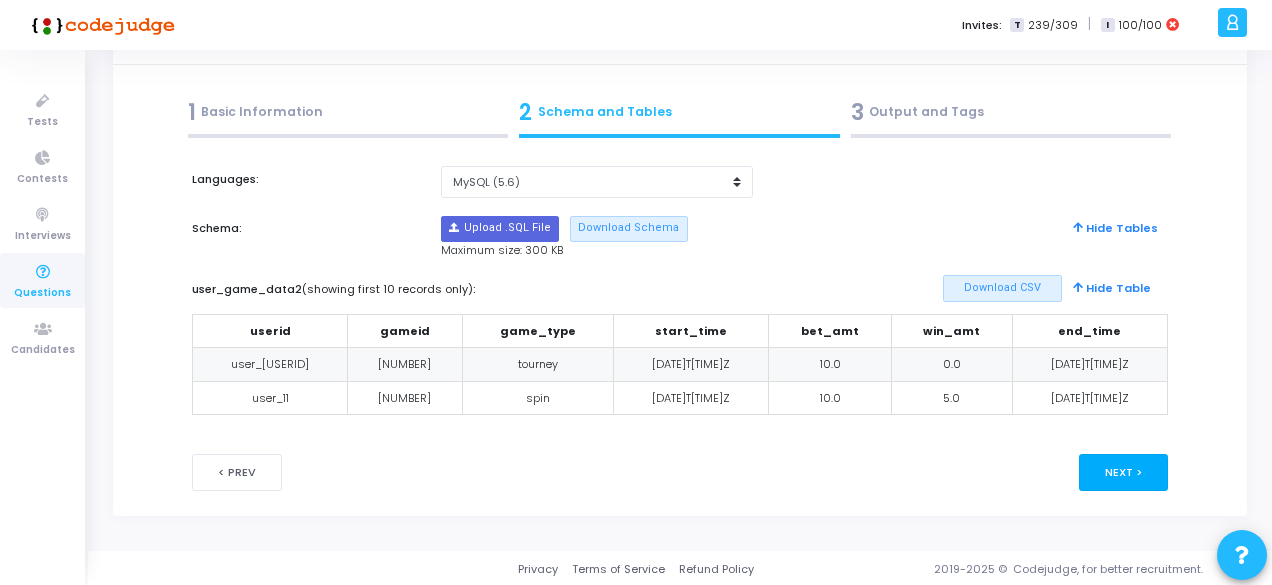 click on "Next >" at bounding box center (1123, 472) 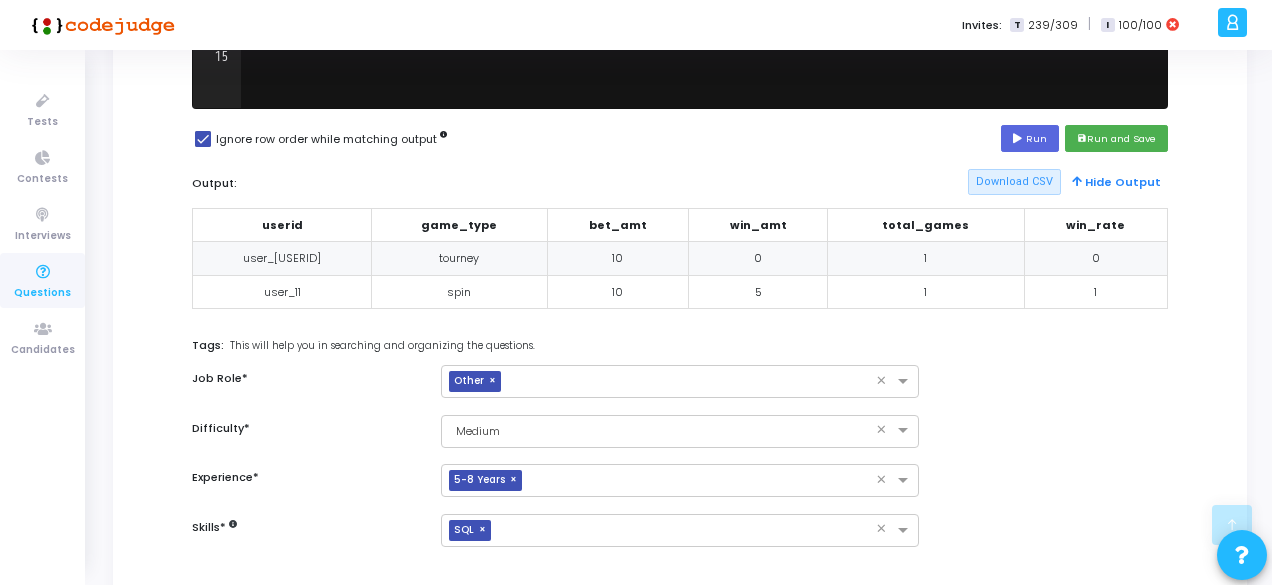 scroll, scrollTop: 618, scrollLeft: 0, axis: vertical 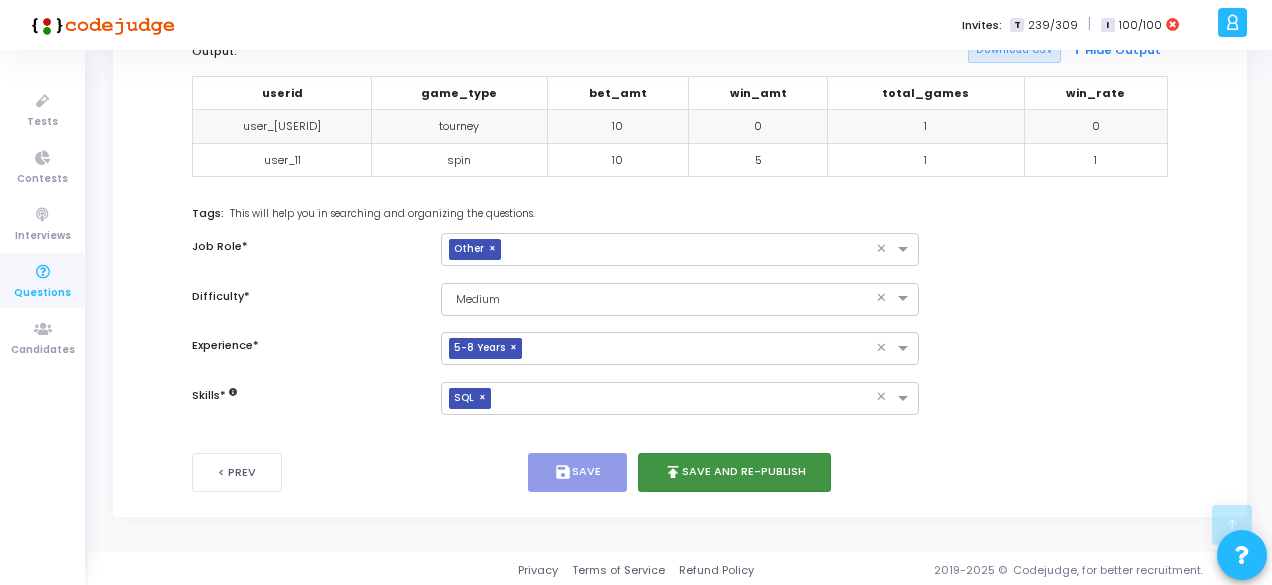 click on "publish  Save and Re-publish" at bounding box center [735, 472] 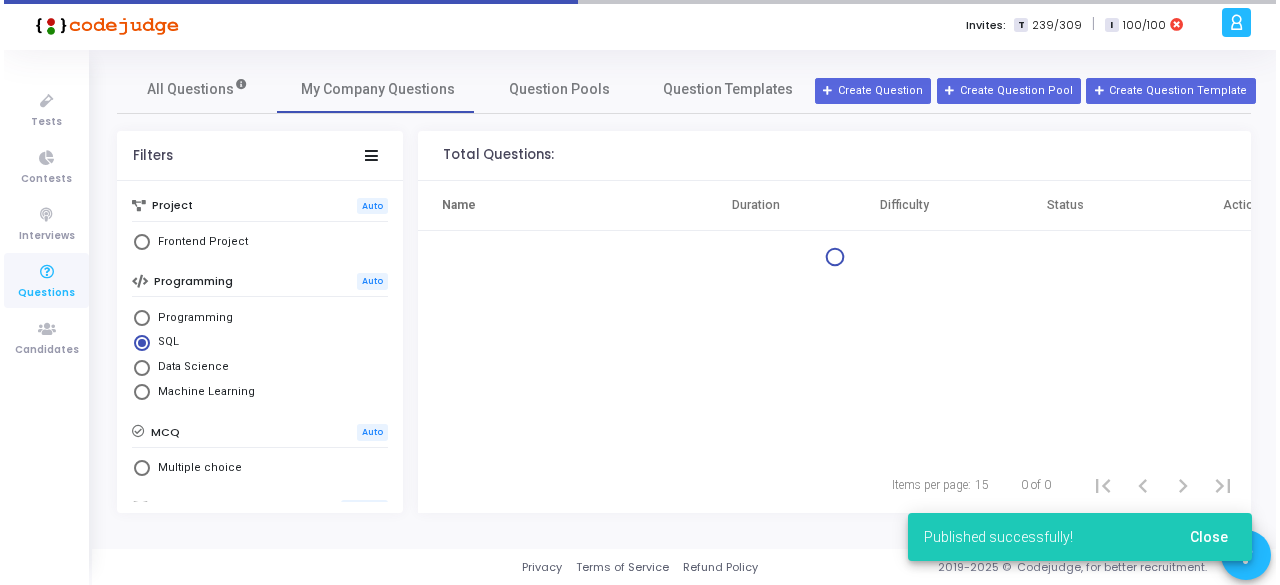 scroll, scrollTop: 0, scrollLeft: 0, axis: both 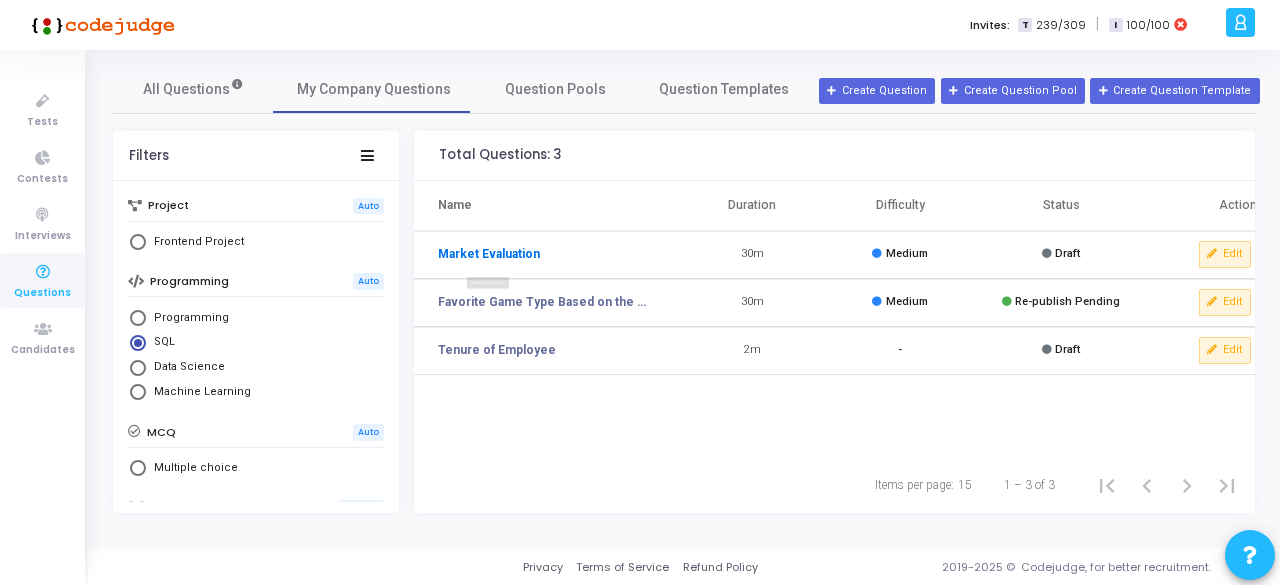 click on "Market Evaluation" at bounding box center (489, 254) 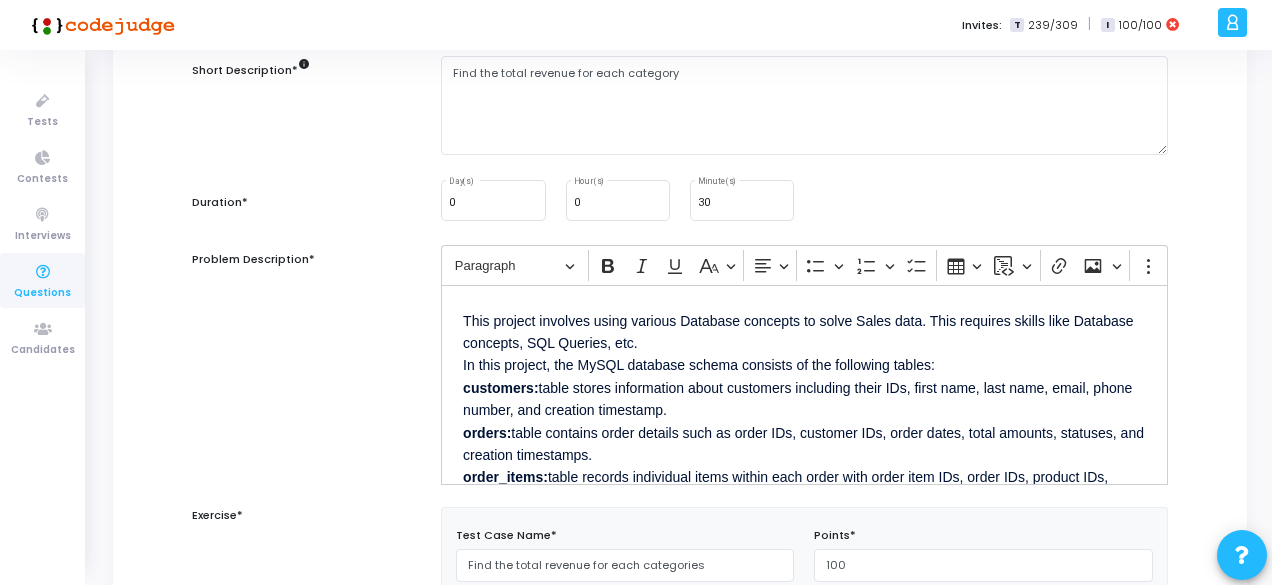 scroll, scrollTop: 237, scrollLeft: 0, axis: vertical 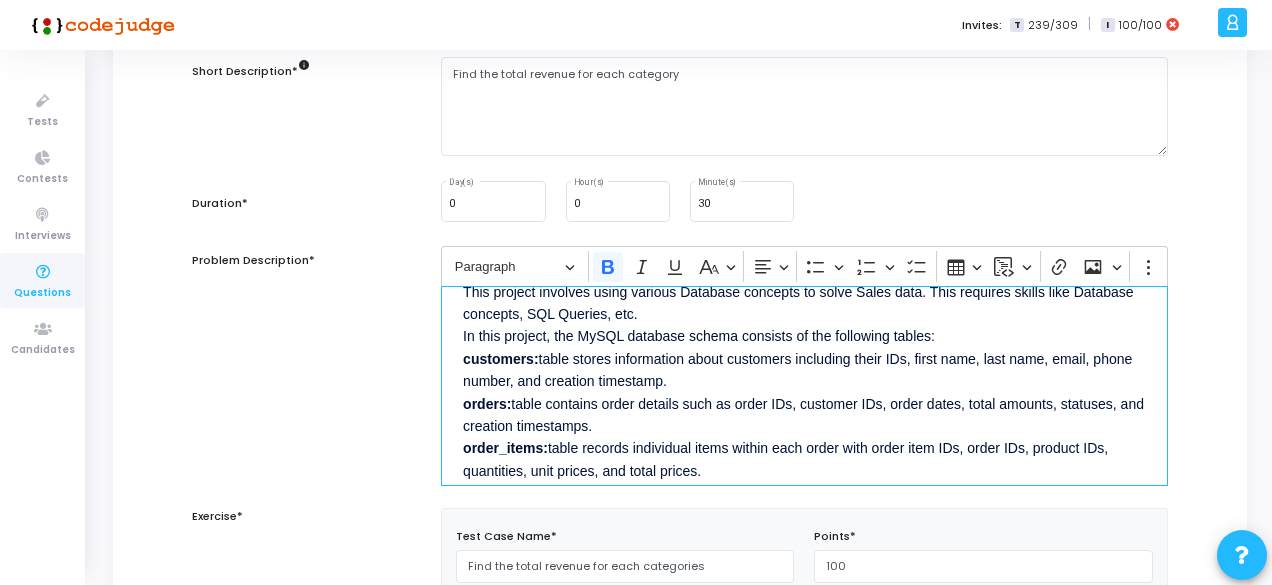 drag, startPoint x: 672, startPoint y: 380, endPoint x: 455, endPoint y: 357, distance: 218.21548 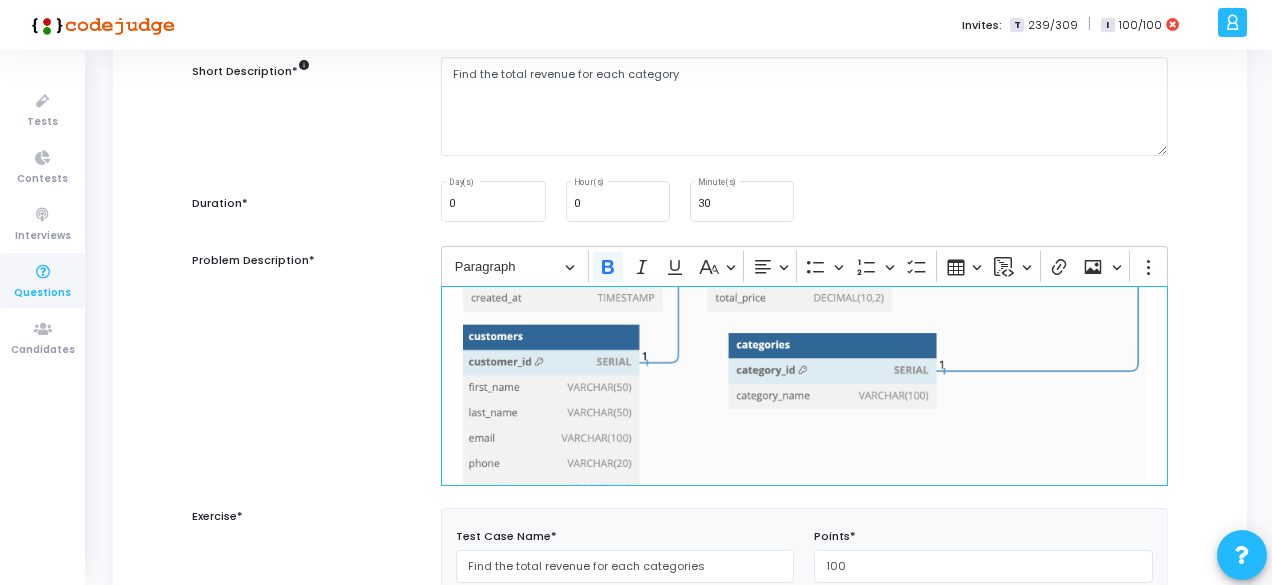 scroll, scrollTop: 502, scrollLeft: 0, axis: vertical 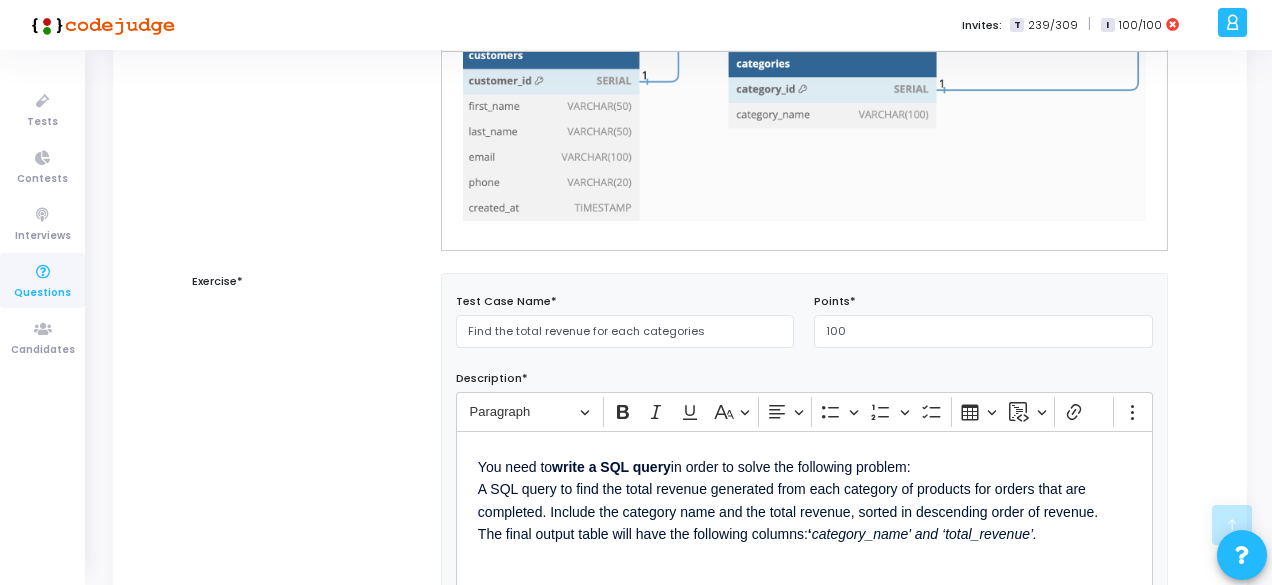 click on "Exercise*" at bounding box center [306, 462] 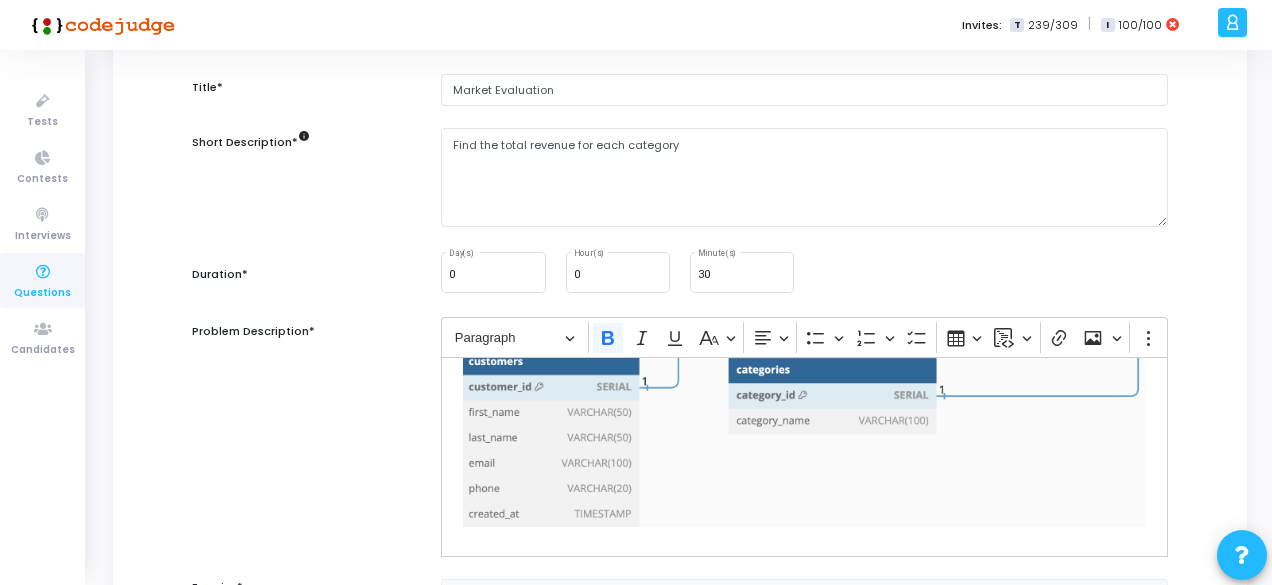 scroll, scrollTop: 190, scrollLeft: 0, axis: vertical 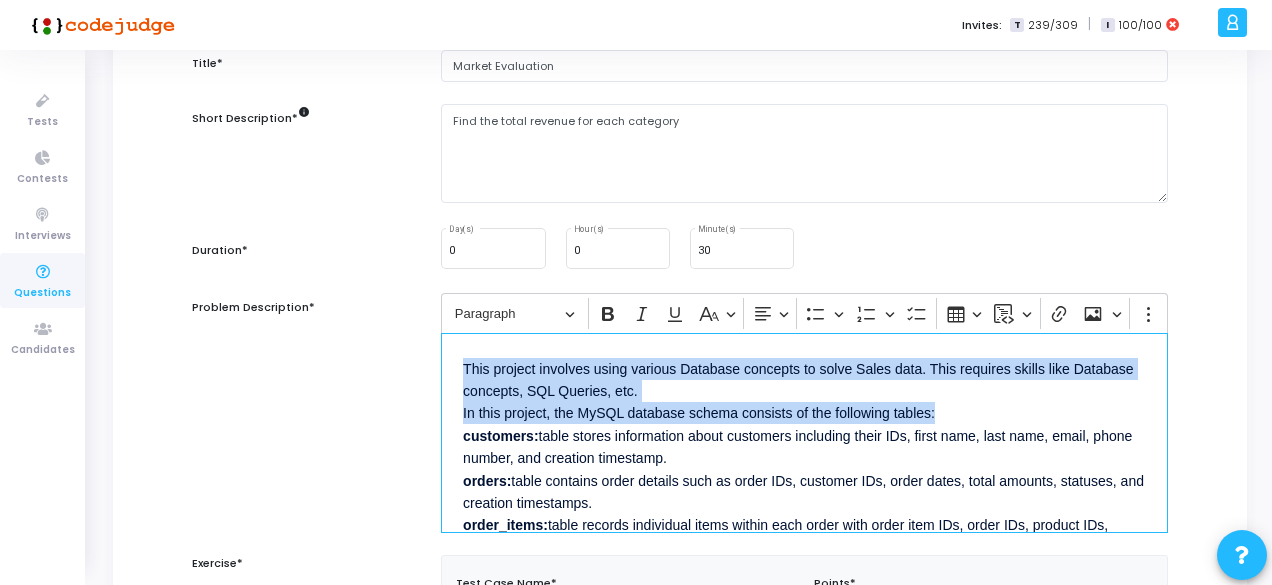 drag, startPoint x: 938, startPoint y: 411, endPoint x: 448, endPoint y: 363, distance: 492.3454 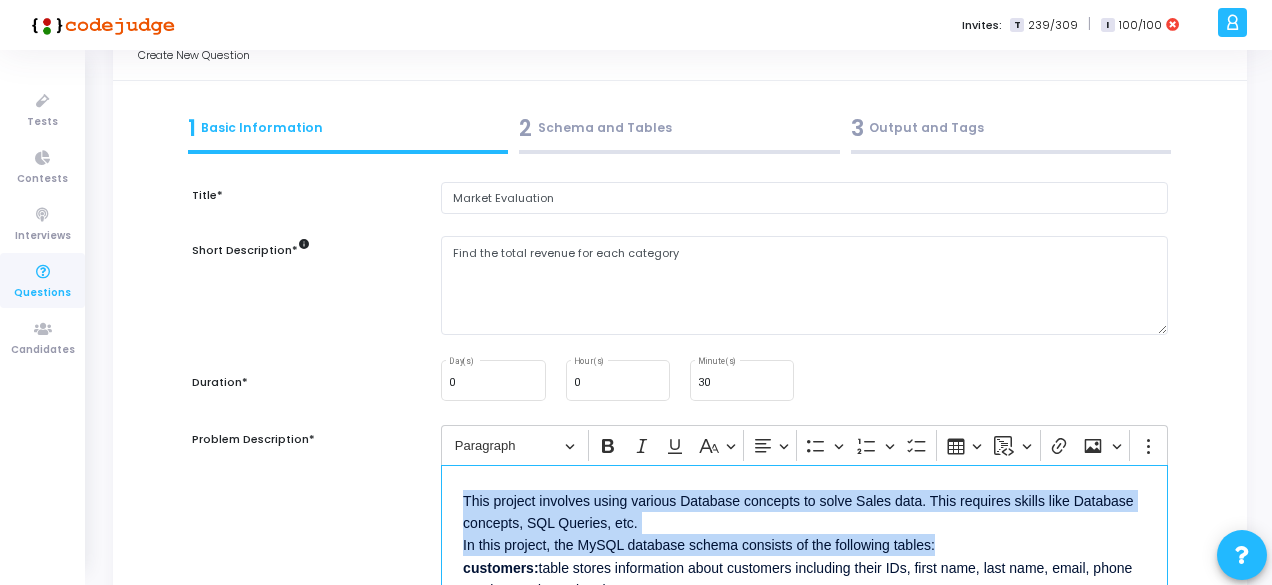 scroll, scrollTop: 51, scrollLeft: 0, axis: vertical 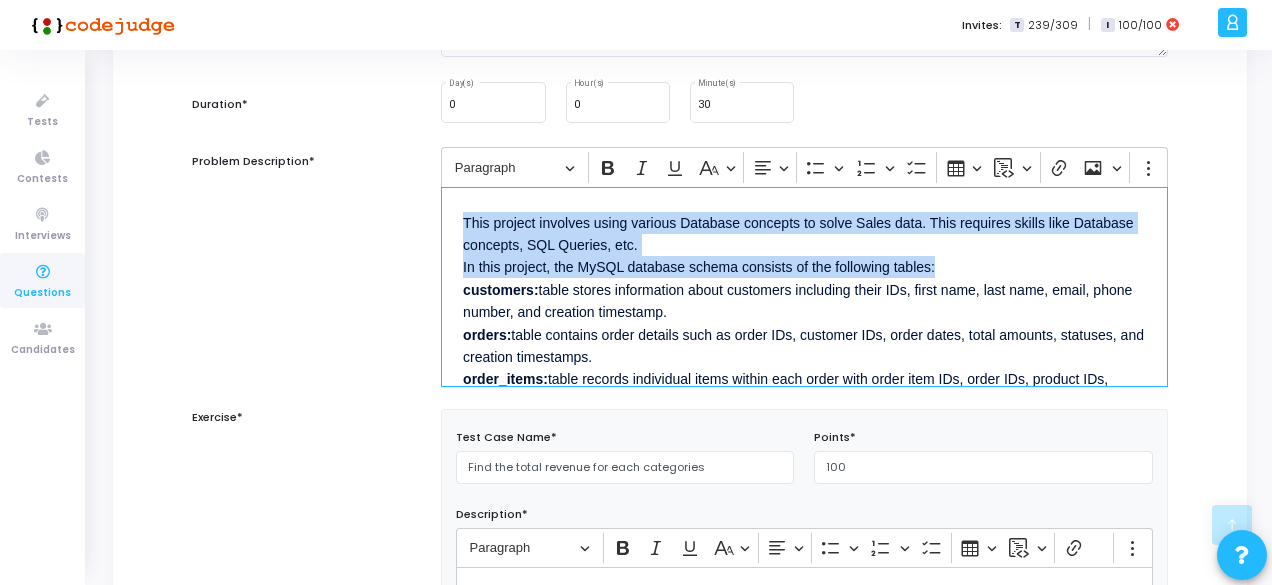 click on "This project involves using various Database concepts to solve Sales data. This requires skills like Database concepts, SQL Queries, etc. In this project, the MySQL database schema consists of the following tables: customers:  table stores information about customers including their IDs, first name, last name, email, phone number, and creation timestamp. orders:  table contains order details such as order IDs, customer IDs, order dates, total amounts, statuses, and creation timestamps. order_items:  table records individual items within each order with order item IDs, order IDs, product IDs, quantities, unit prices, and total prices. products:  table stores information about products including product IDs, product names, category IDs, and prices. categories:  table contains information about product categories with category IDs and category names." at bounding box center [804, 345] 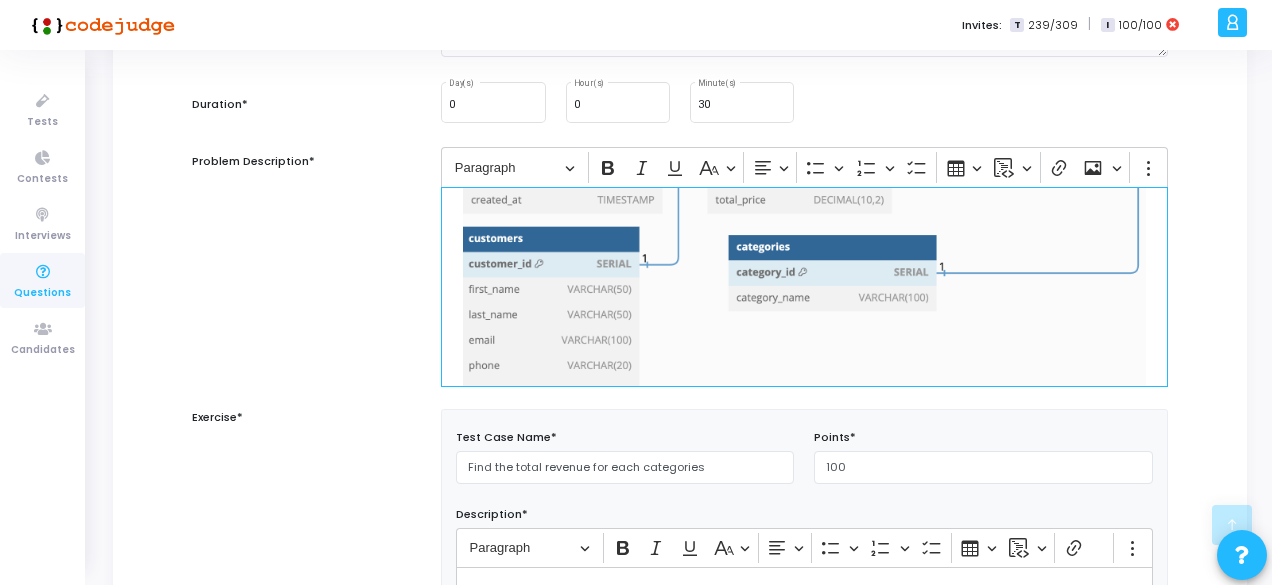 scroll, scrollTop: 502, scrollLeft: 0, axis: vertical 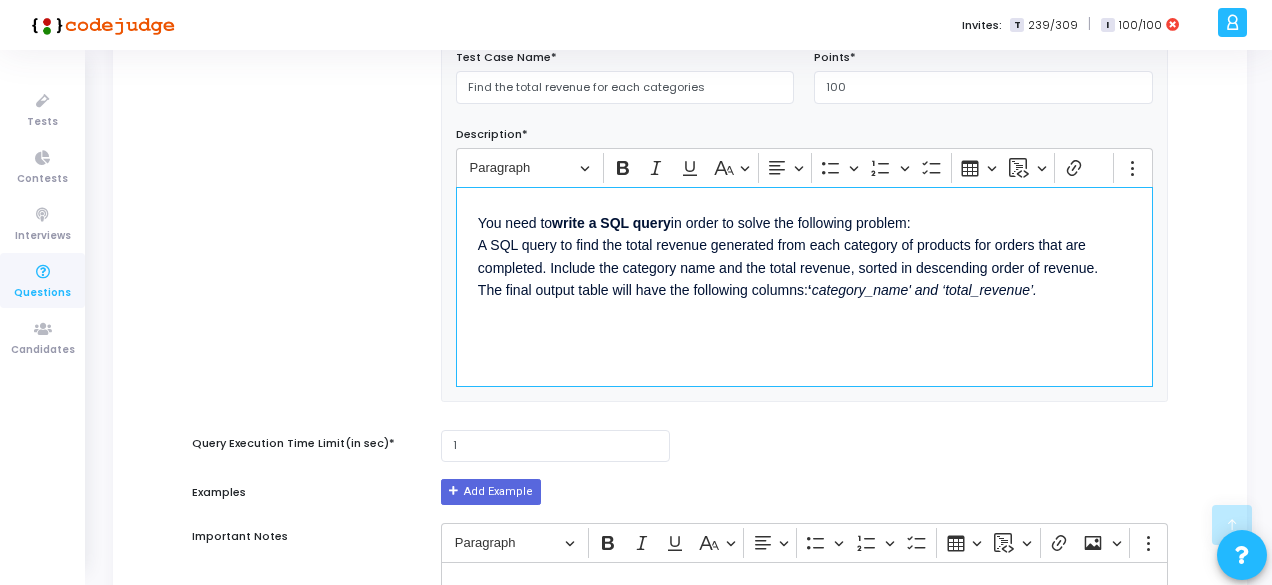 click on "You need to  write a SQL query  in order to solve the following problem: A SQL query to find the total revenue generated from each category of products for orders that are completed. Include the category name and the total revenue, sorted in descending order of revenue. The final output table will have the following columns:  ‘ category_name' and ‘total_revenue’." at bounding box center [804, 255] 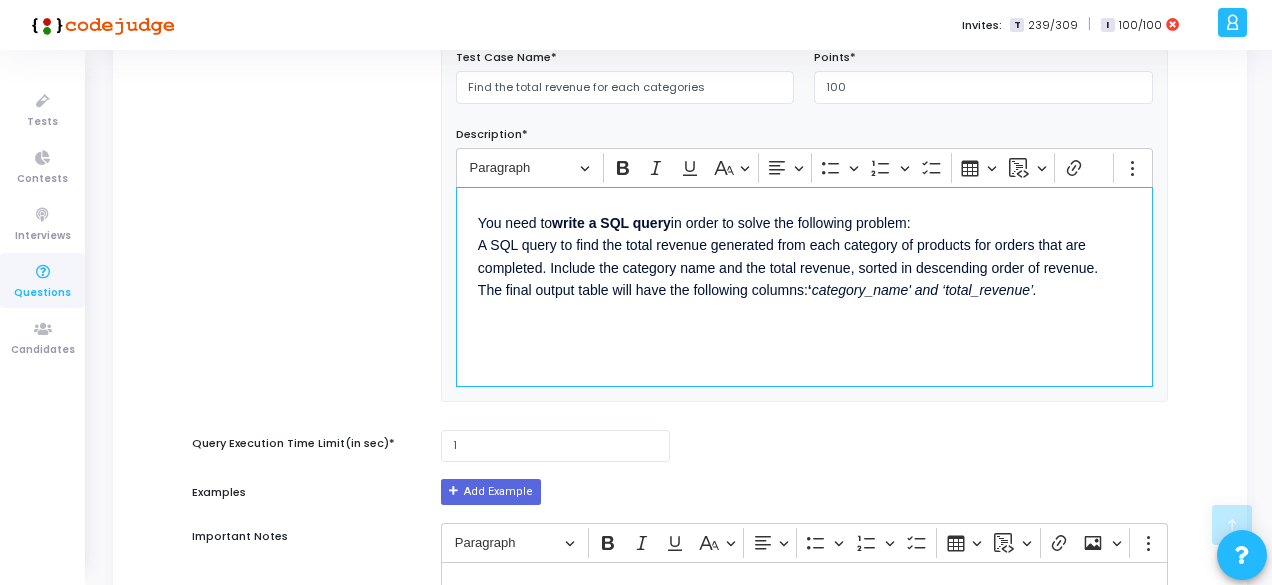 drag, startPoint x: 472, startPoint y: 216, endPoint x: 955, endPoint y: 214, distance: 483.00415 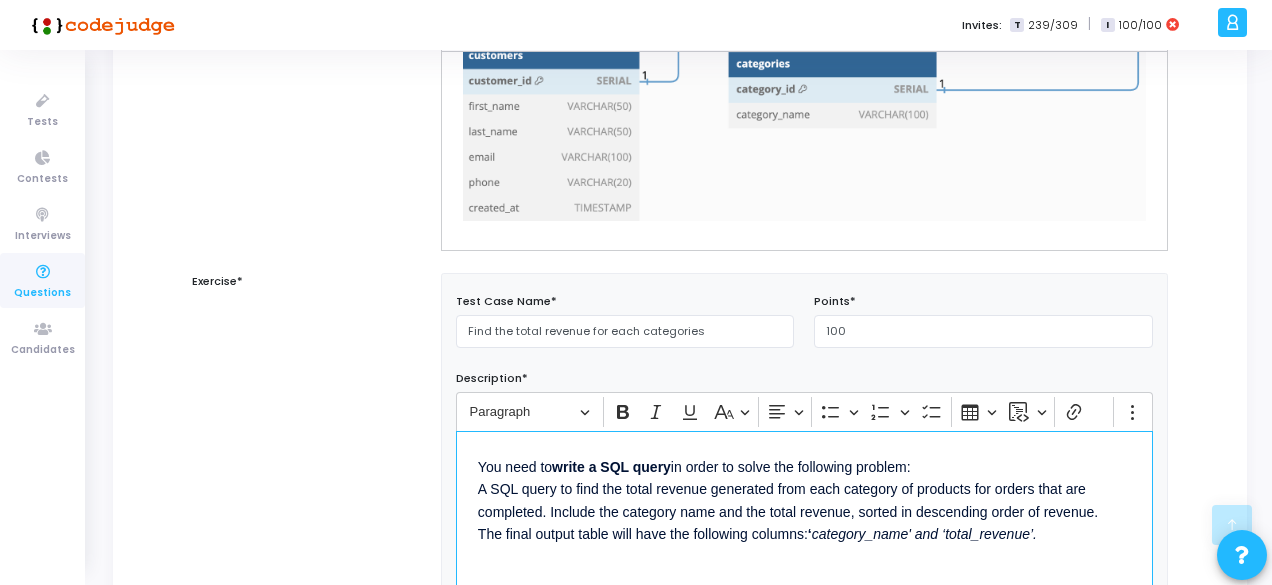 scroll, scrollTop: 471, scrollLeft: 0, axis: vertical 